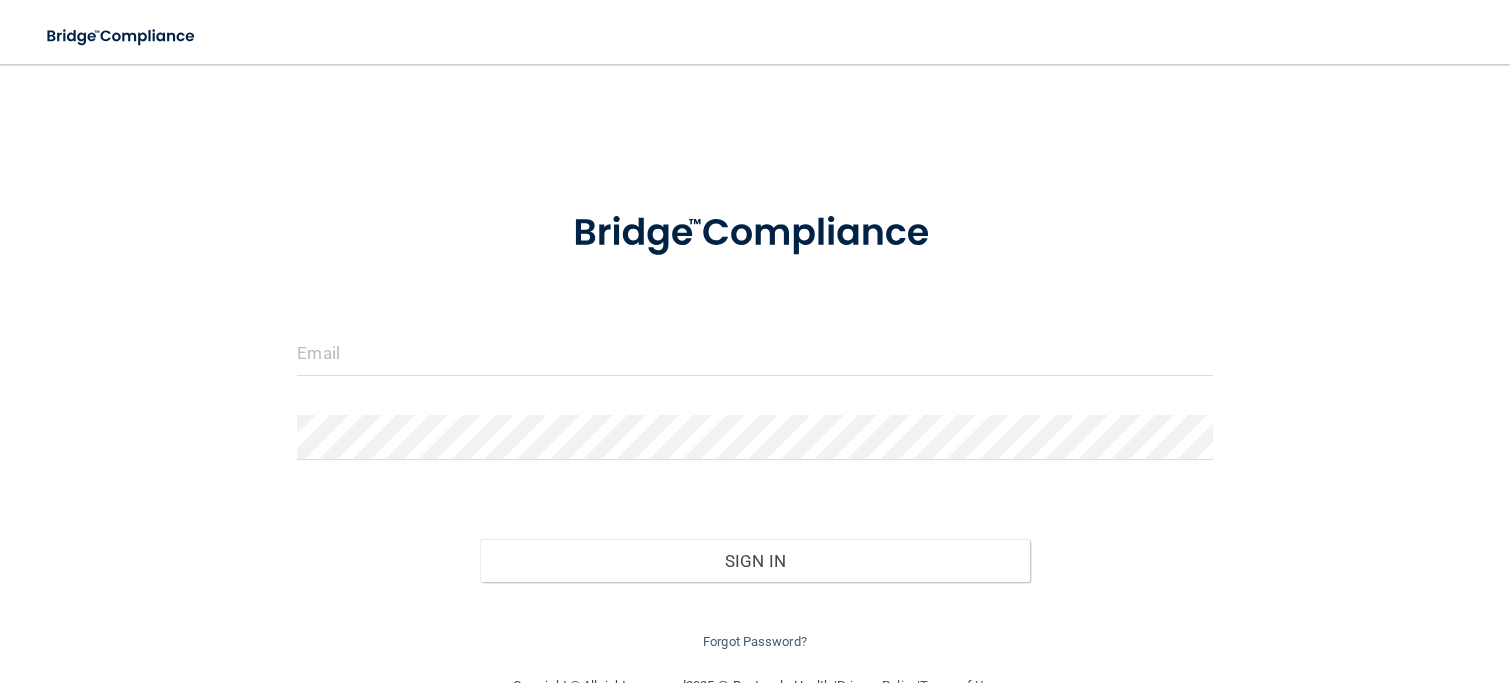 scroll, scrollTop: 0, scrollLeft: 0, axis: both 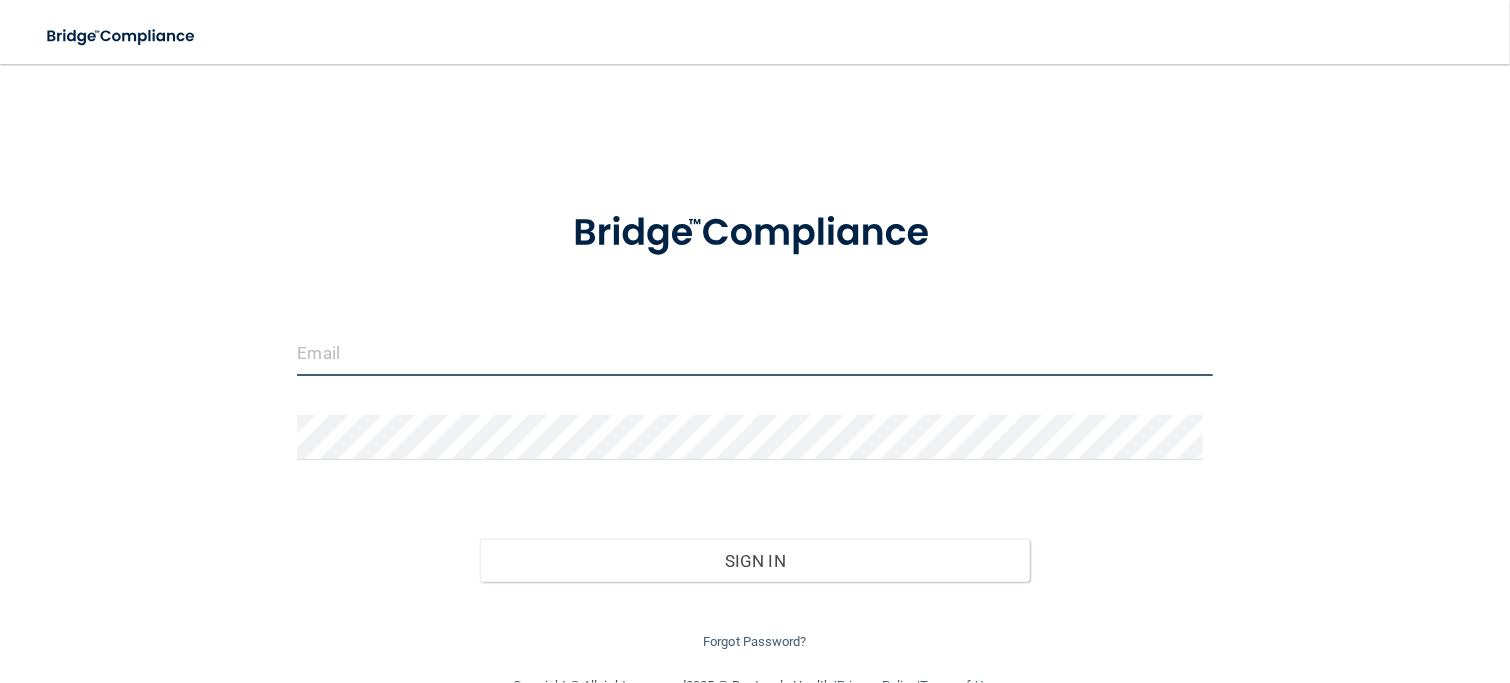 click at bounding box center (754, 353) 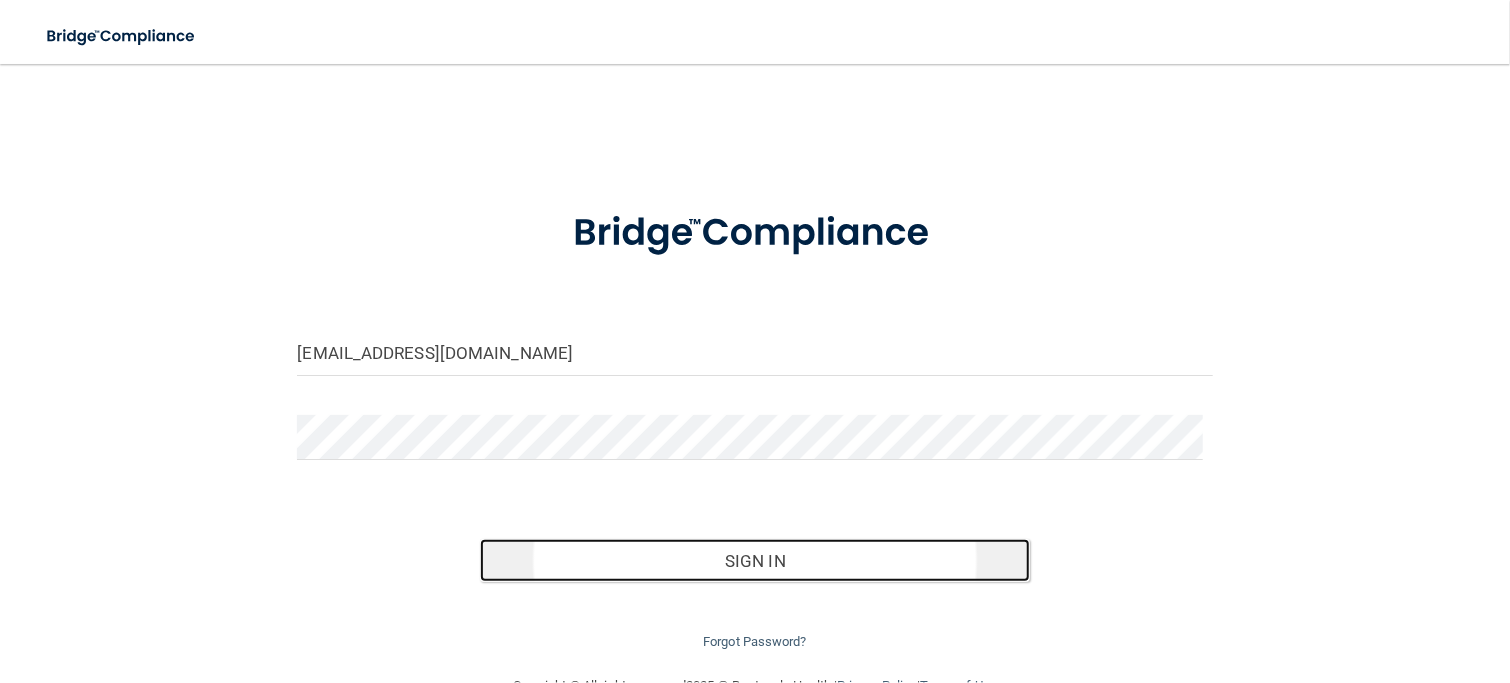 click on "Sign In" at bounding box center [754, 561] 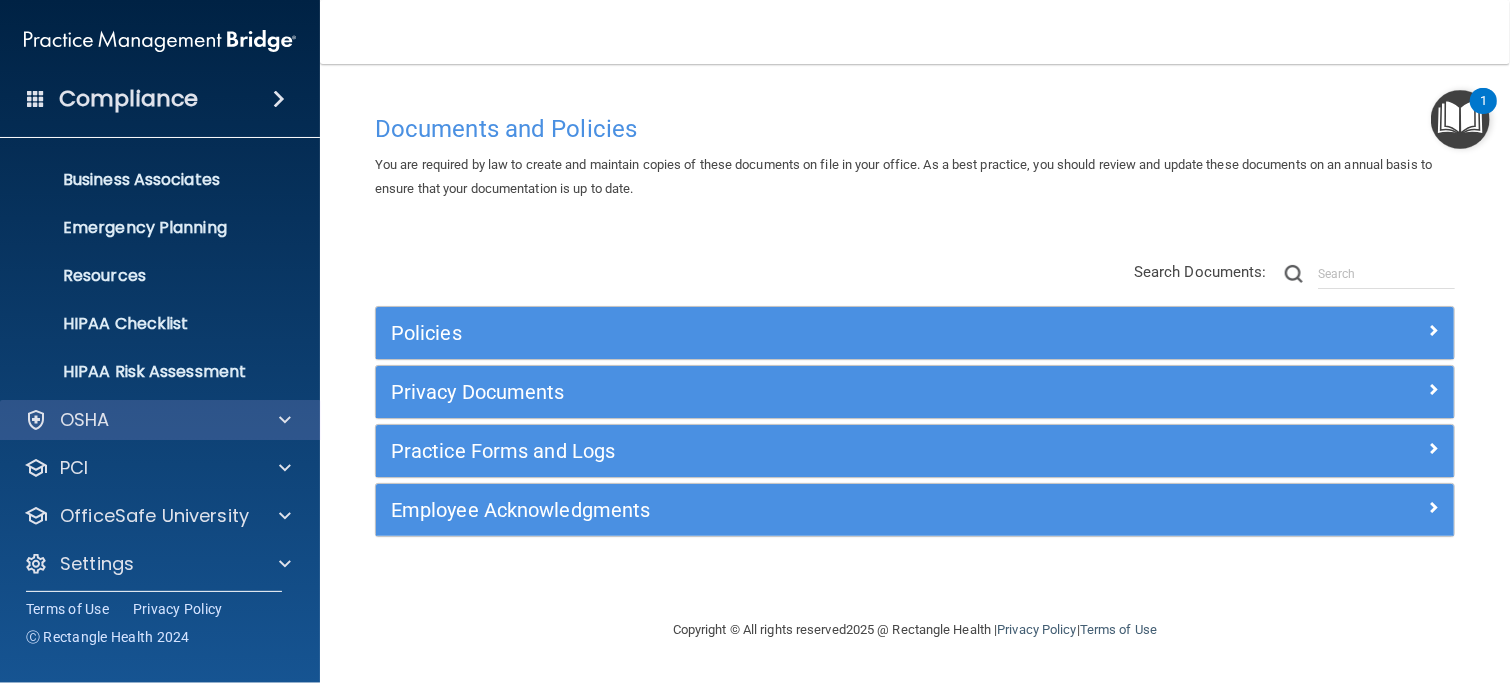 scroll, scrollTop: 146, scrollLeft: 0, axis: vertical 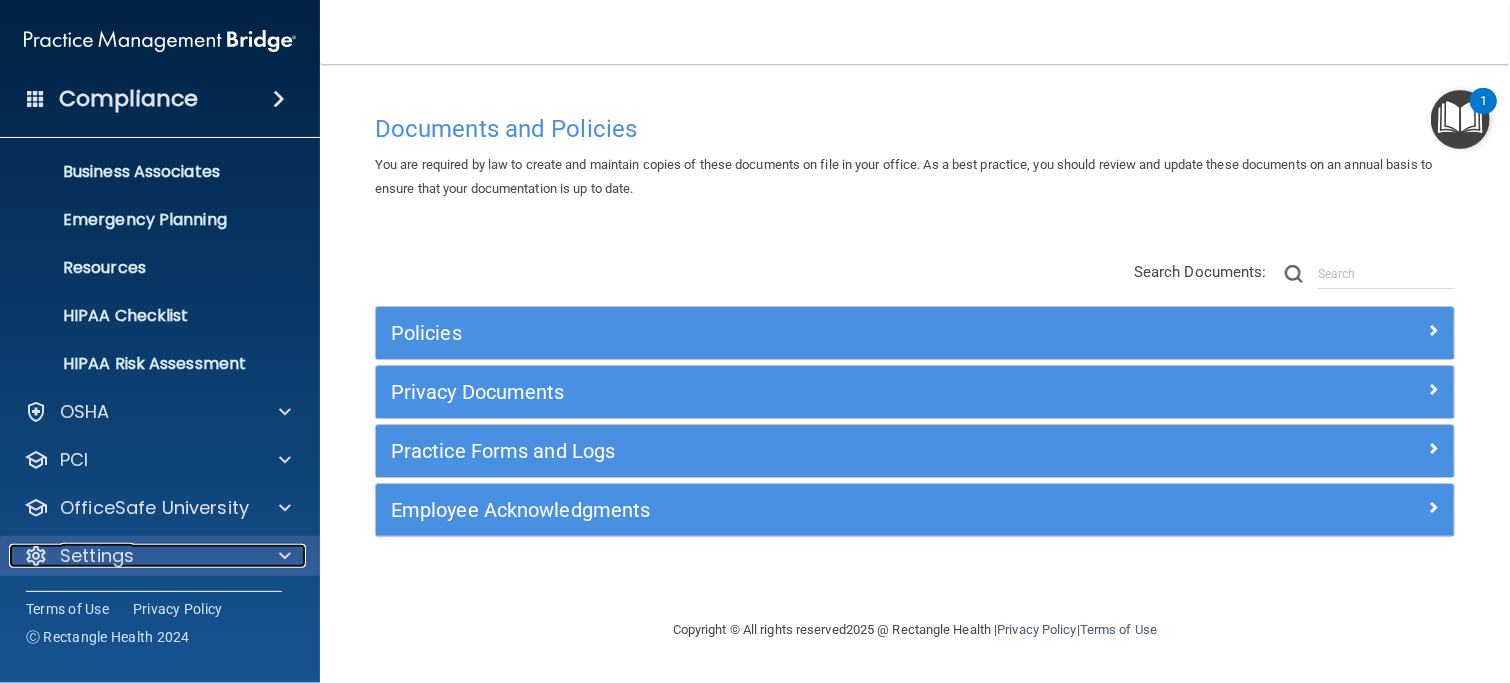 click on "Settings" at bounding box center (133, 556) 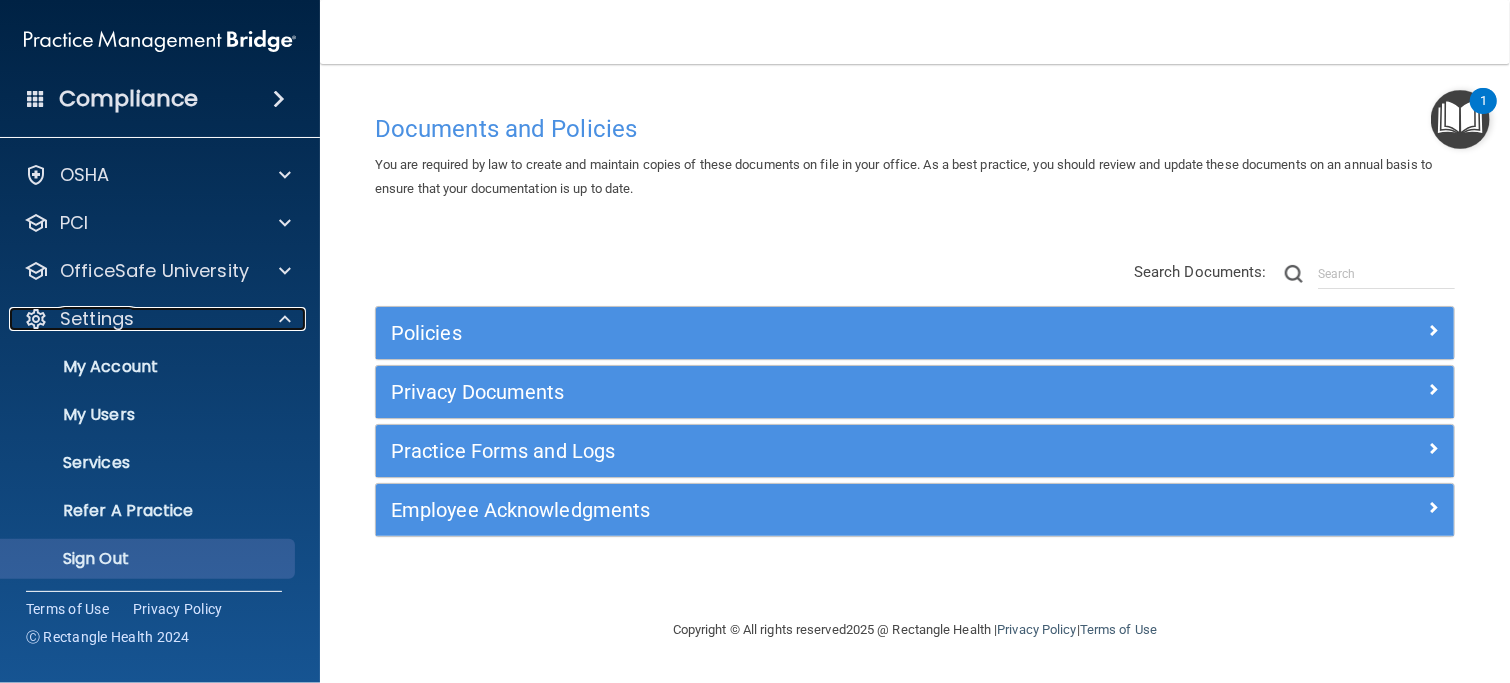 scroll, scrollTop: 385, scrollLeft: 0, axis: vertical 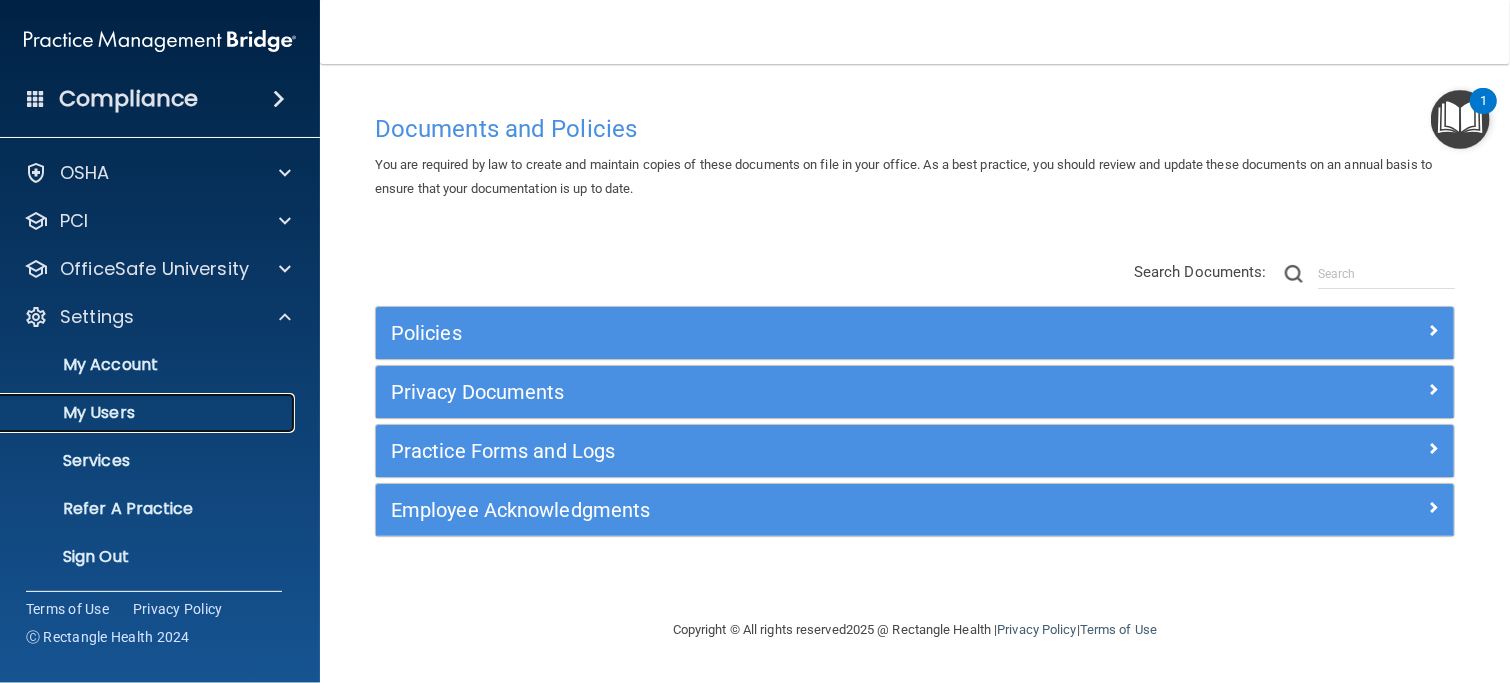 click on "My Users" at bounding box center [149, 413] 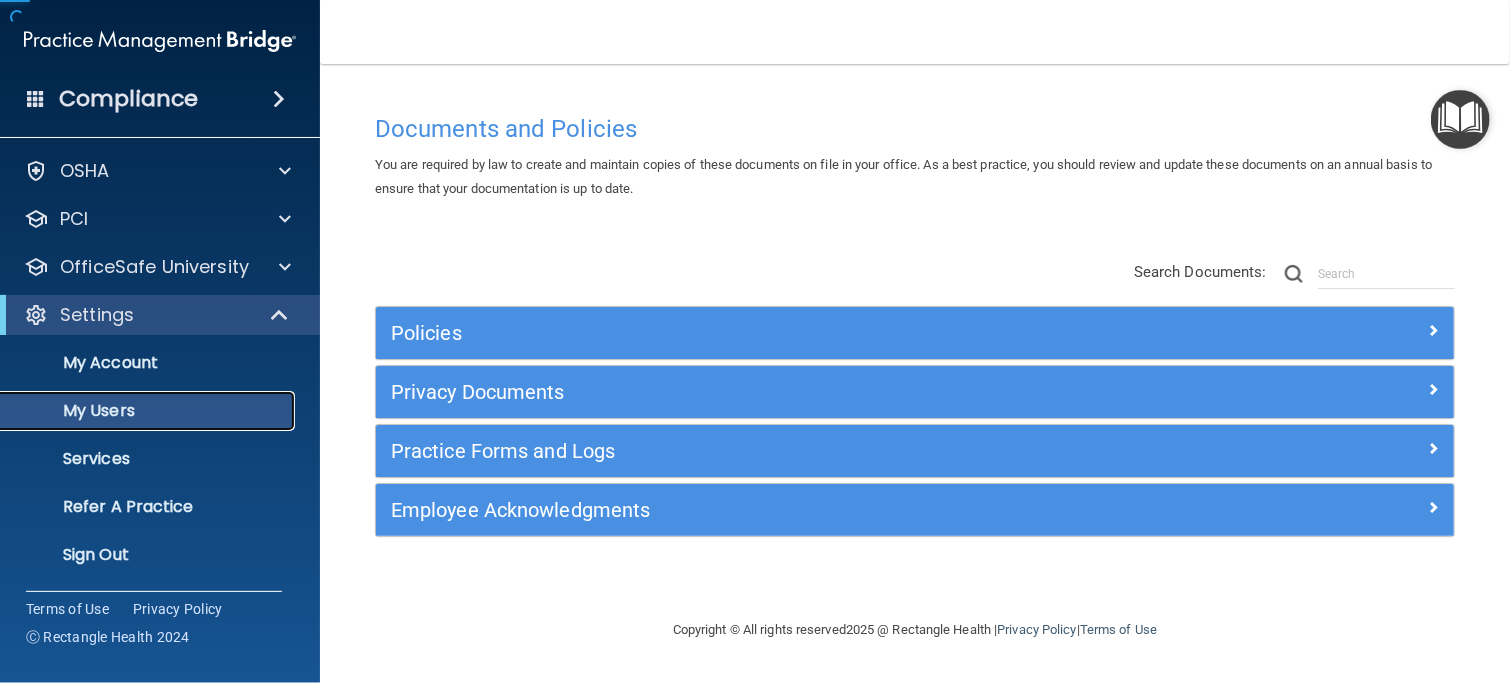 scroll, scrollTop: 50, scrollLeft: 0, axis: vertical 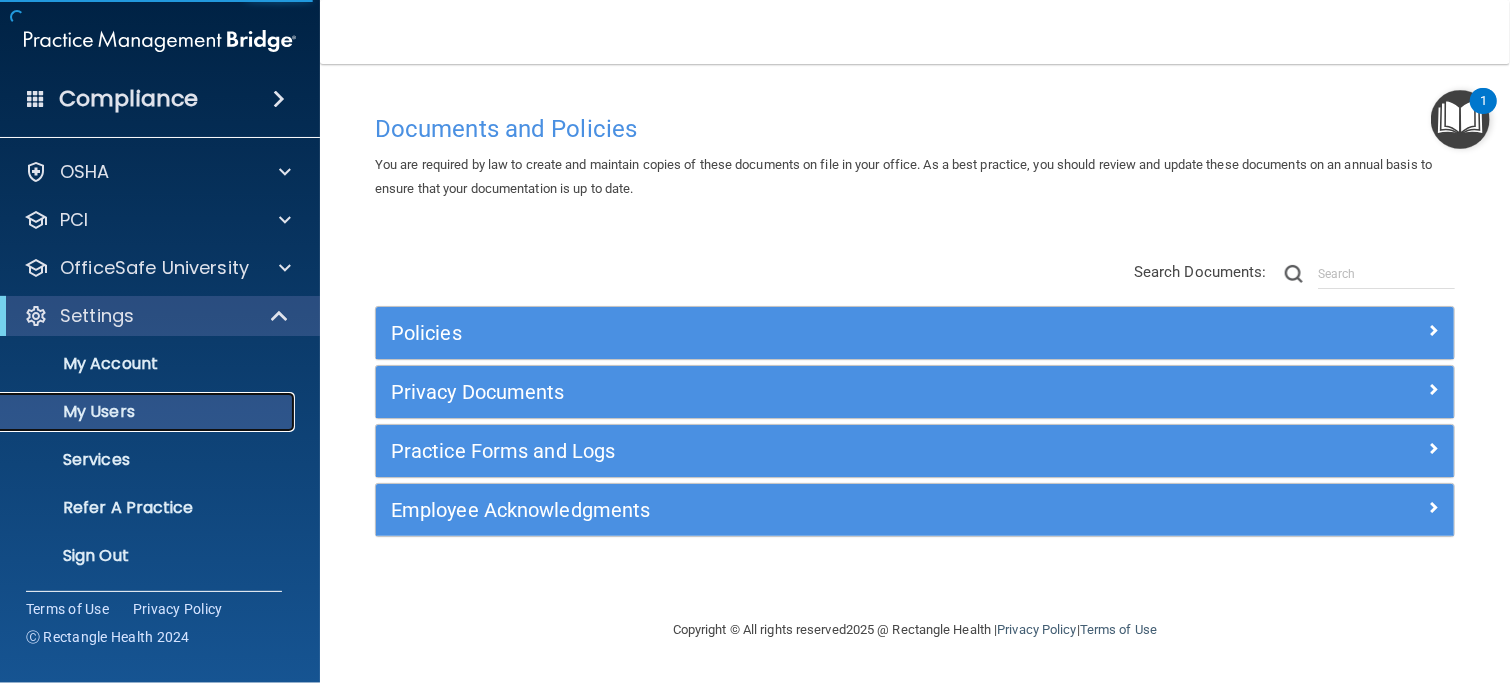 select on "20" 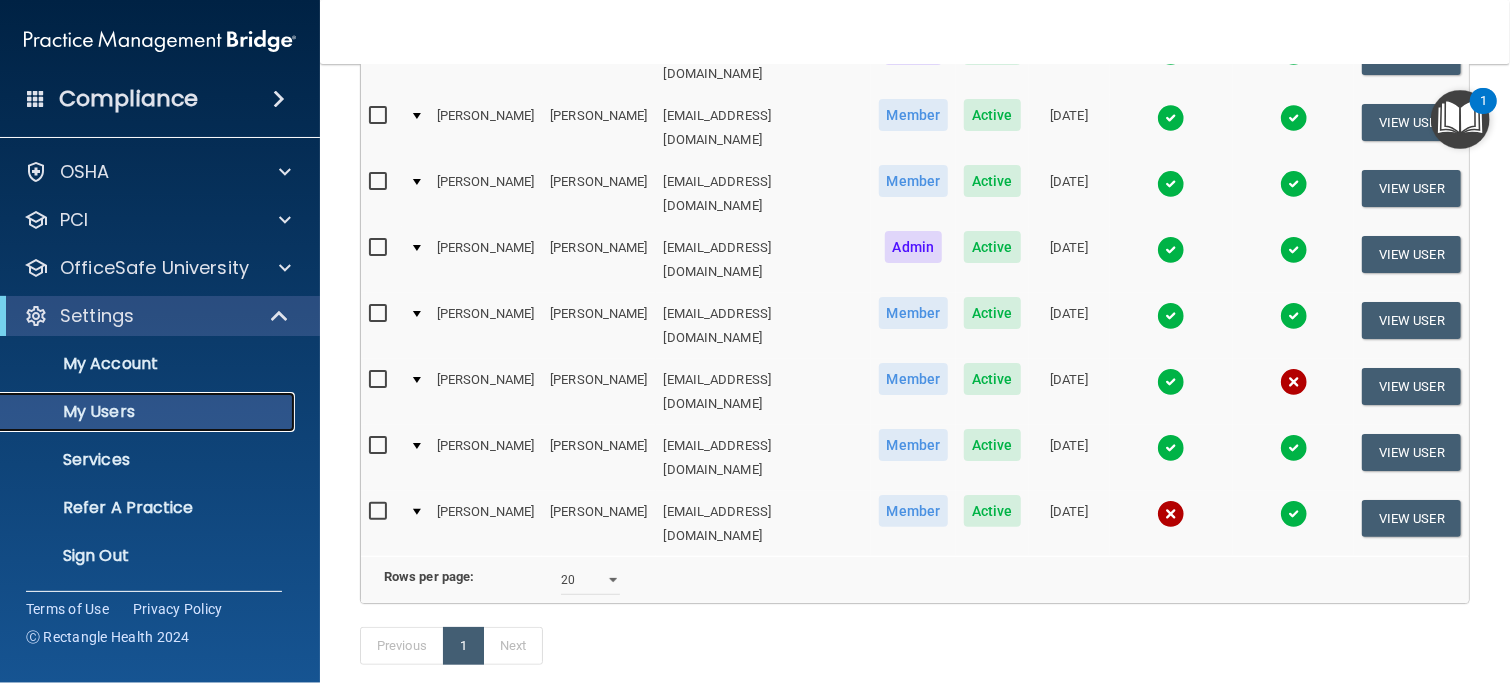 scroll, scrollTop: 461, scrollLeft: 0, axis: vertical 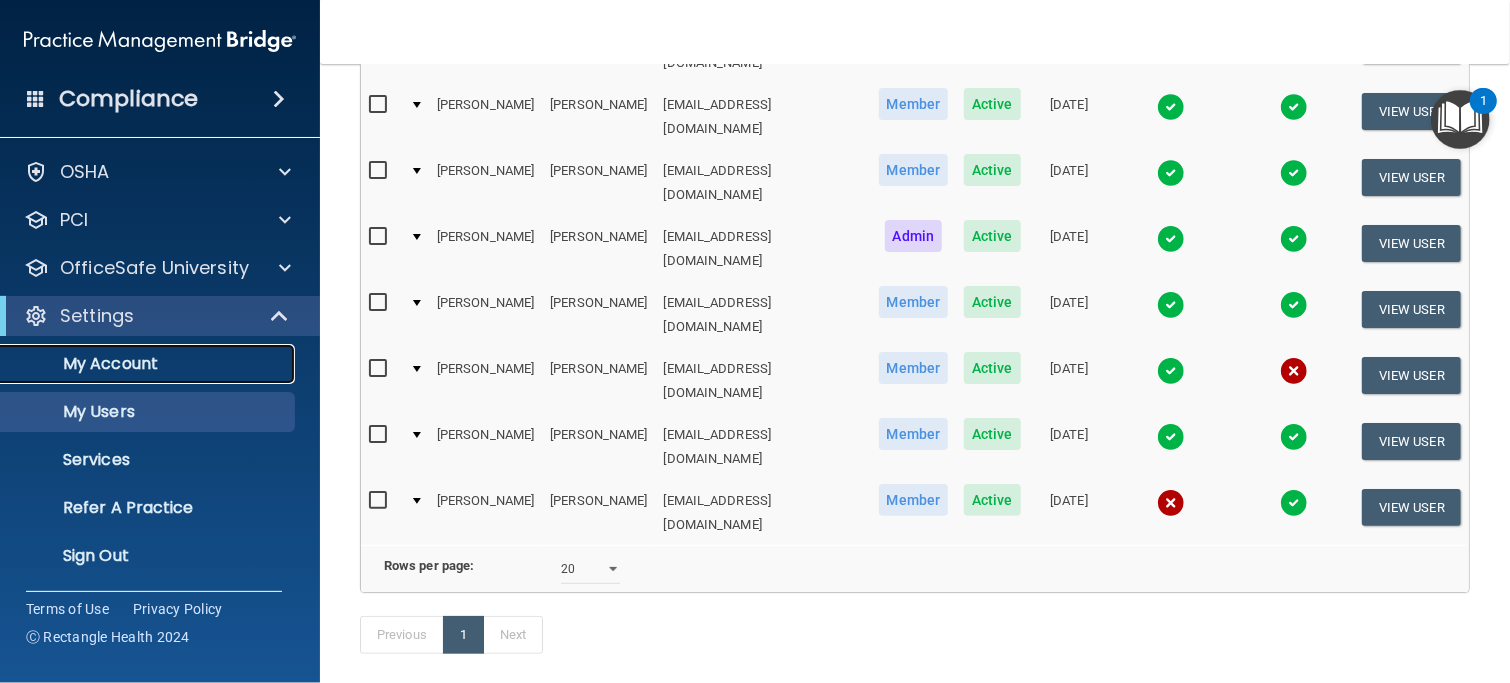 click on "My Account" at bounding box center [149, 364] 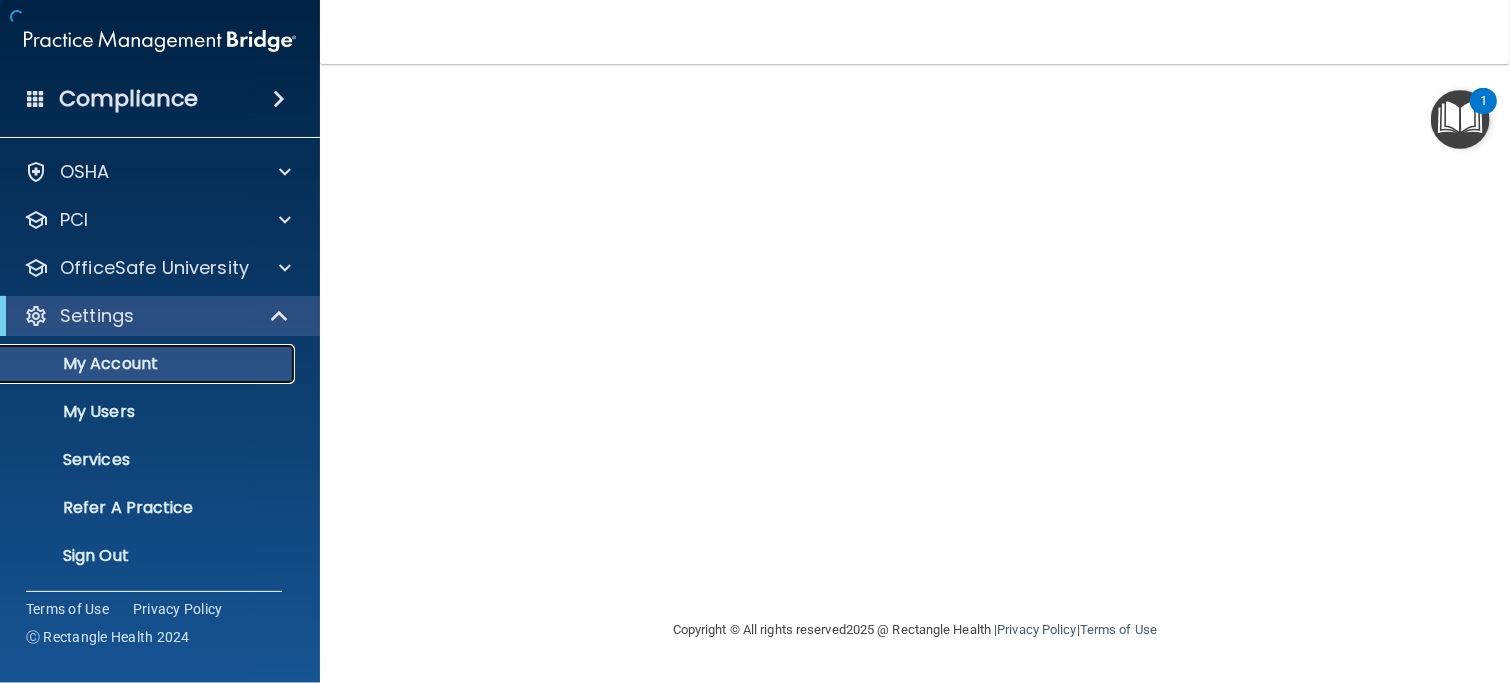 scroll, scrollTop: 0, scrollLeft: 0, axis: both 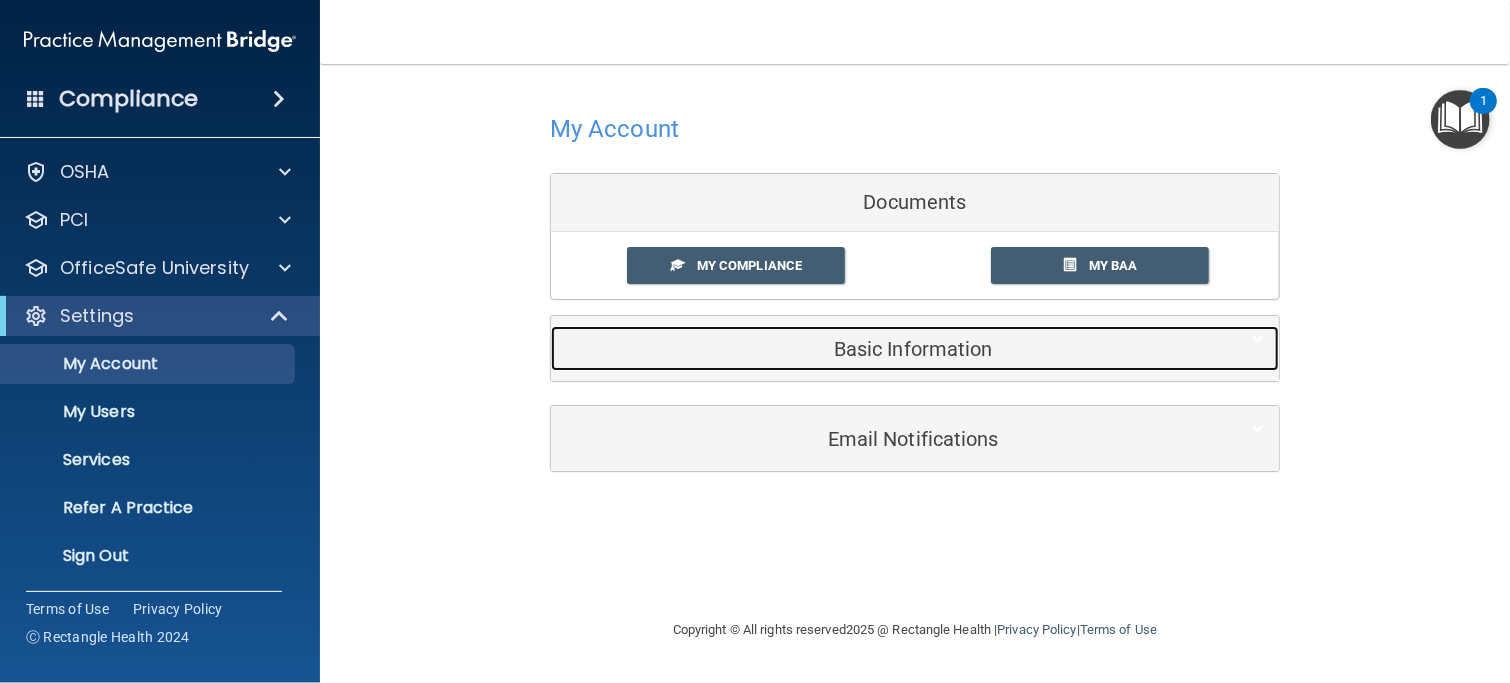 click on "Basic Information" at bounding box center [884, 349] 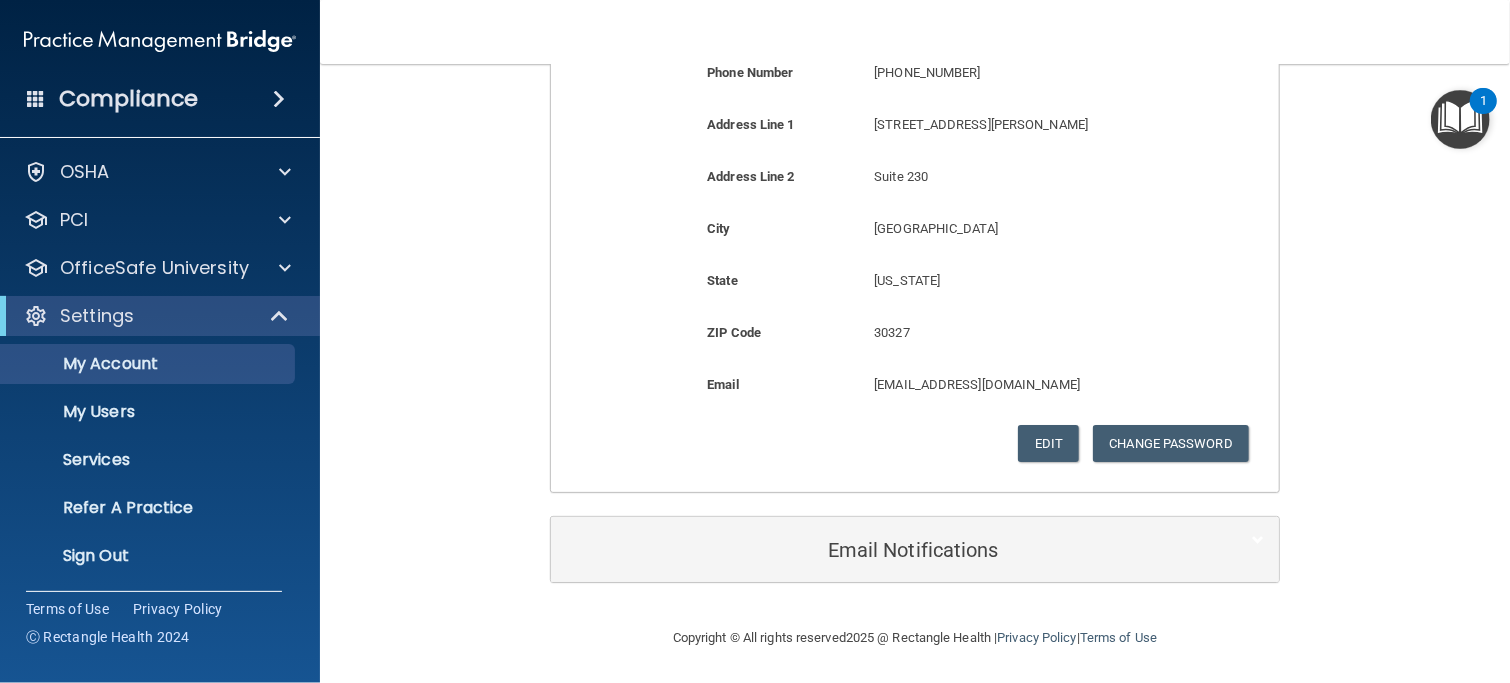 scroll, scrollTop: 508, scrollLeft: 0, axis: vertical 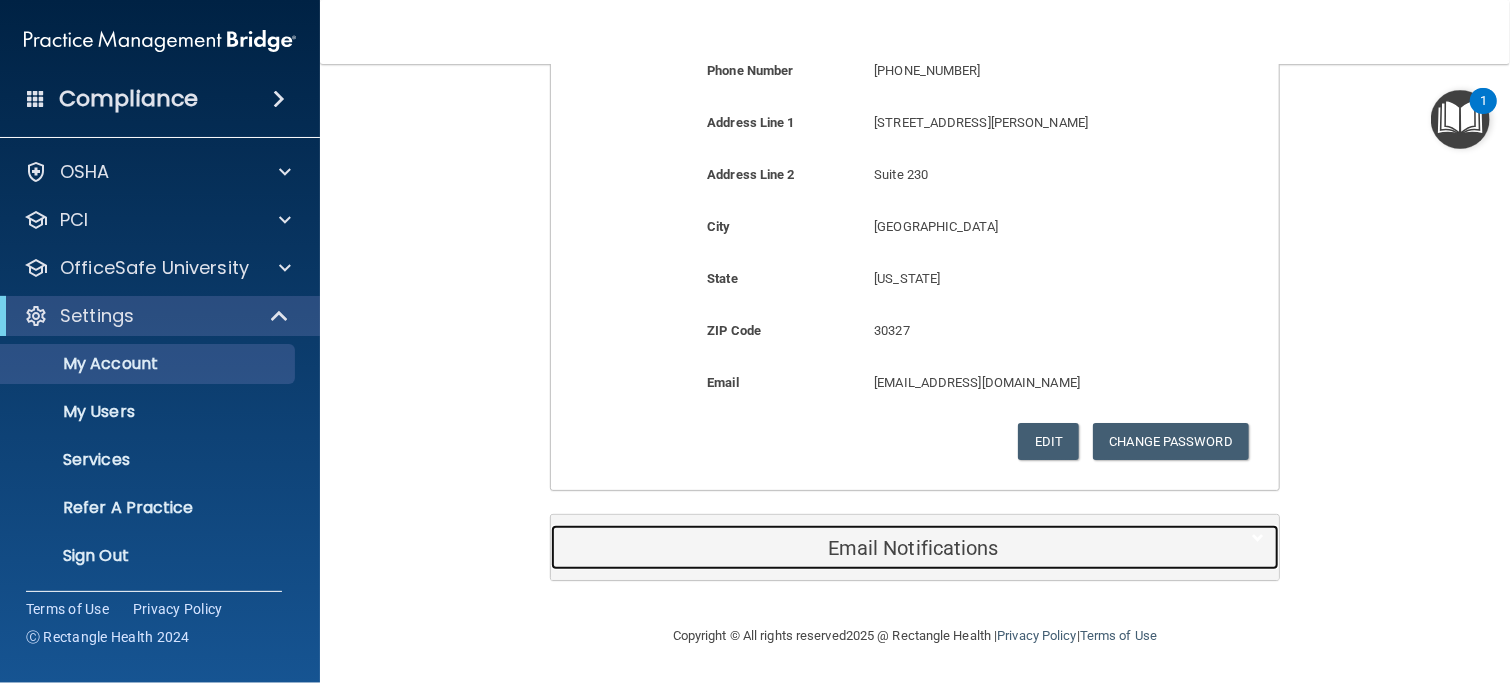 click on "Email Notifications" at bounding box center [884, 548] 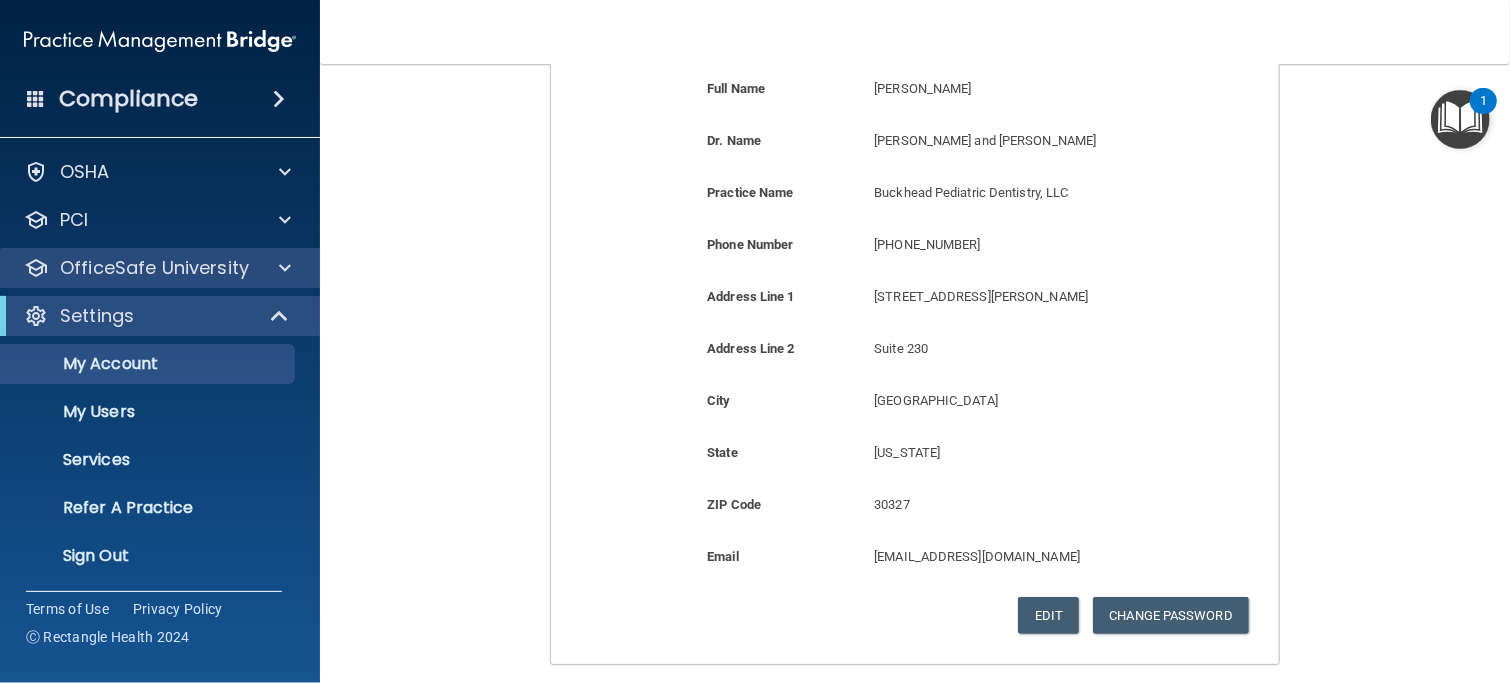scroll, scrollTop: 41, scrollLeft: 0, axis: vertical 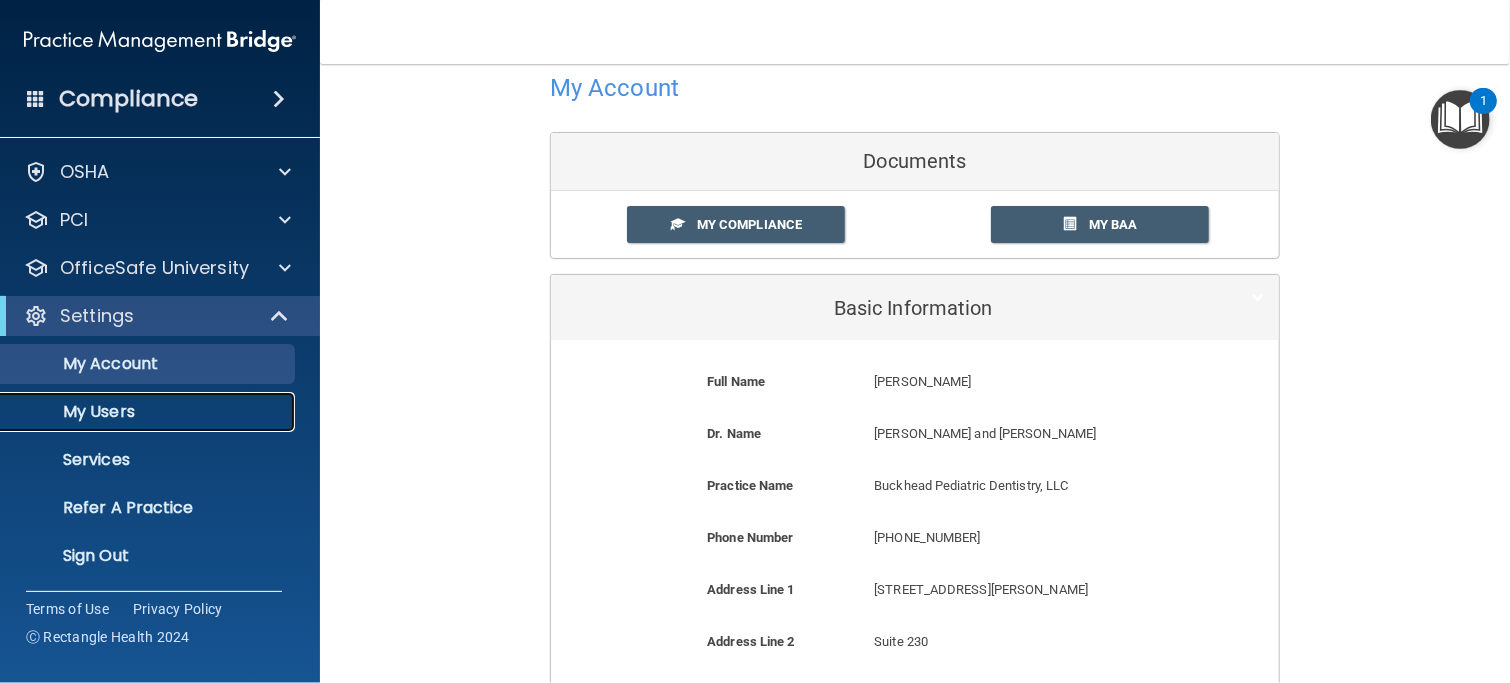 click on "My Users" at bounding box center [149, 412] 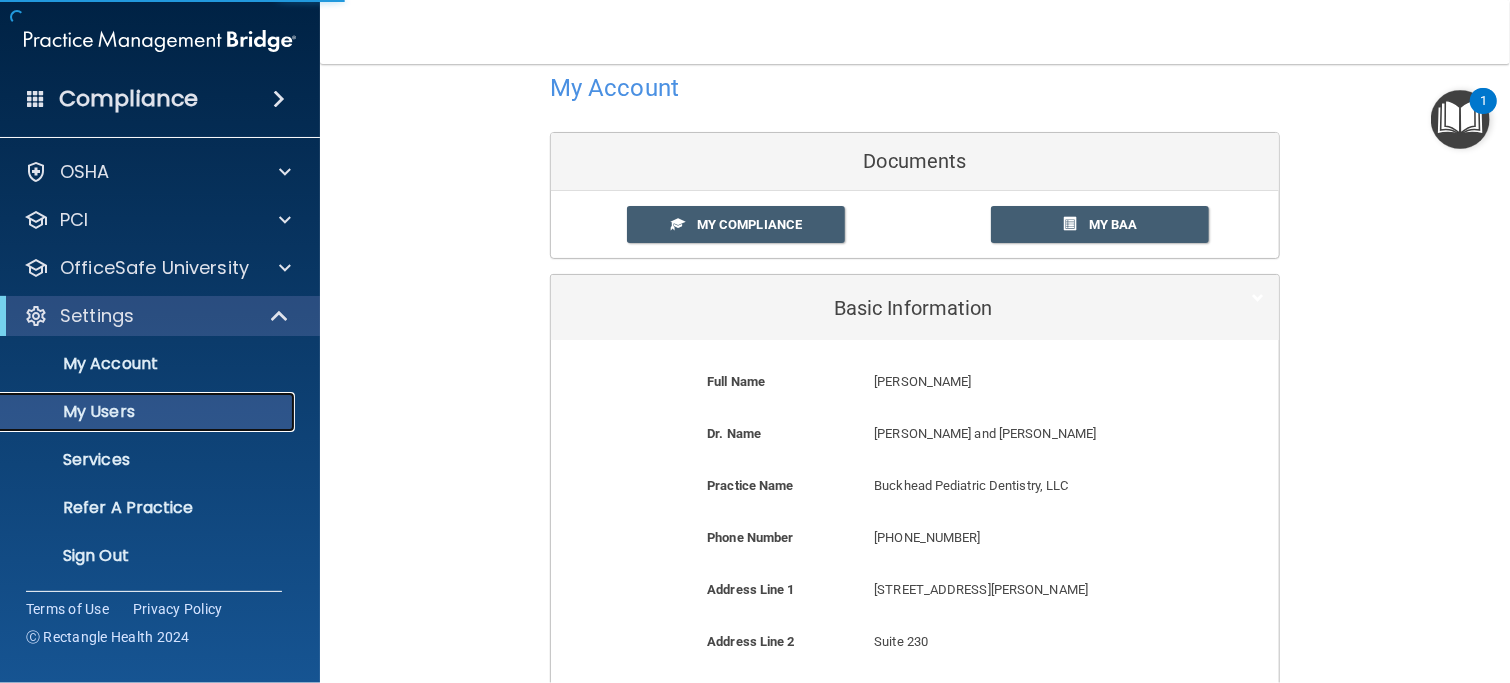 select on "20" 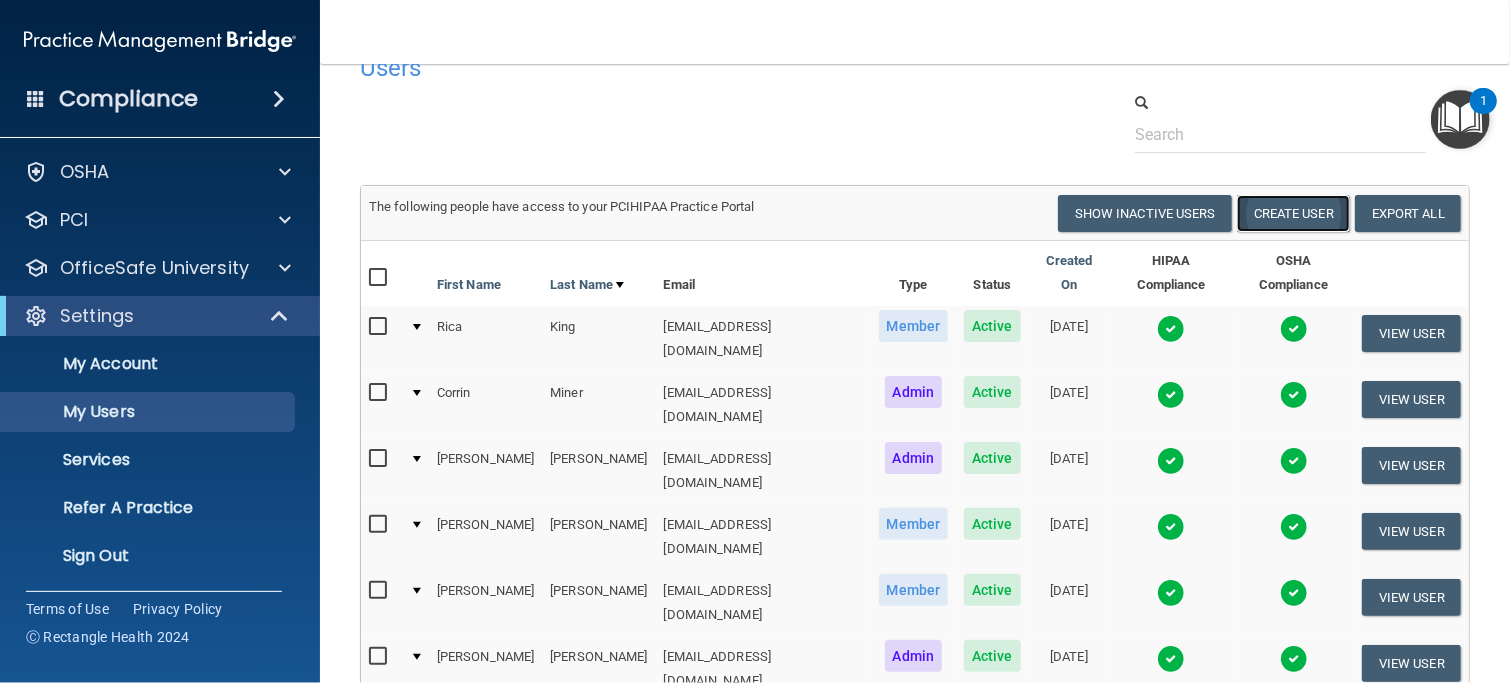click on "Create User" at bounding box center (1293, 213) 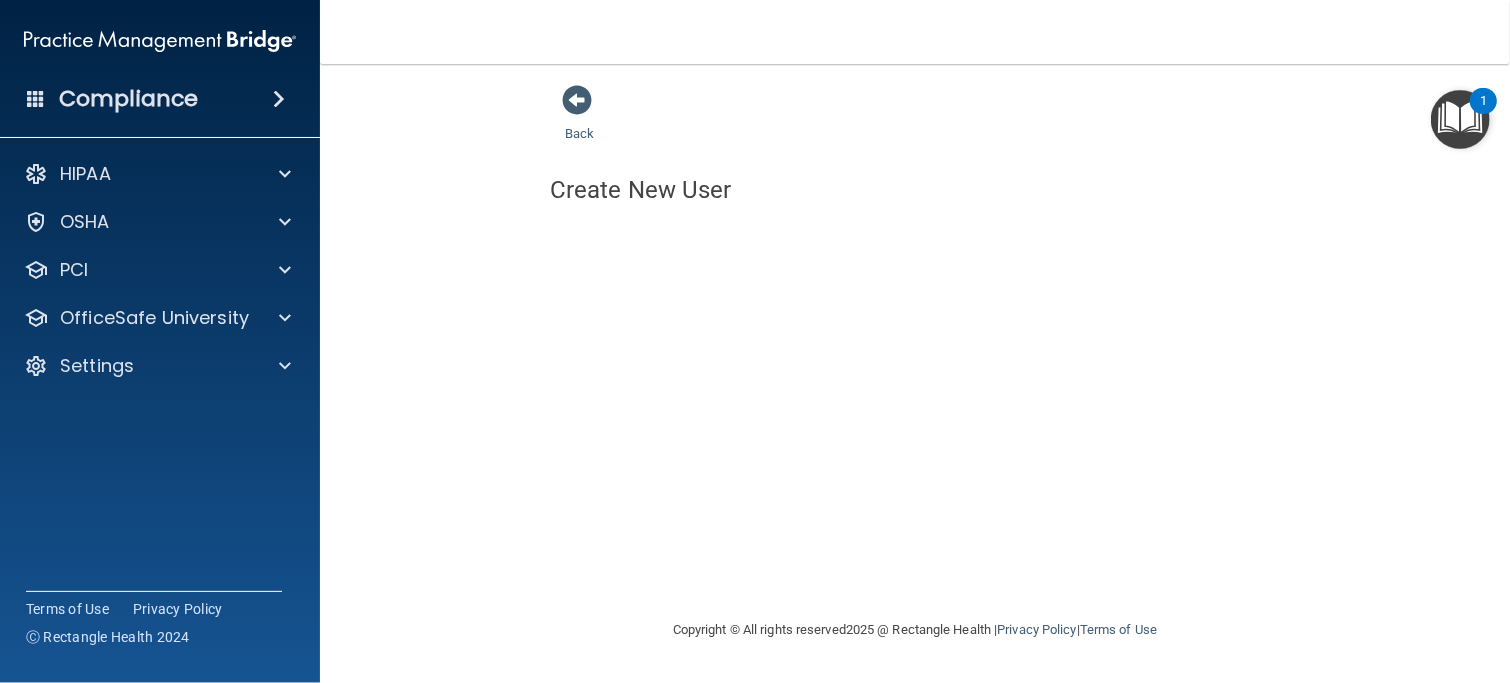 scroll, scrollTop: 0, scrollLeft: 0, axis: both 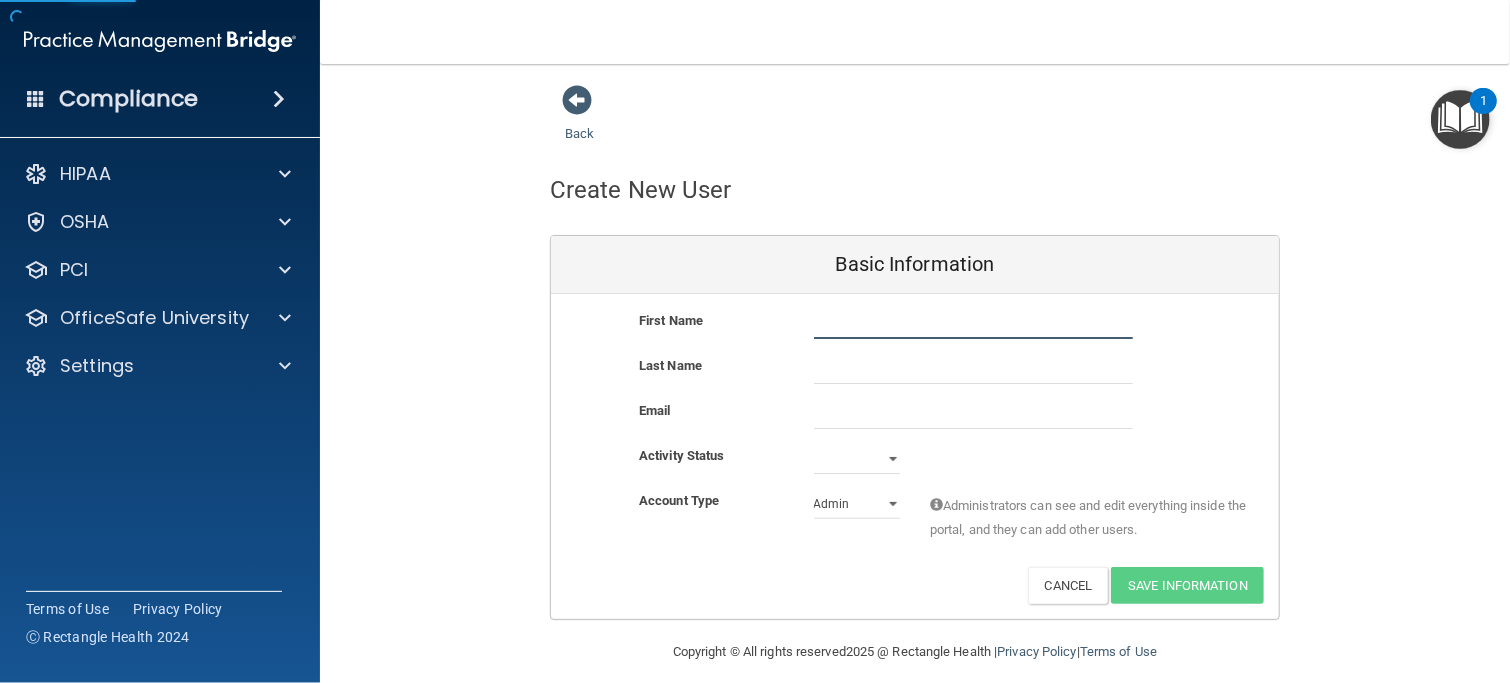 click at bounding box center (973, 324) 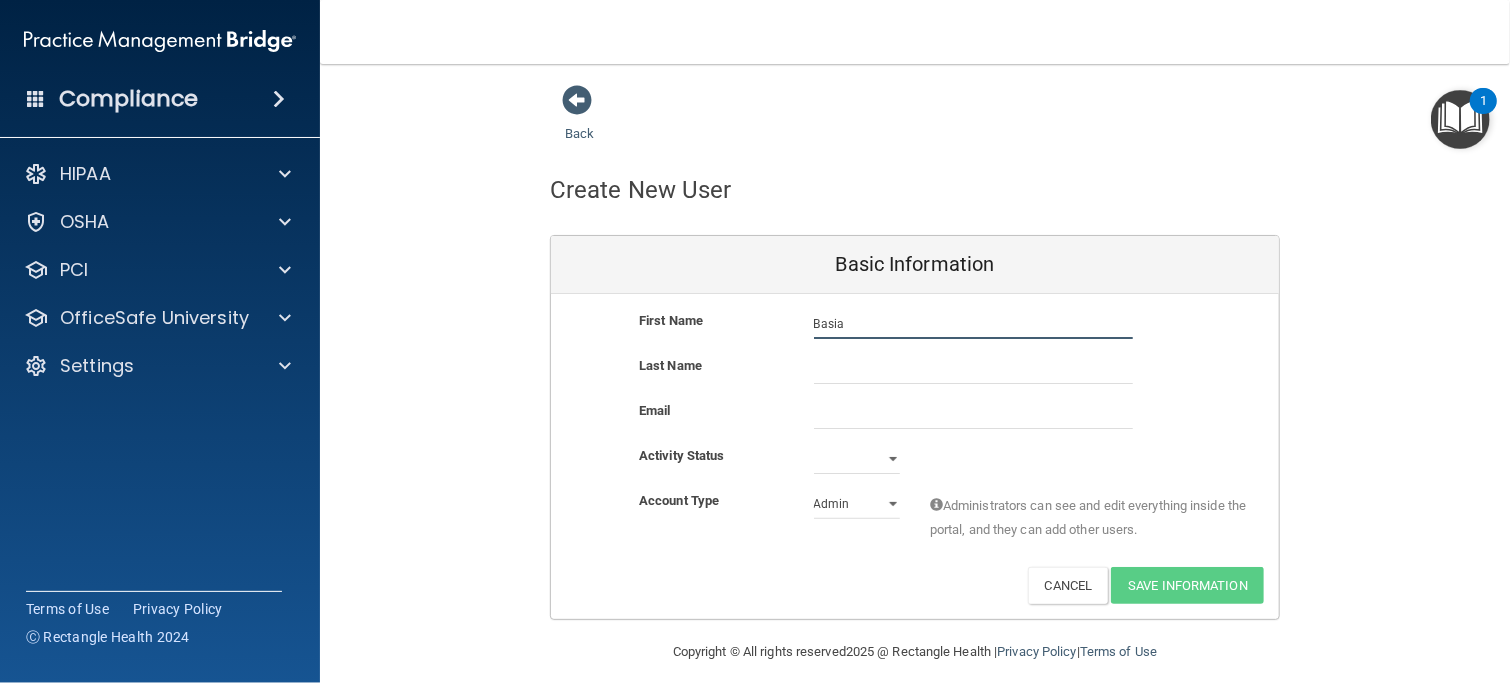 type on "Basia" 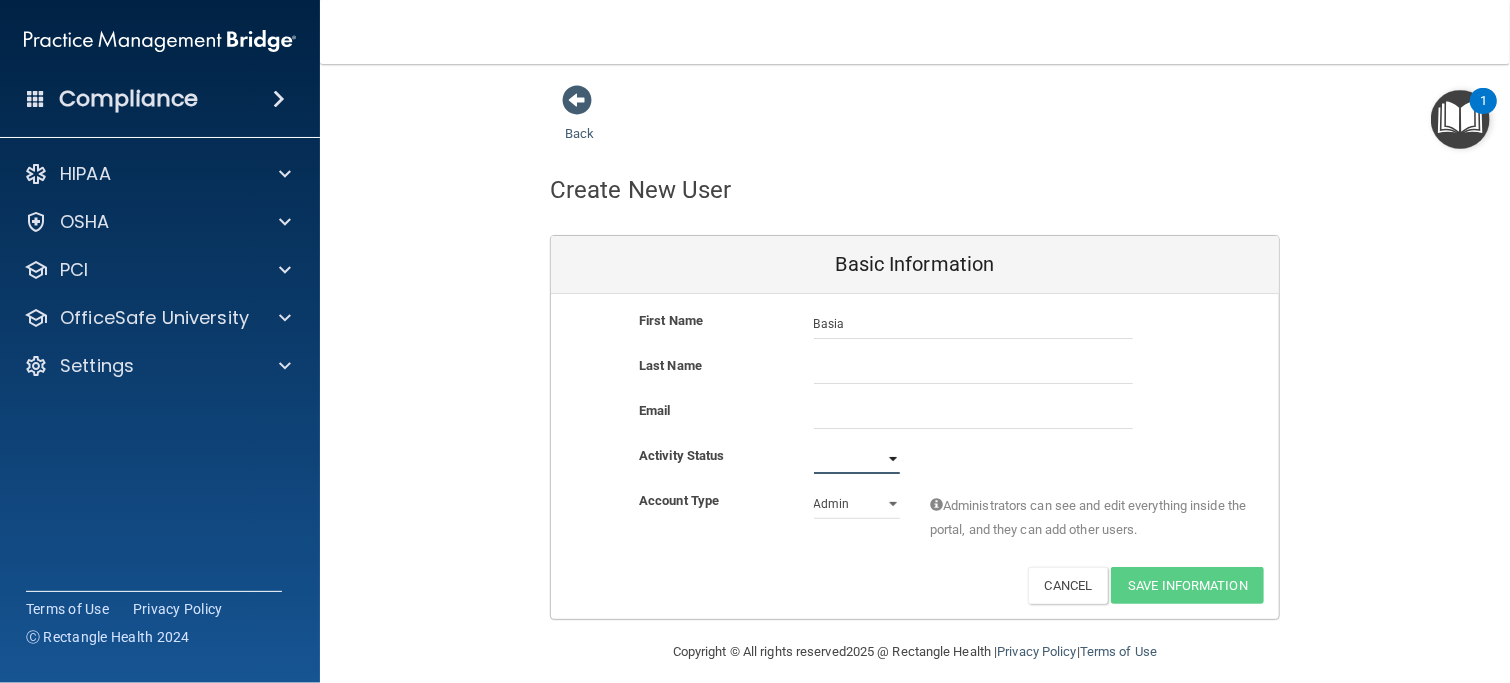 click on "Active  Inactive" at bounding box center (857, 459) 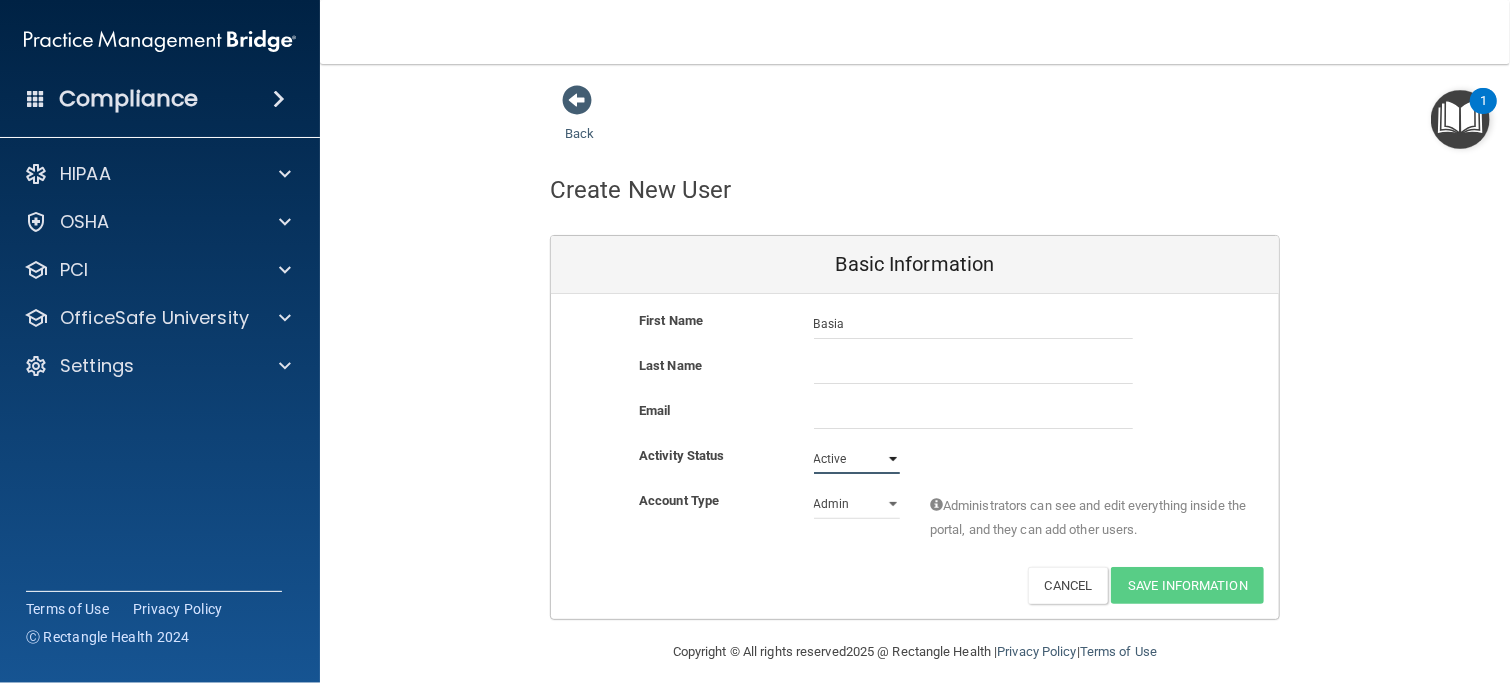 click on "Active  Inactive" at bounding box center (857, 459) 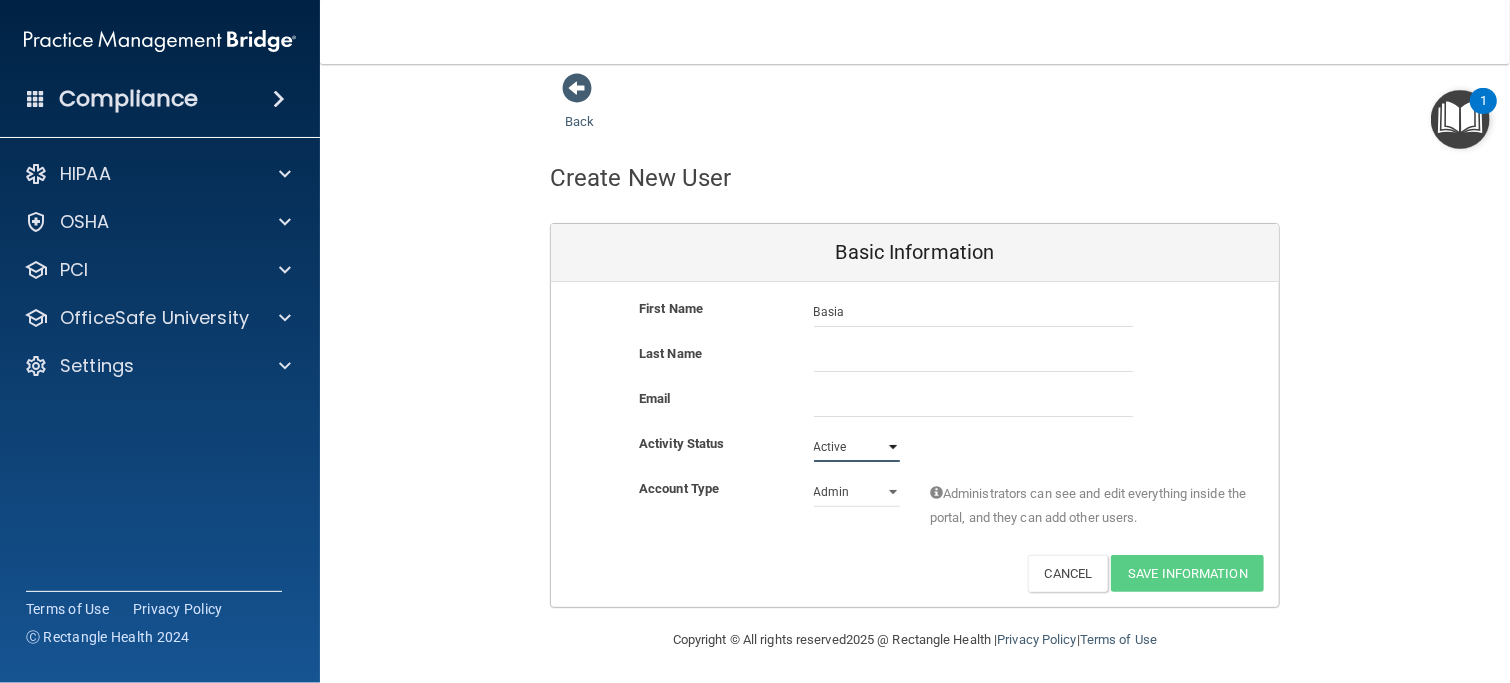 scroll, scrollTop: 16, scrollLeft: 0, axis: vertical 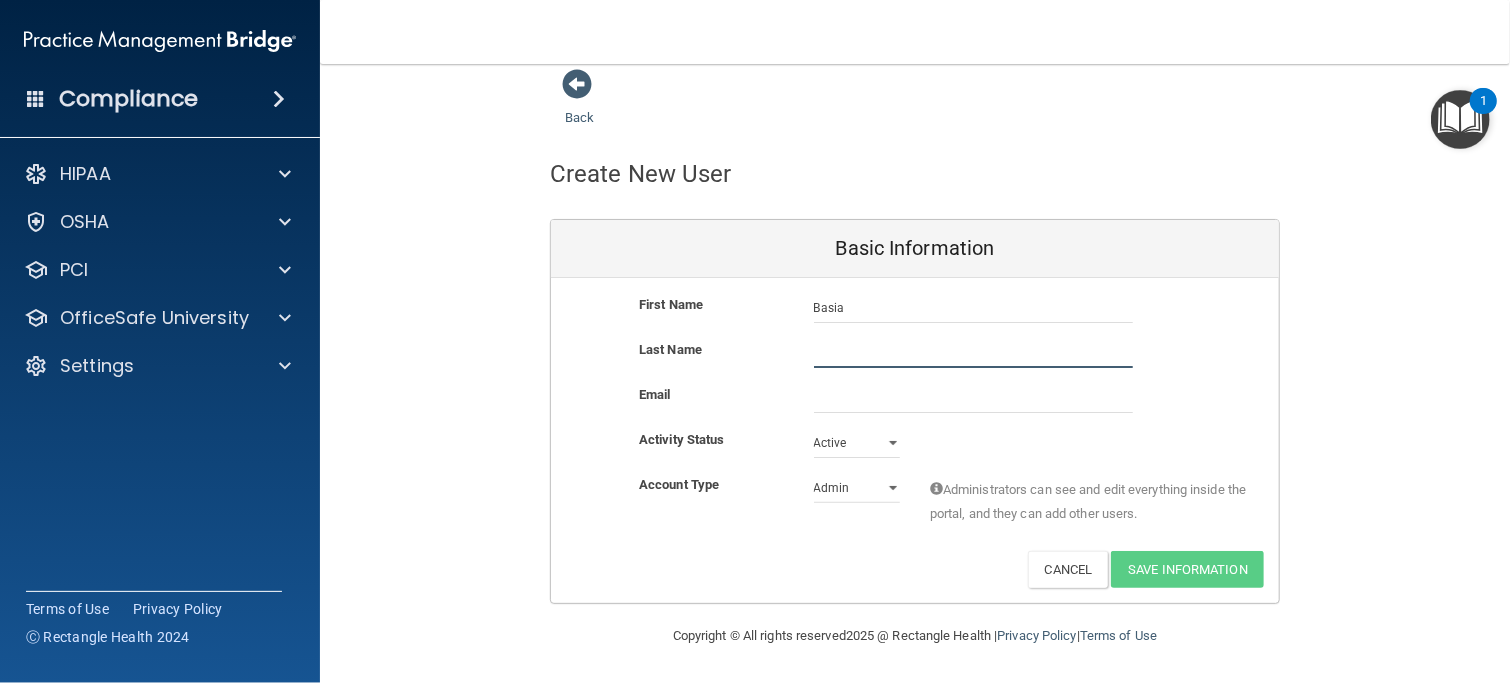 click at bounding box center [973, 353] 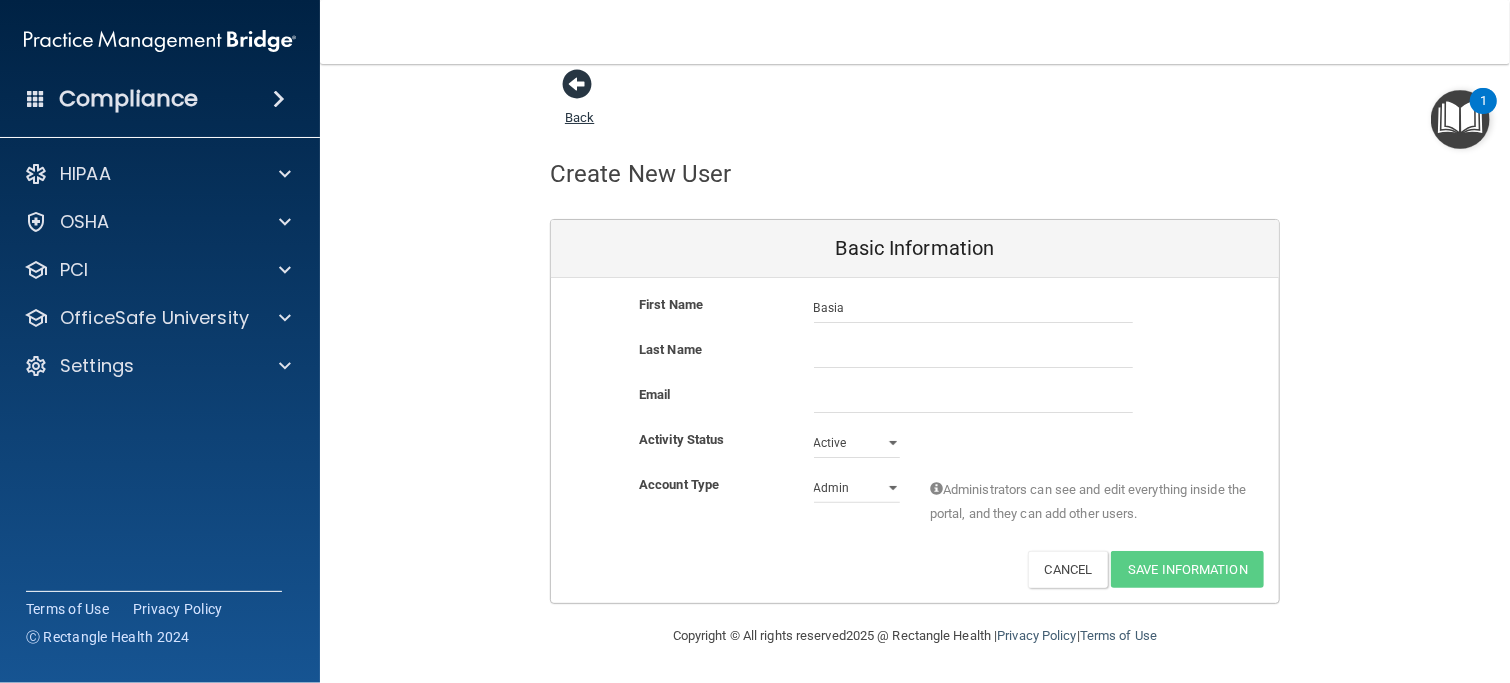 click at bounding box center (577, 84) 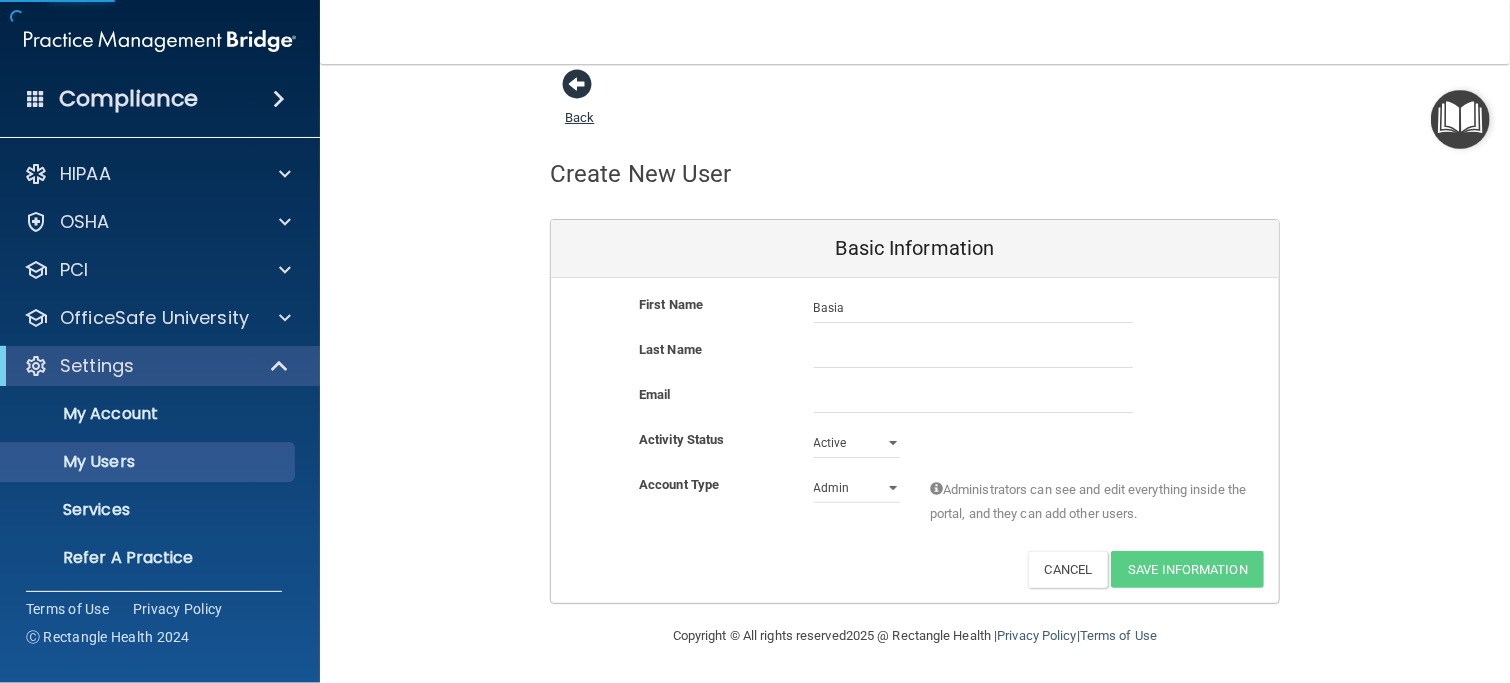 scroll, scrollTop: 10, scrollLeft: 0, axis: vertical 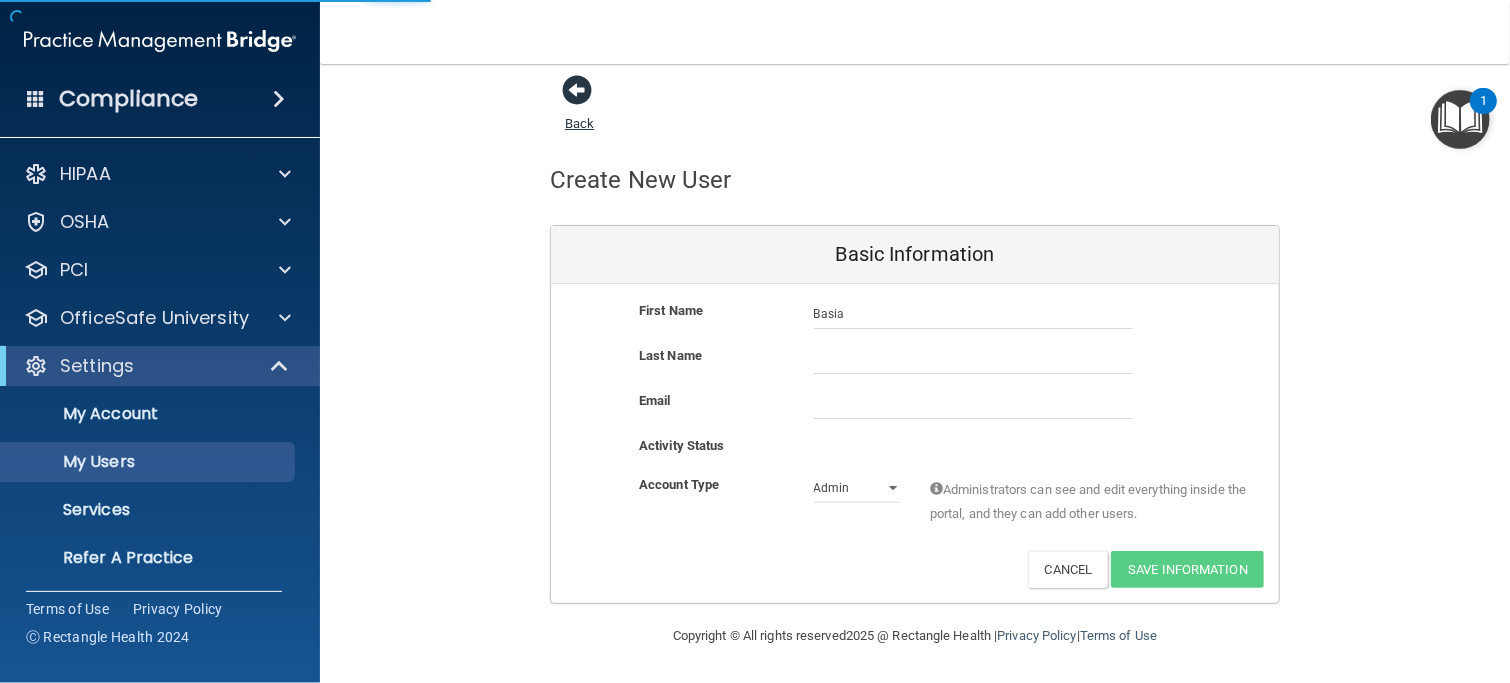 select on "20" 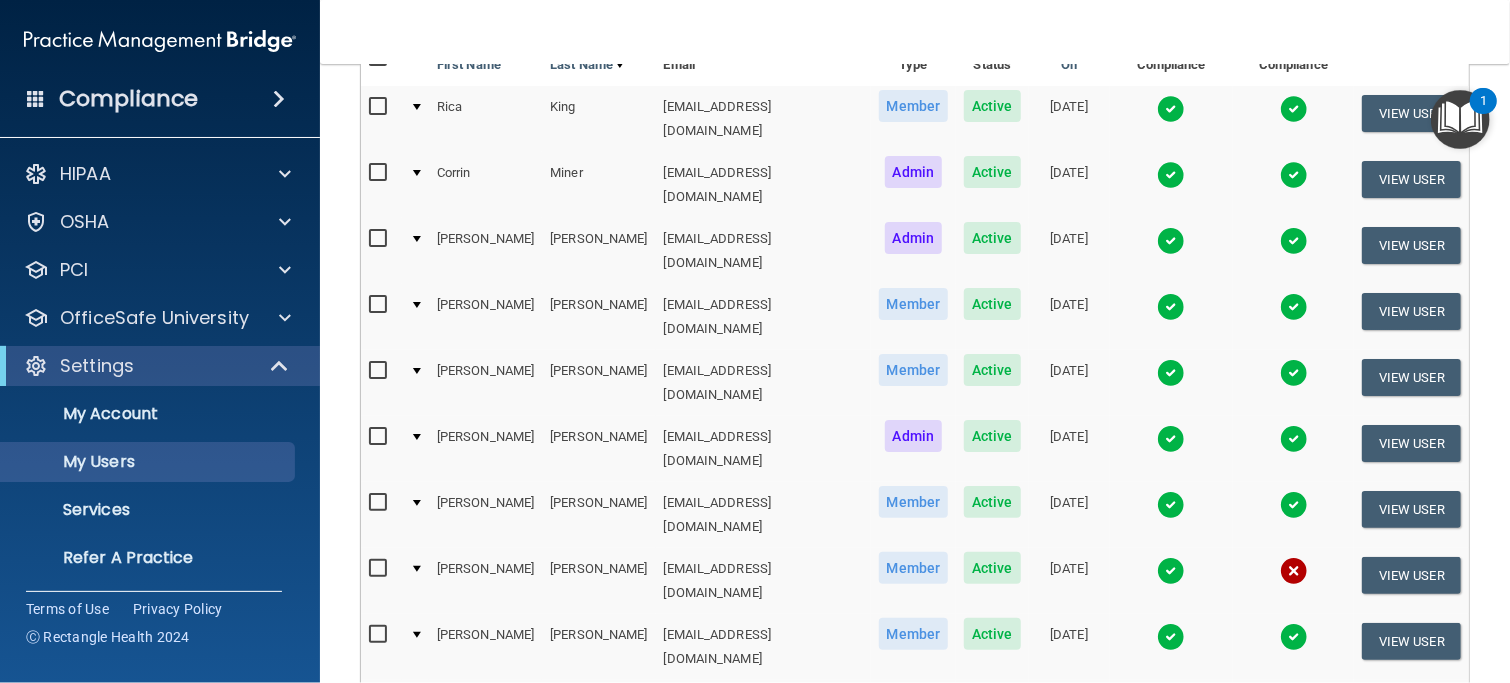 scroll, scrollTop: 361, scrollLeft: 0, axis: vertical 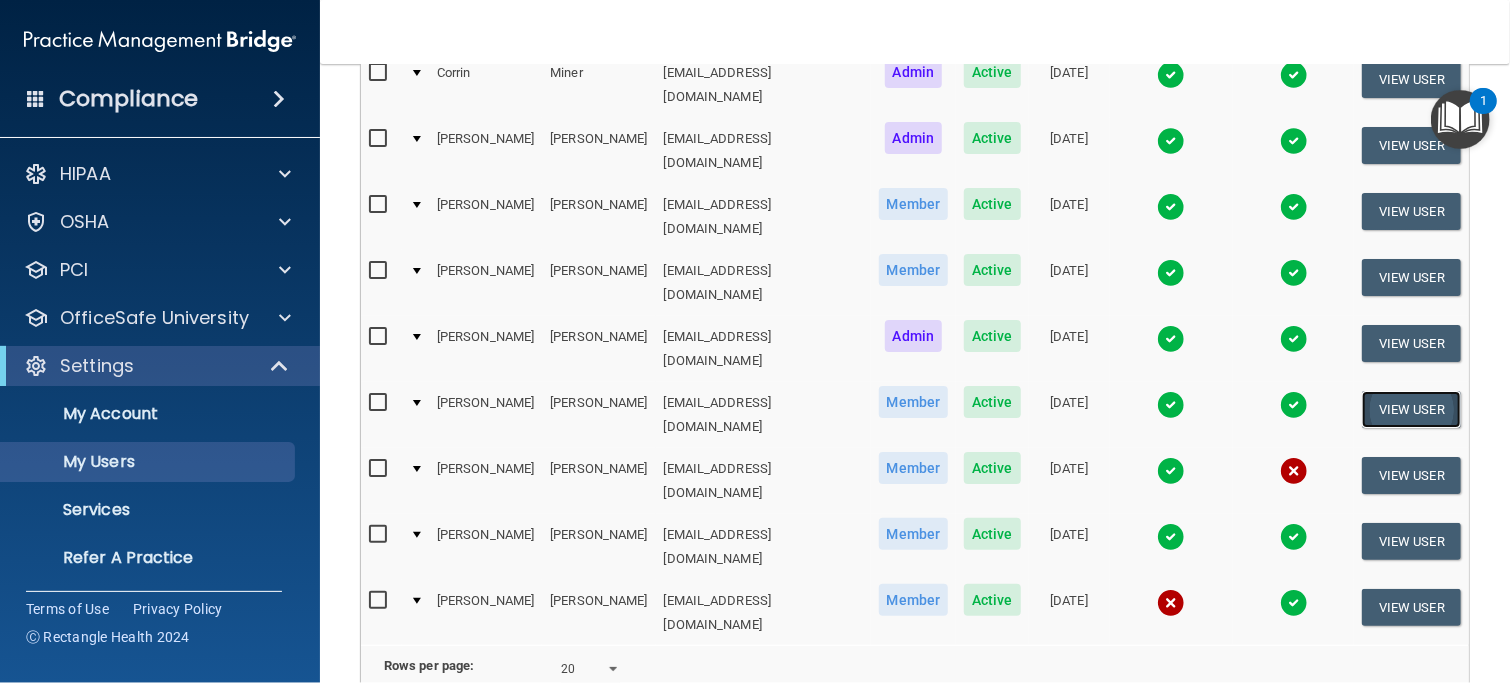 click on "View User" at bounding box center [1411, 409] 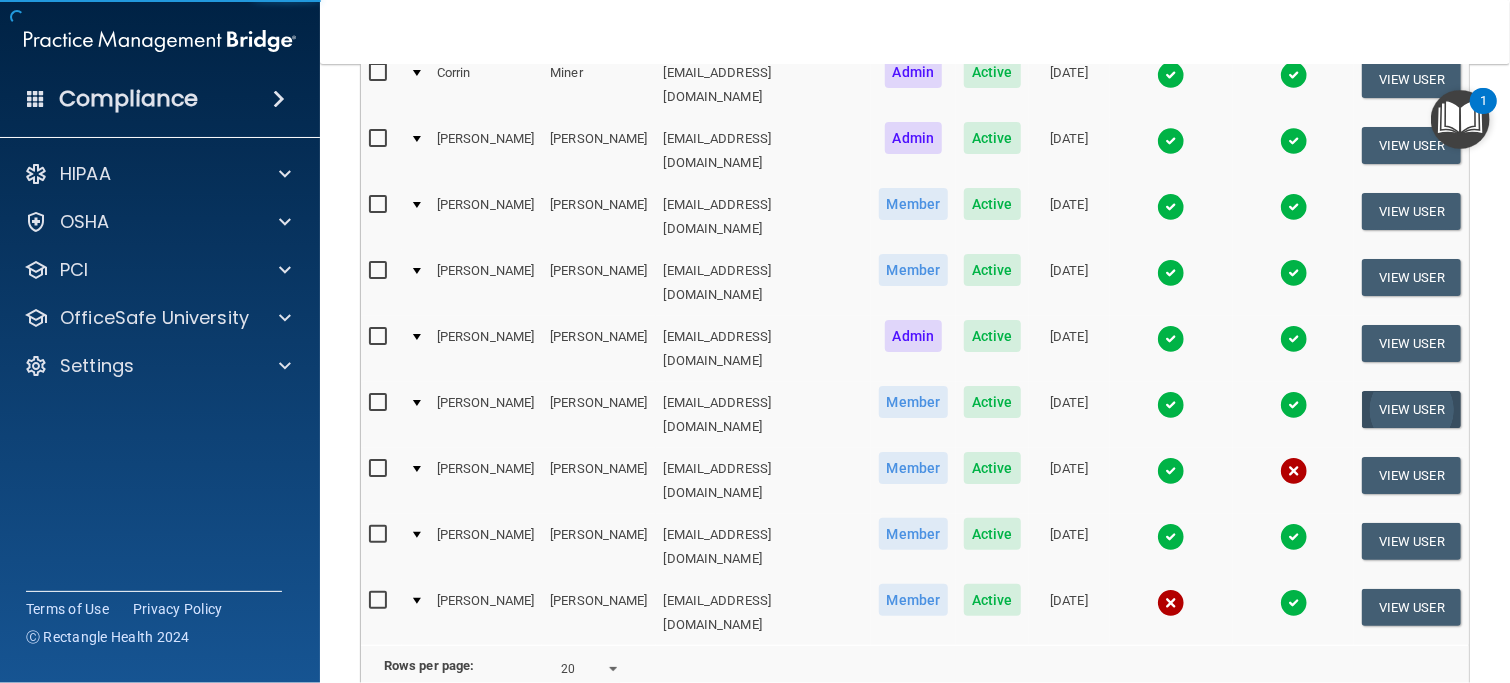 scroll, scrollTop: 0, scrollLeft: 0, axis: both 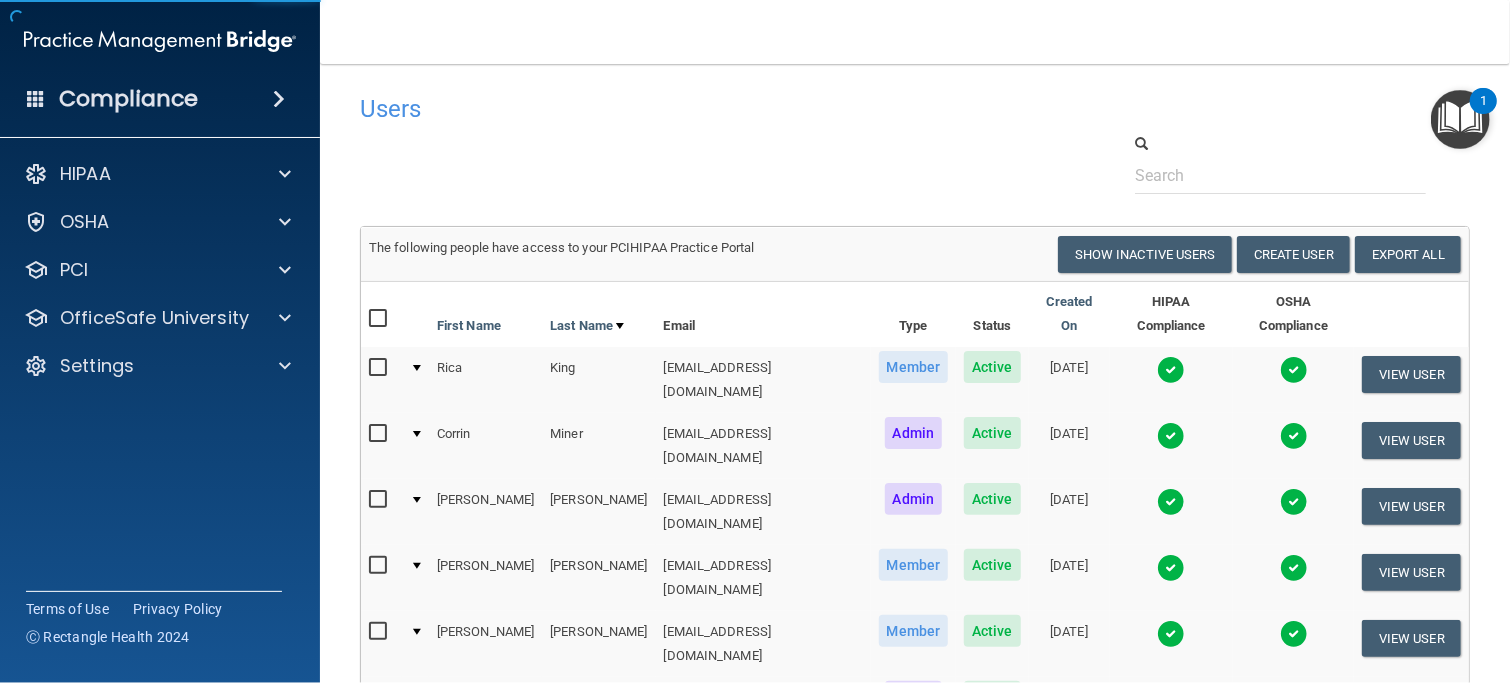 select on "practice_member" 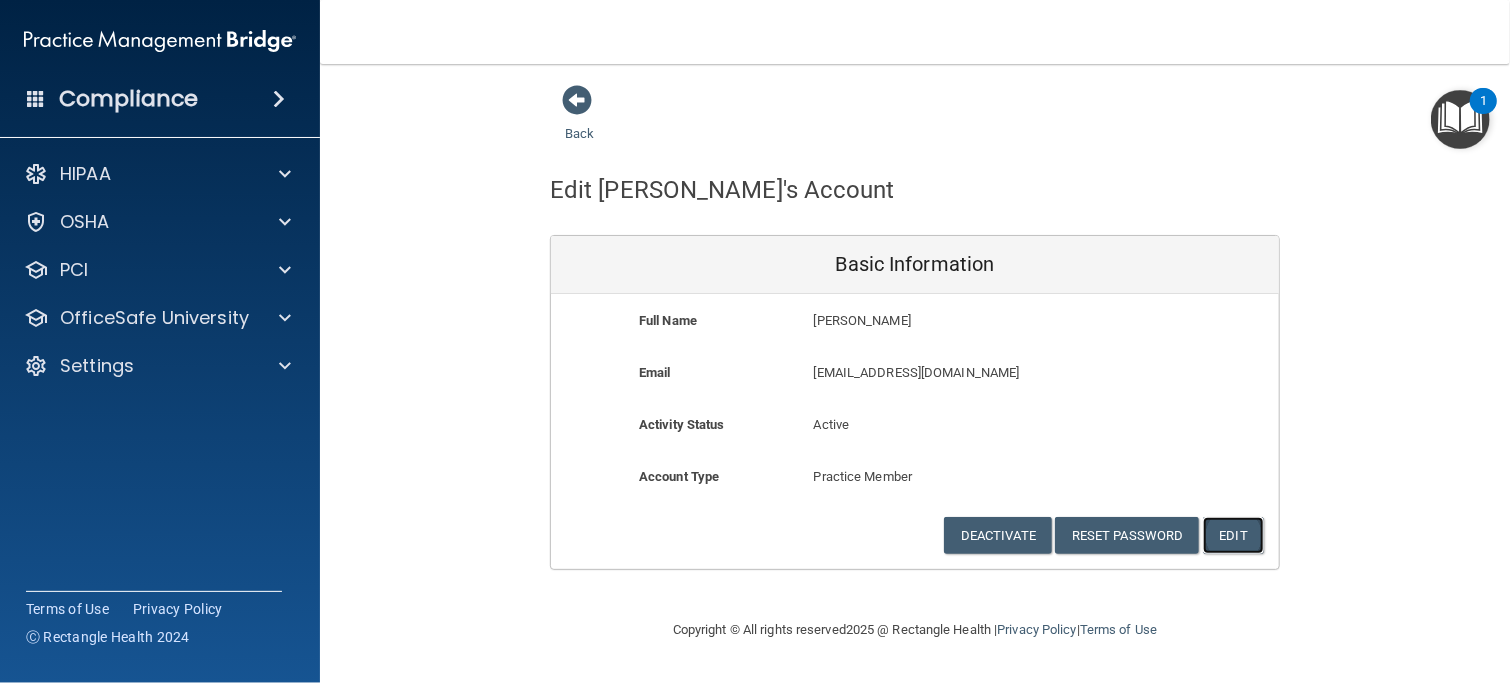 click on "Edit" at bounding box center (1233, 535) 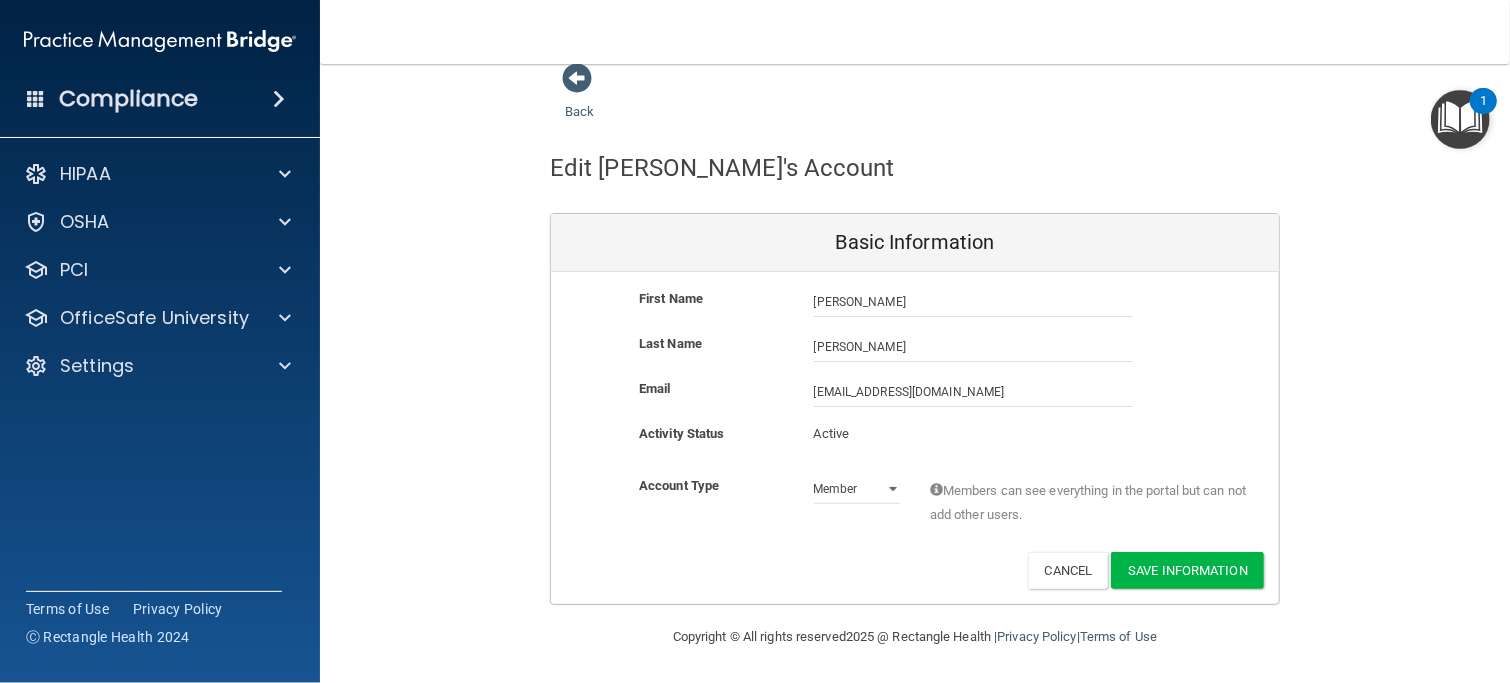 scroll, scrollTop: 0, scrollLeft: 0, axis: both 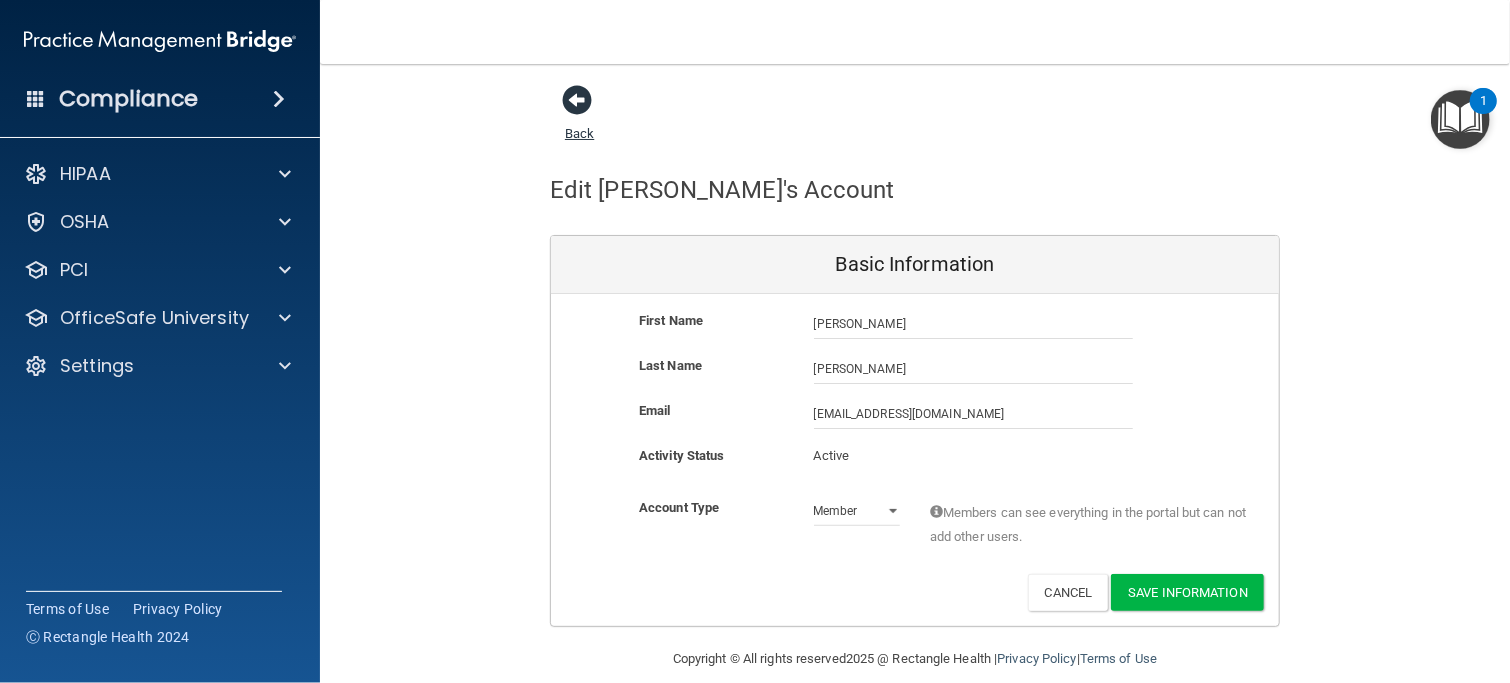 click at bounding box center [577, 100] 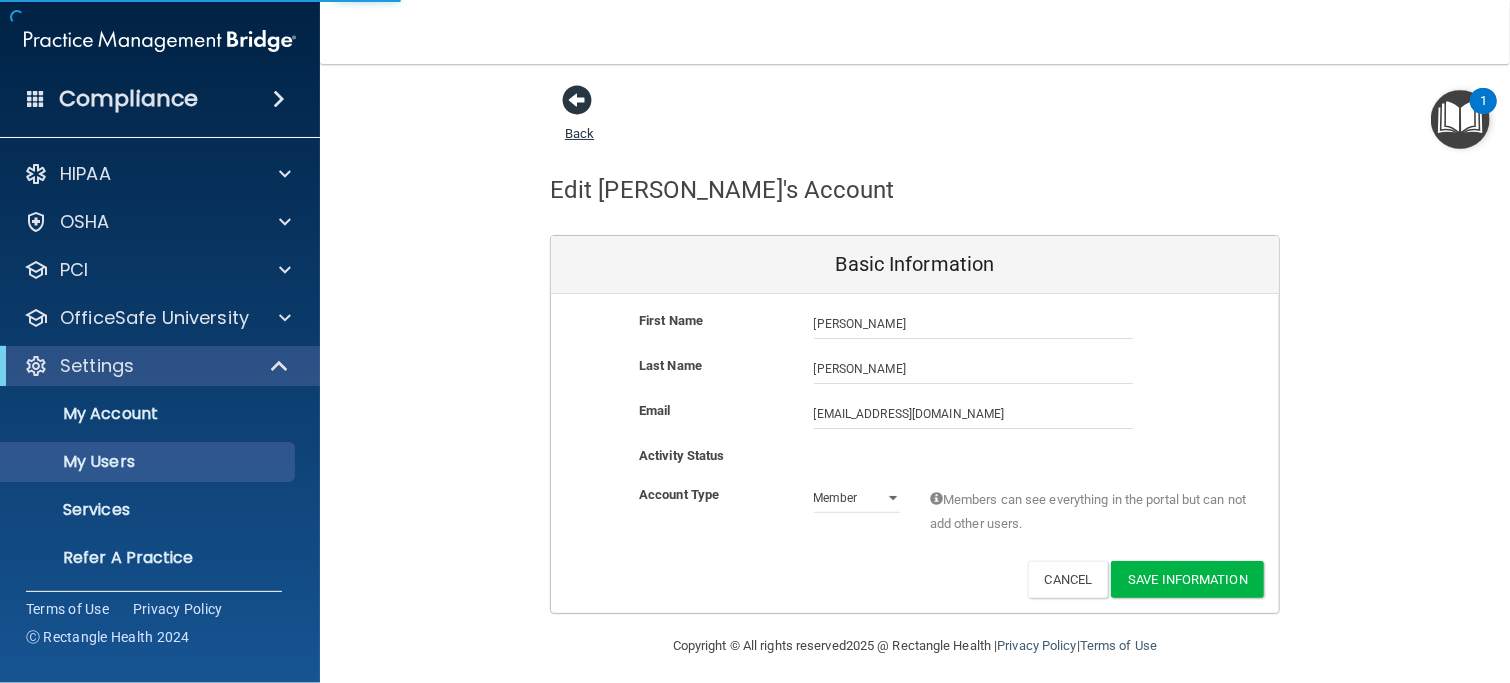 select on "20" 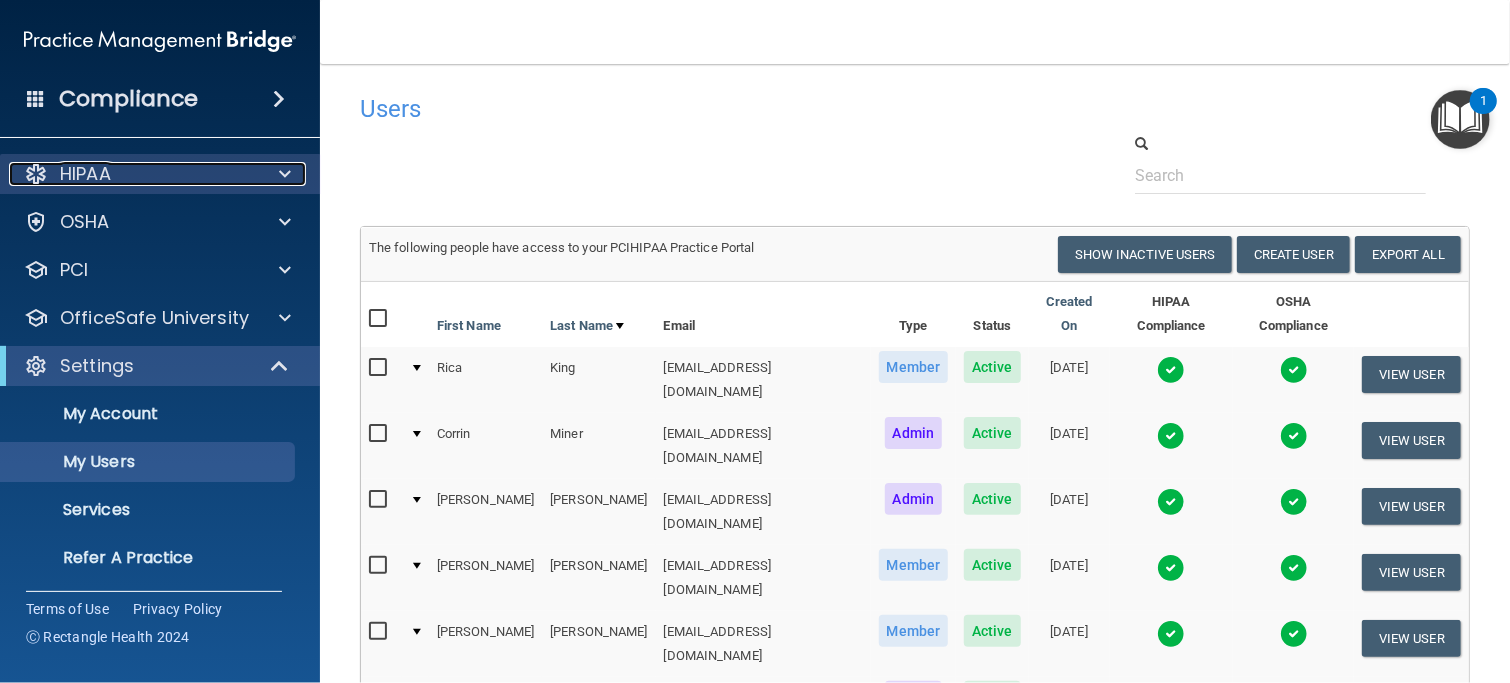 click on "HIPAA" at bounding box center (133, 174) 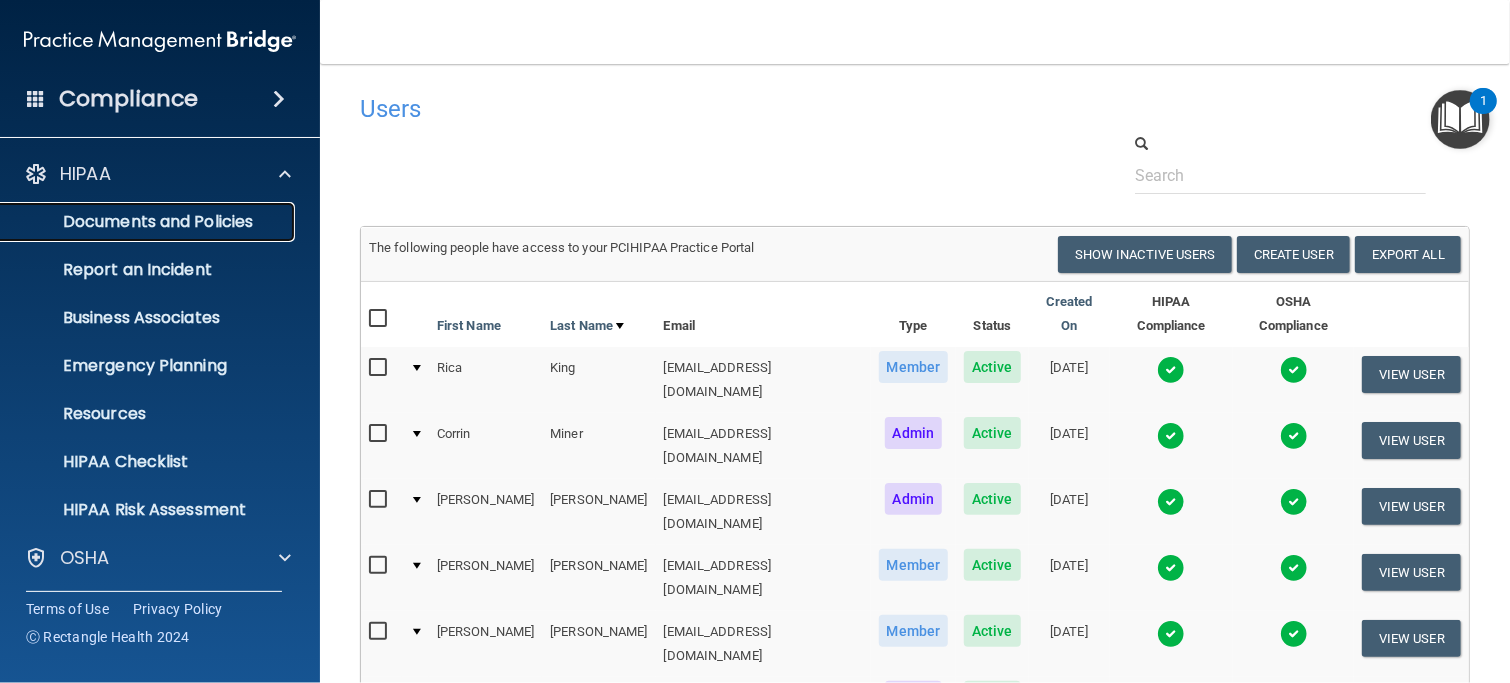 click on "Documents and Policies" at bounding box center (149, 222) 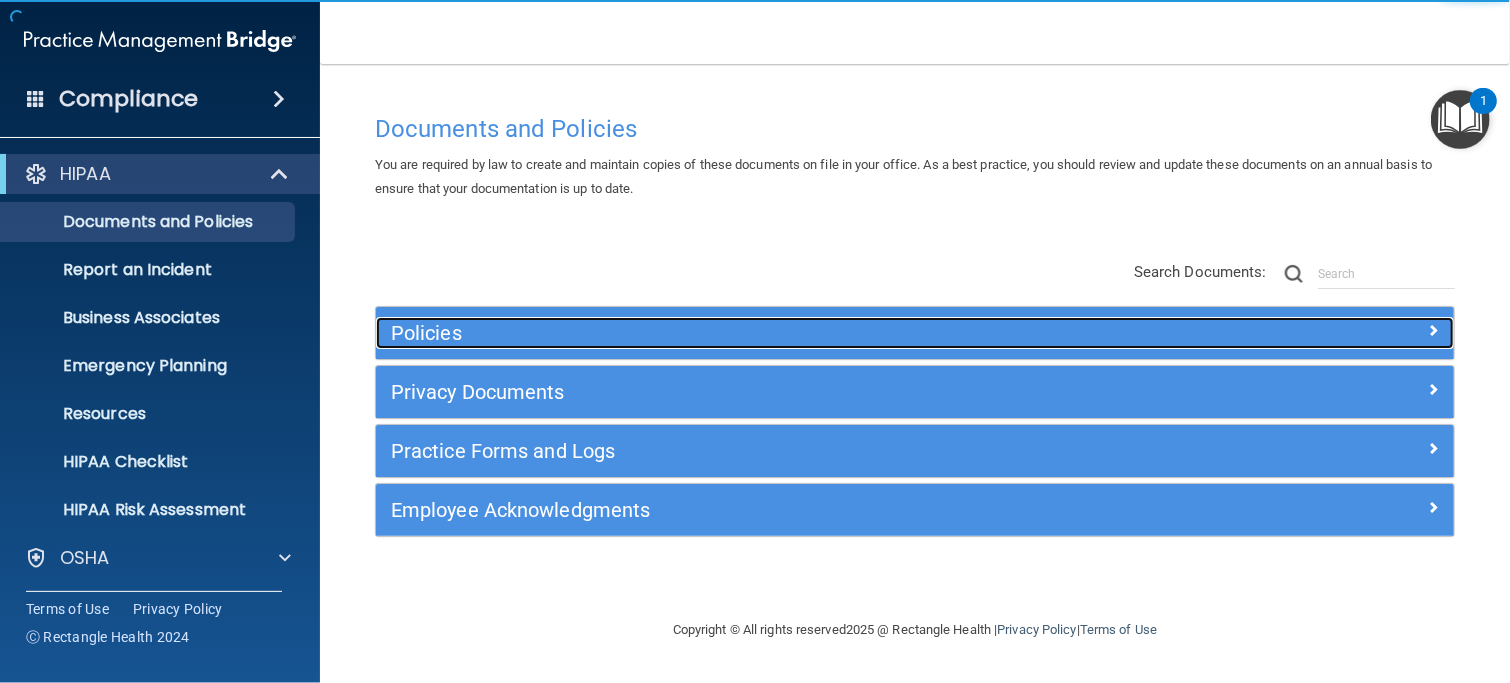 click on "Policies" at bounding box center (780, 333) 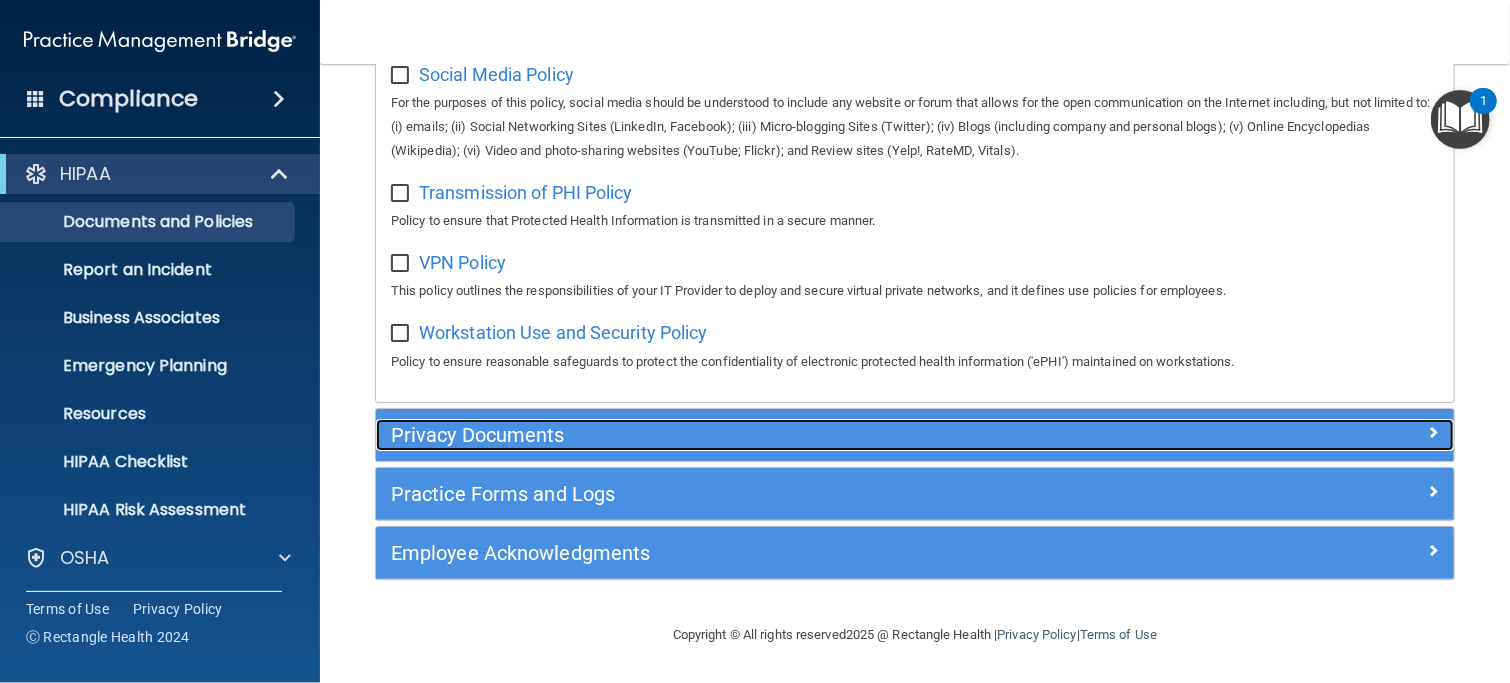 click on "Privacy Documents" at bounding box center [780, 435] 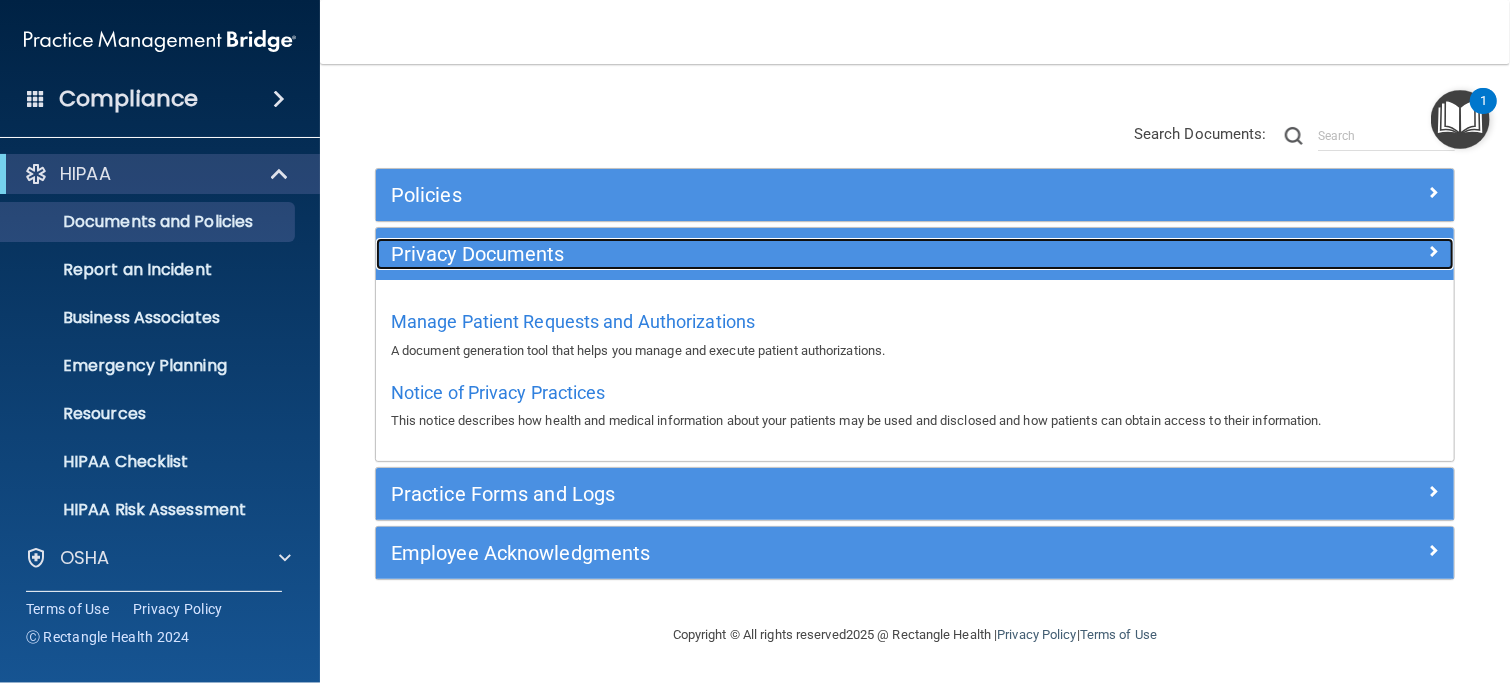 scroll, scrollTop: 137, scrollLeft: 0, axis: vertical 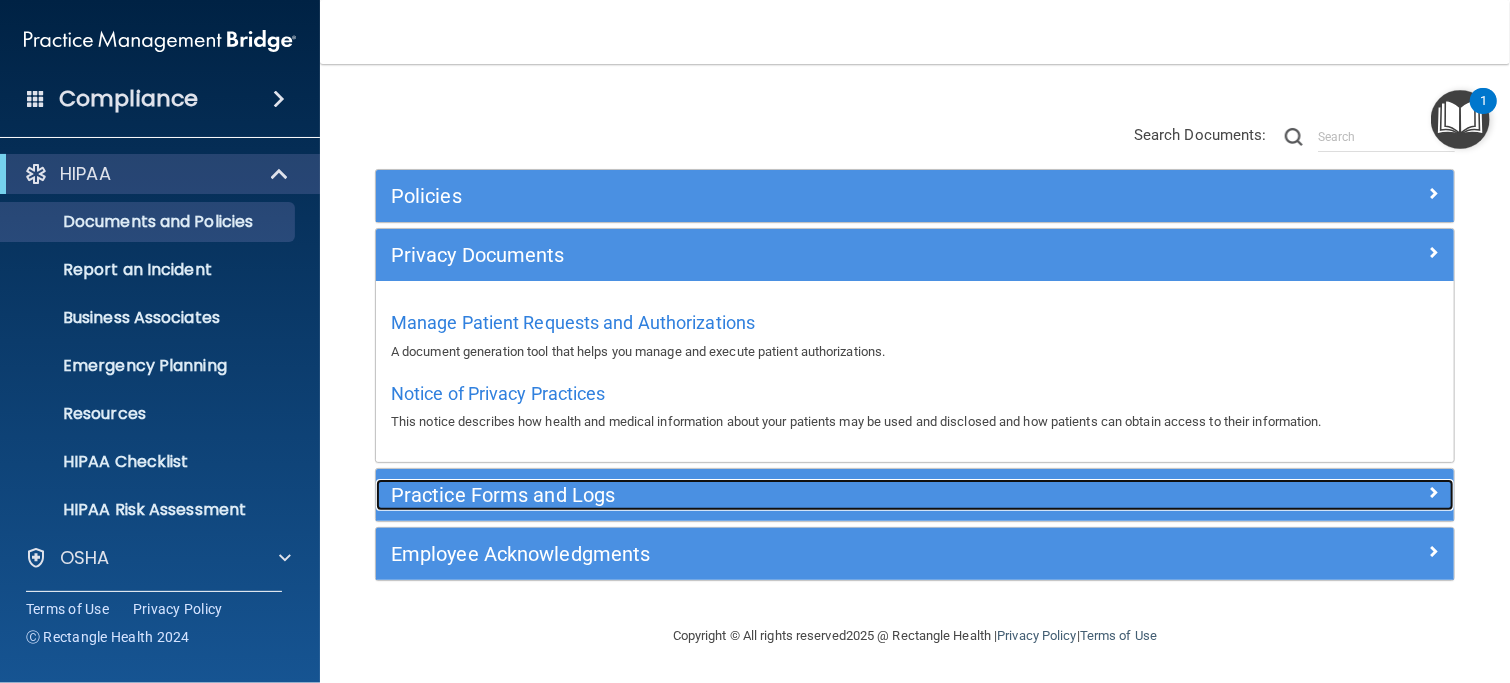 click on "Practice Forms and Logs" at bounding box center (780, 495) 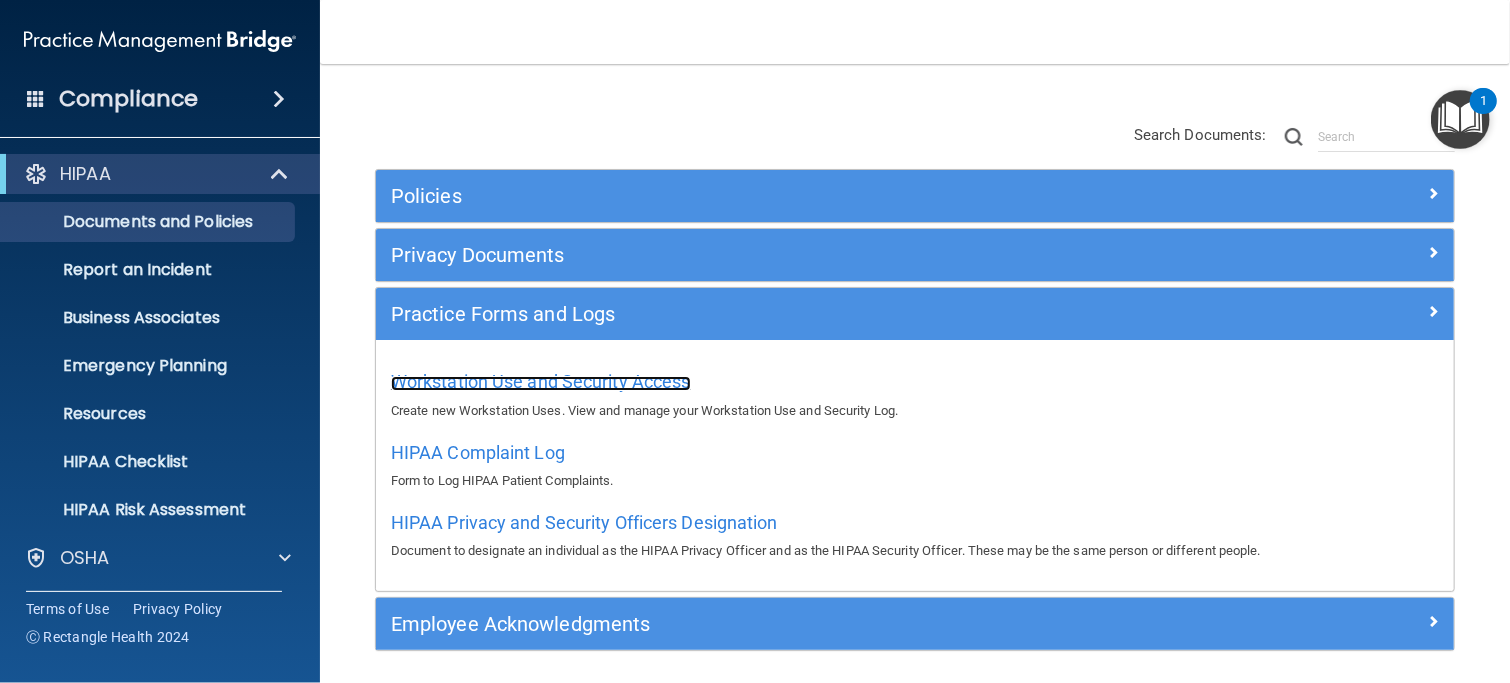 click on "Workstation Use and Security Access" at bounding box center [541, 381] 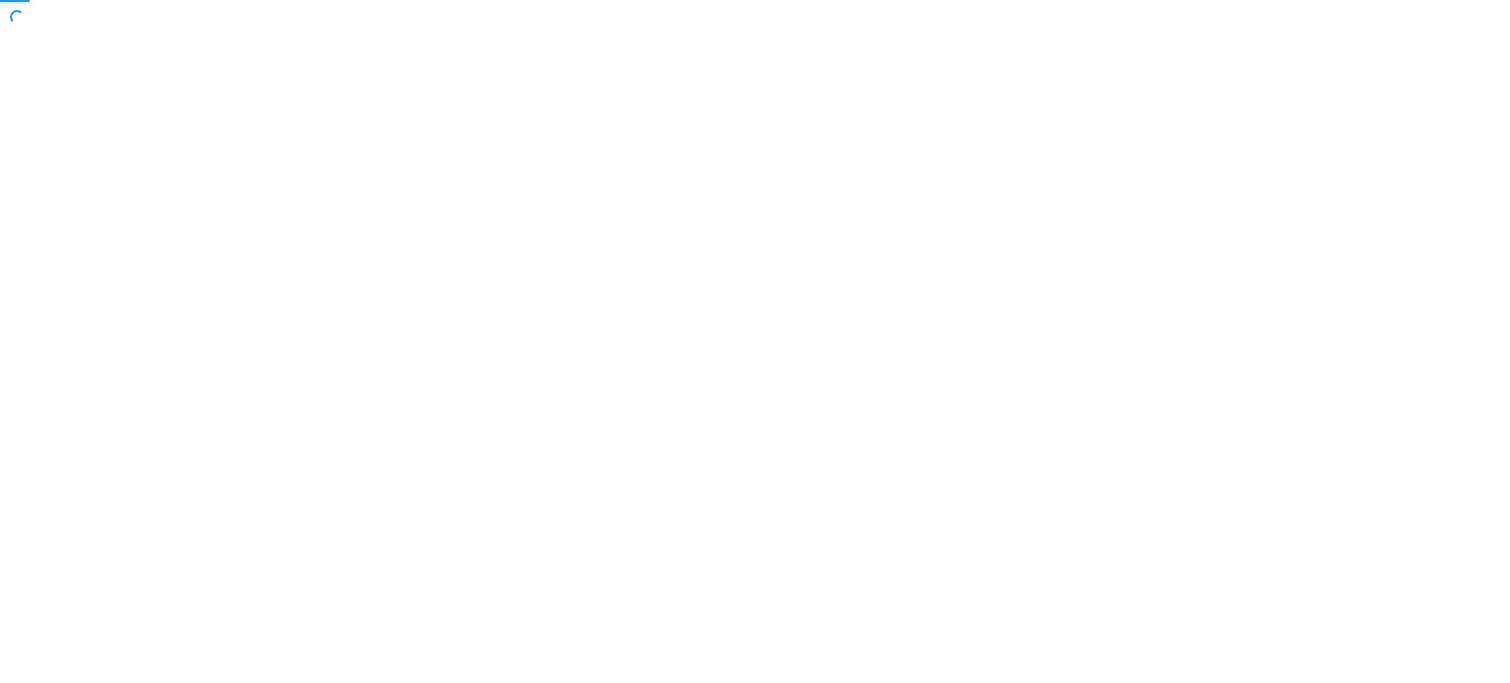 scroll, scrollTop: 0, scrollLeft: 0, axis: both 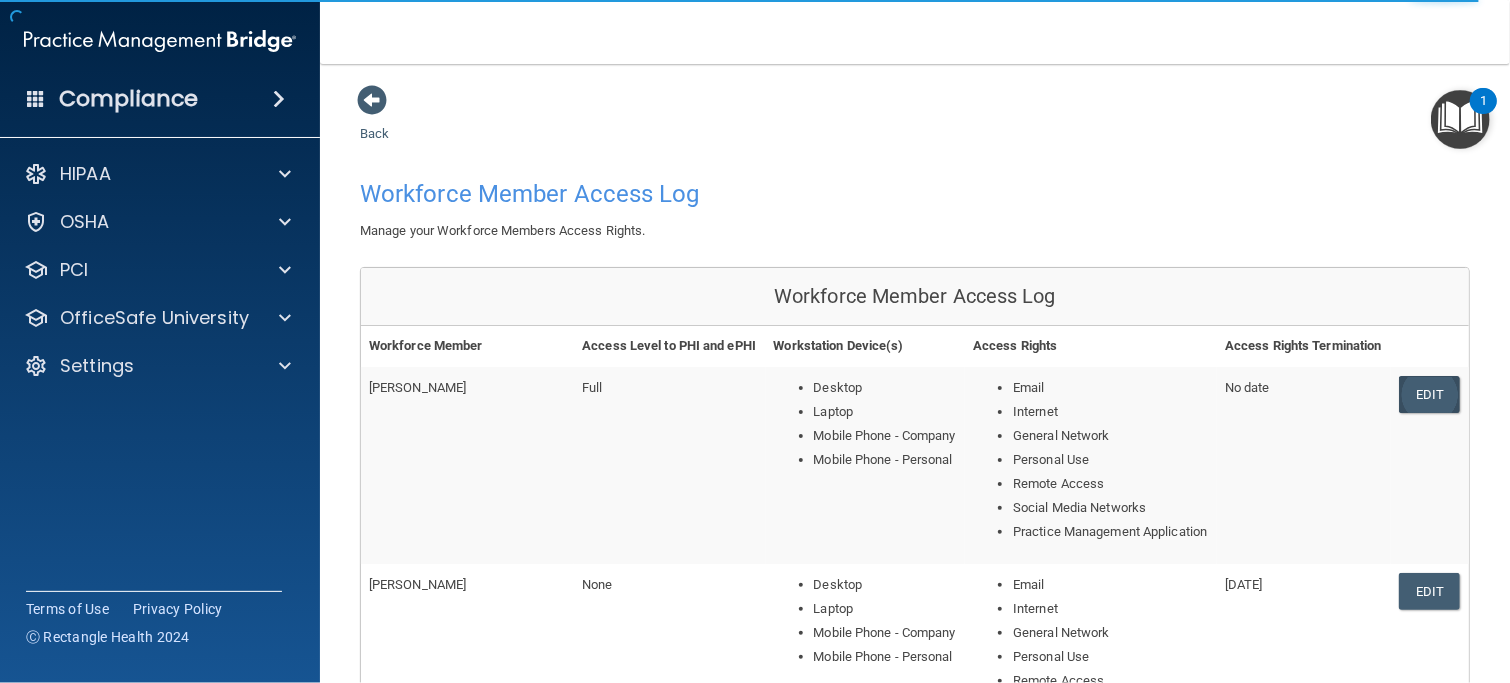 click on "Edit" at bounding box center (1429, 394) 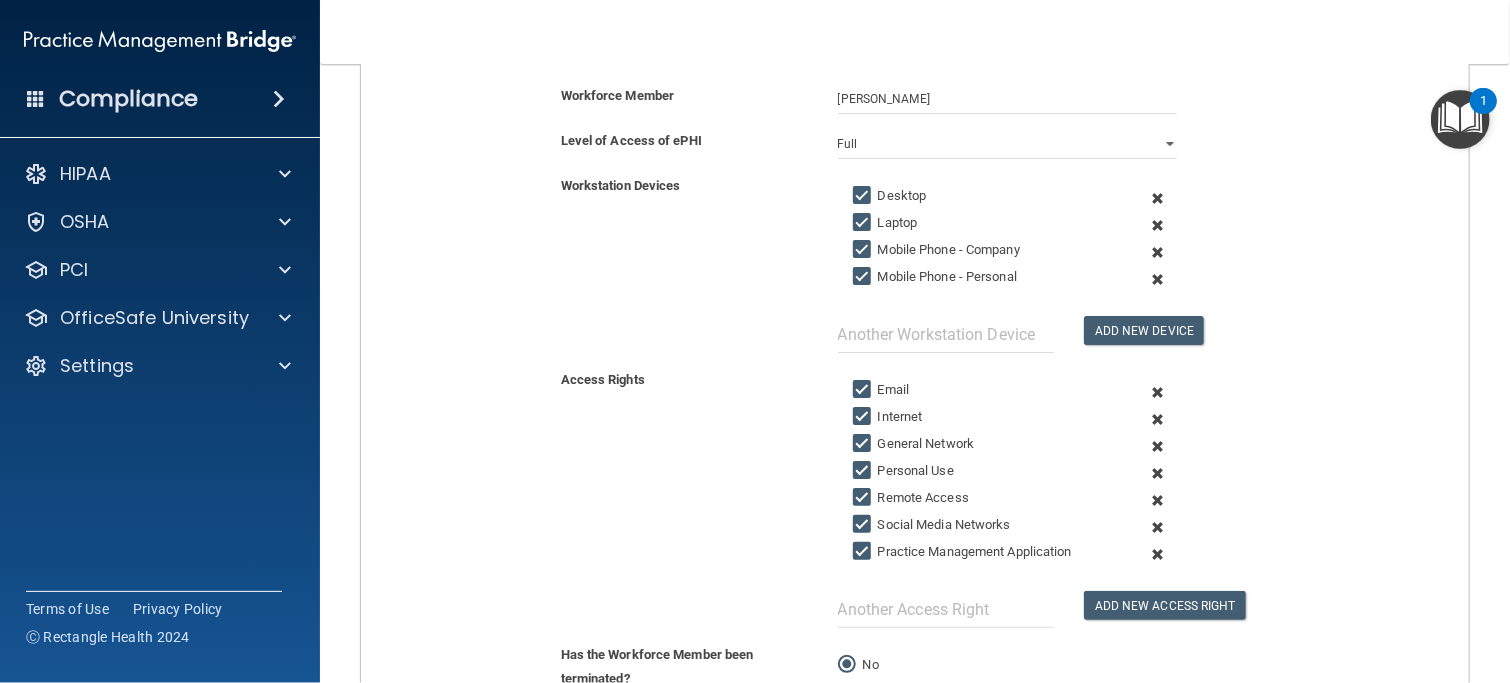scroll, scrollTop: 0, scrollLeft: 0, axis: both 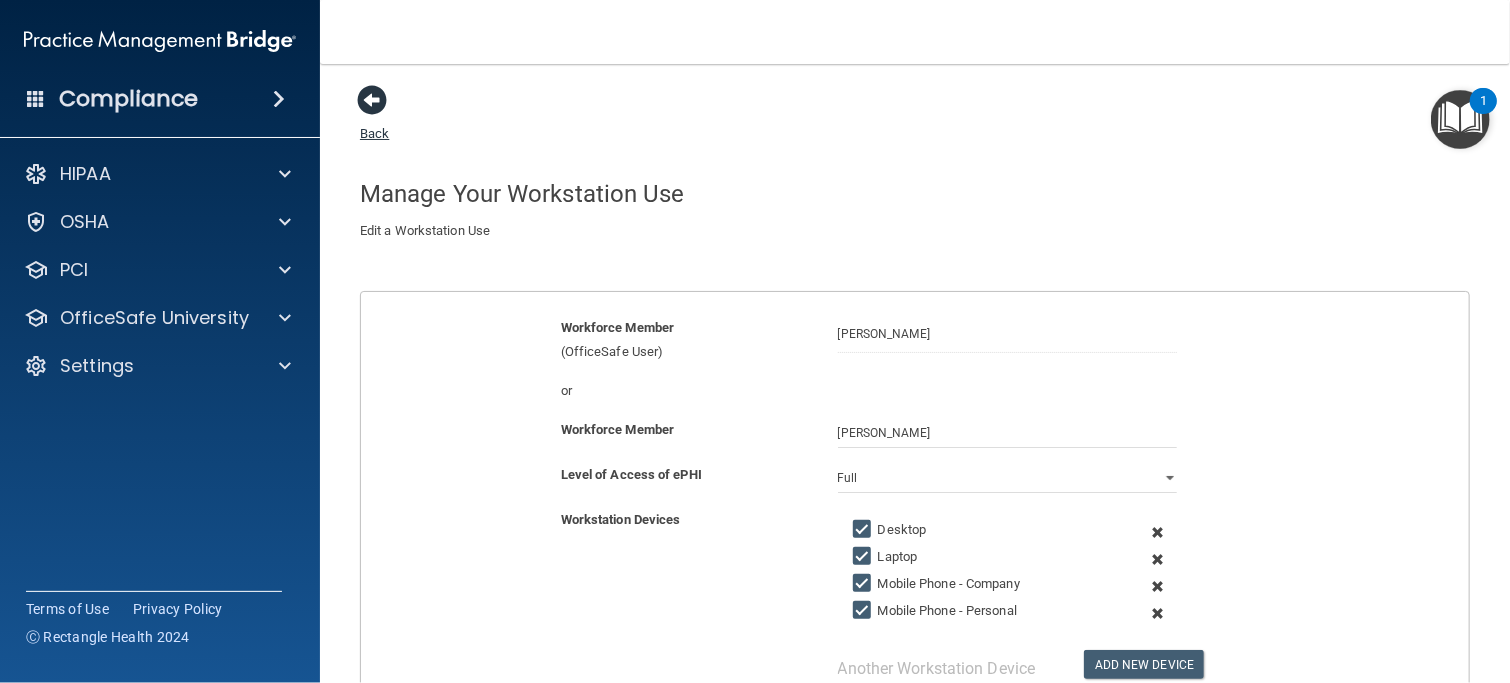 click at bounding box center [372, 100] 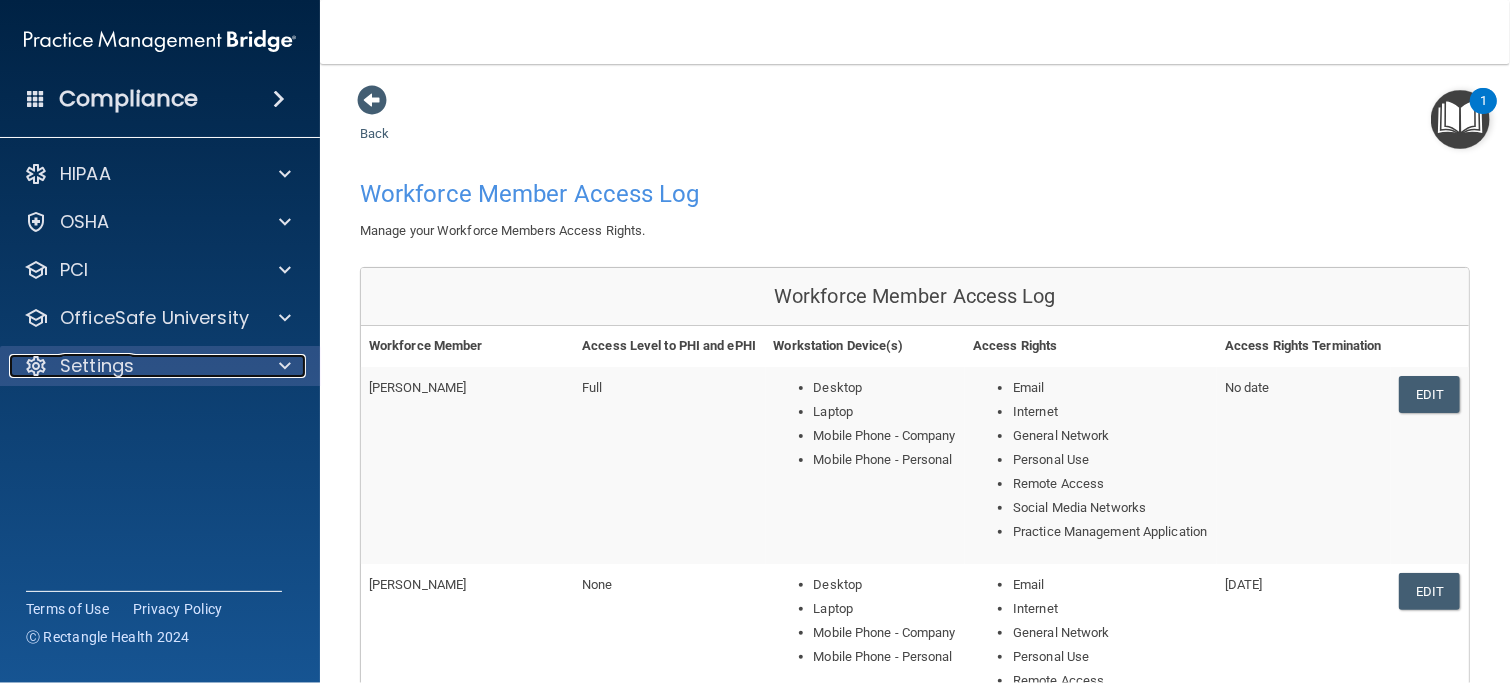 click on "Settings" at bounding box center [133, 366] 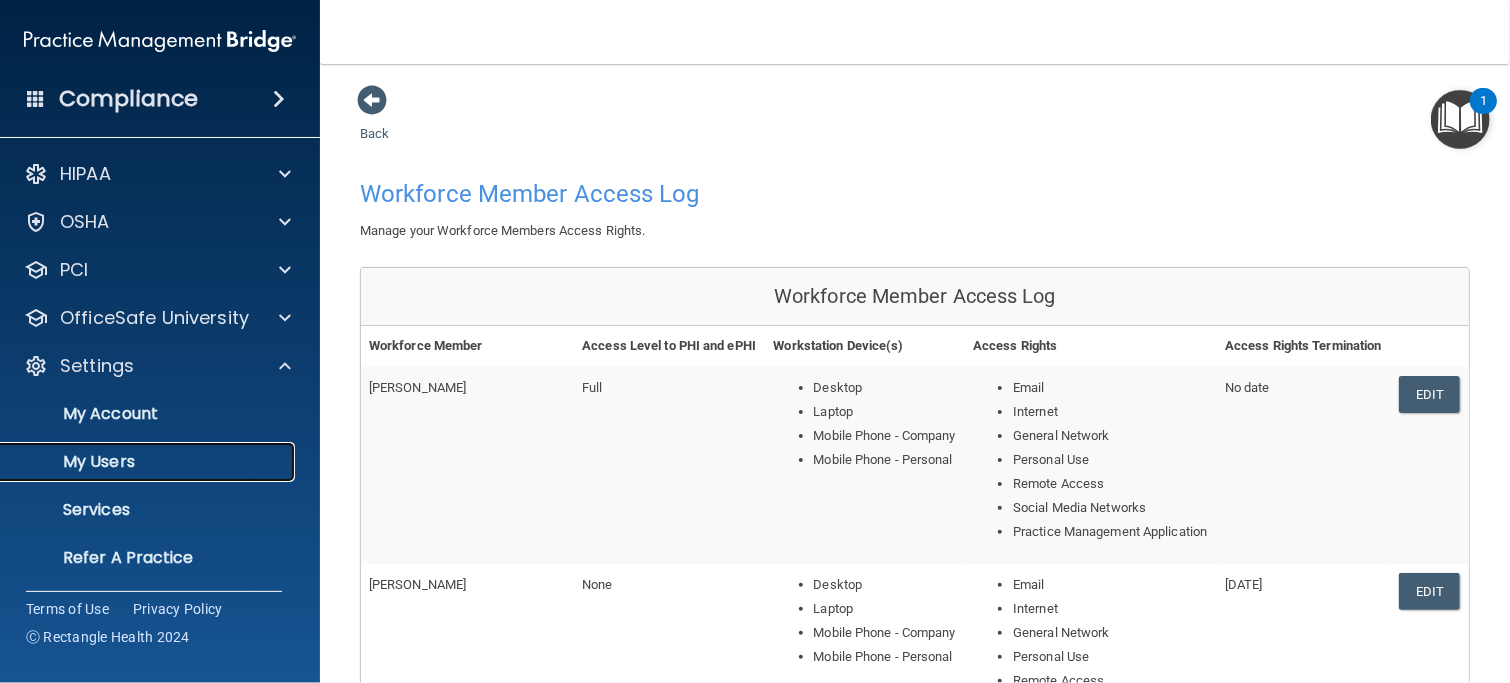 click on "My Users" at bounding box center (149, 462) 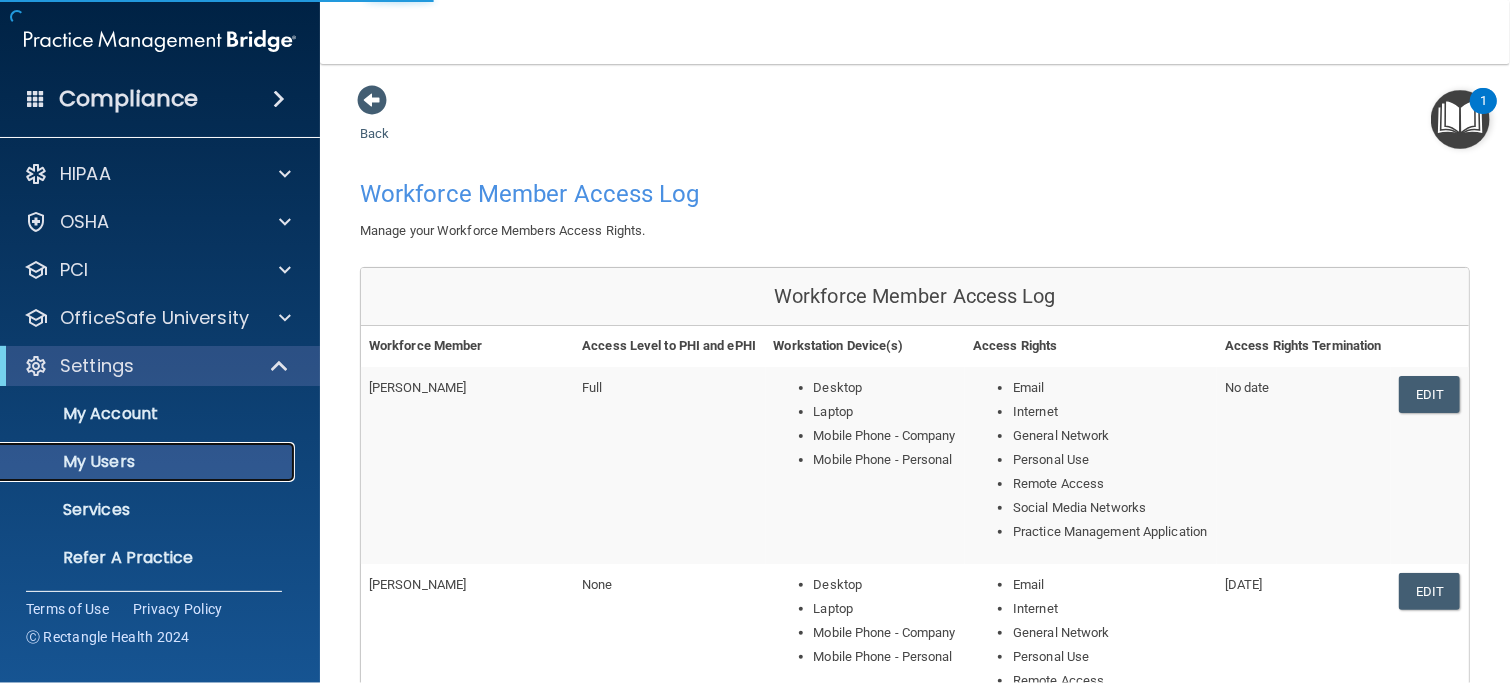 select on "20" 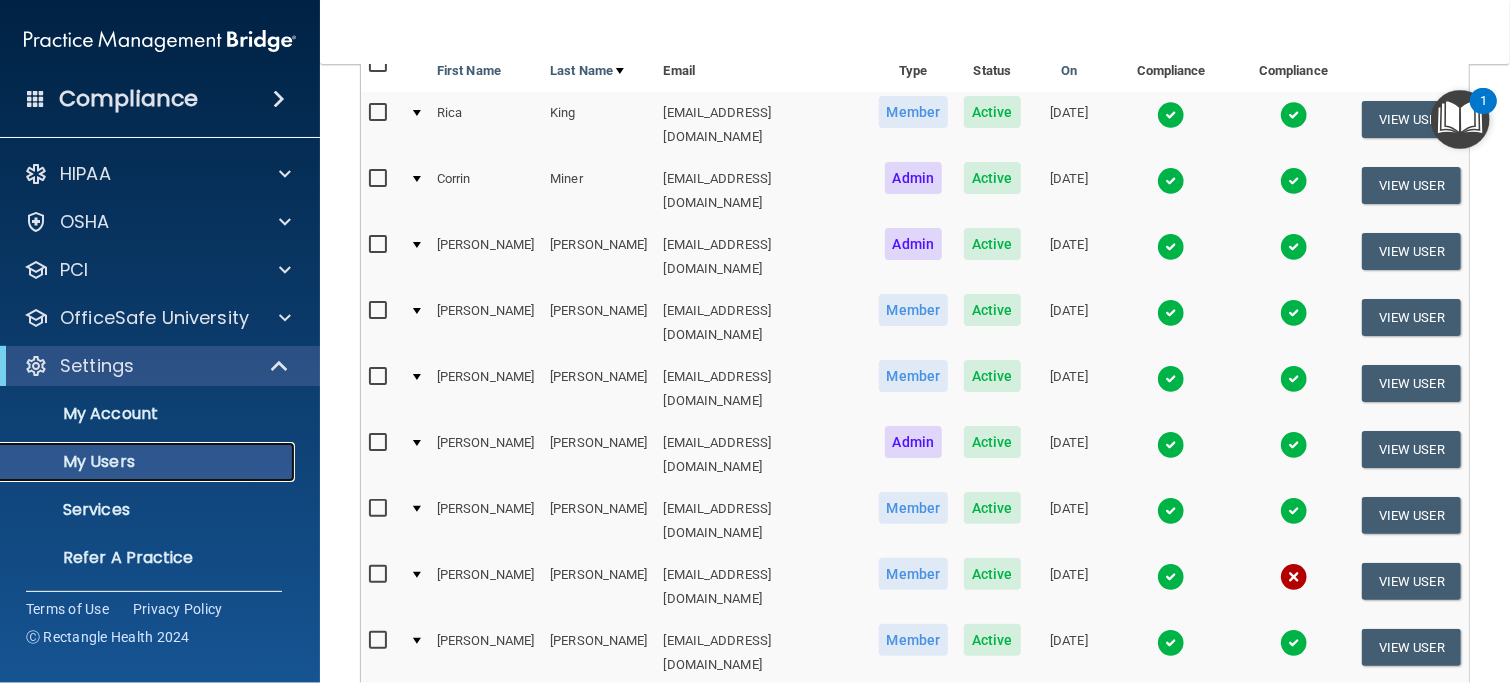scroll, scrollTop: 200, scrollLeft: 0, axis: vertical 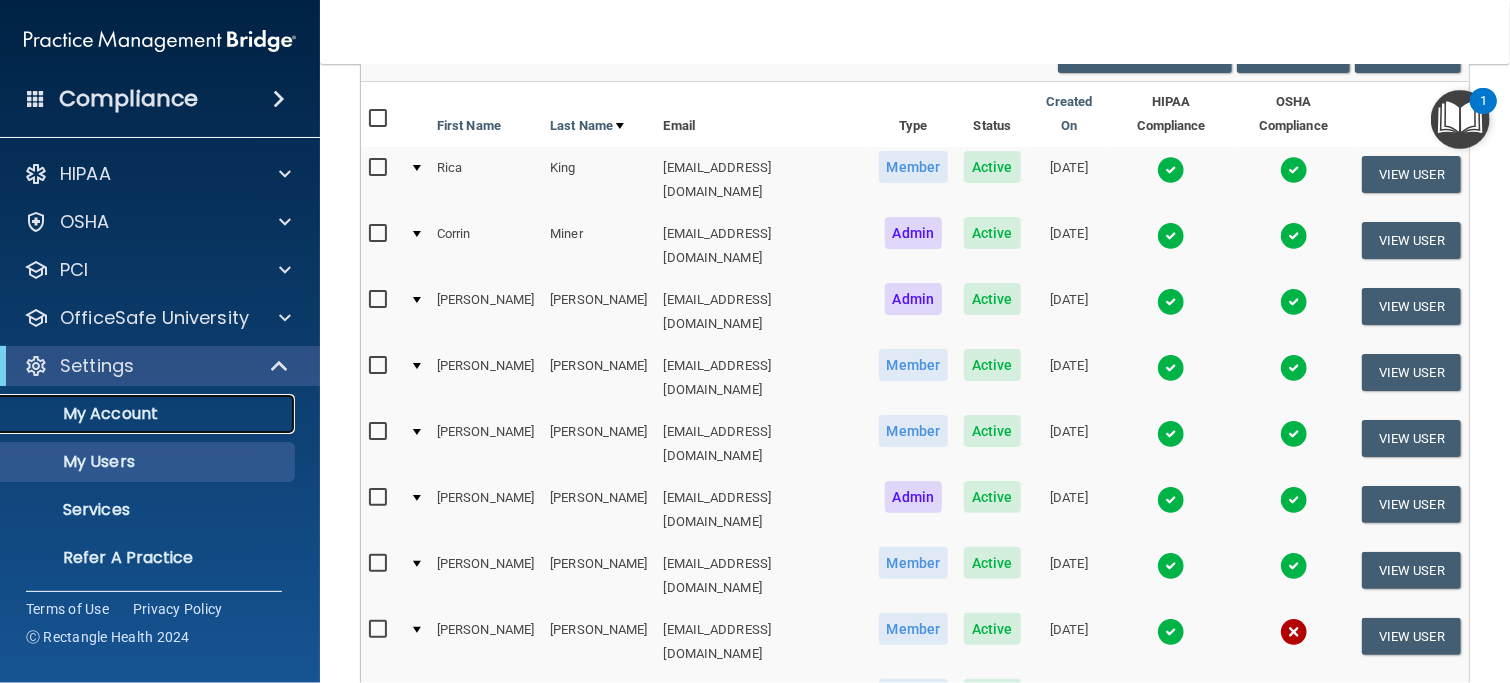 click on "My Account" at bounding box center (149, 414) 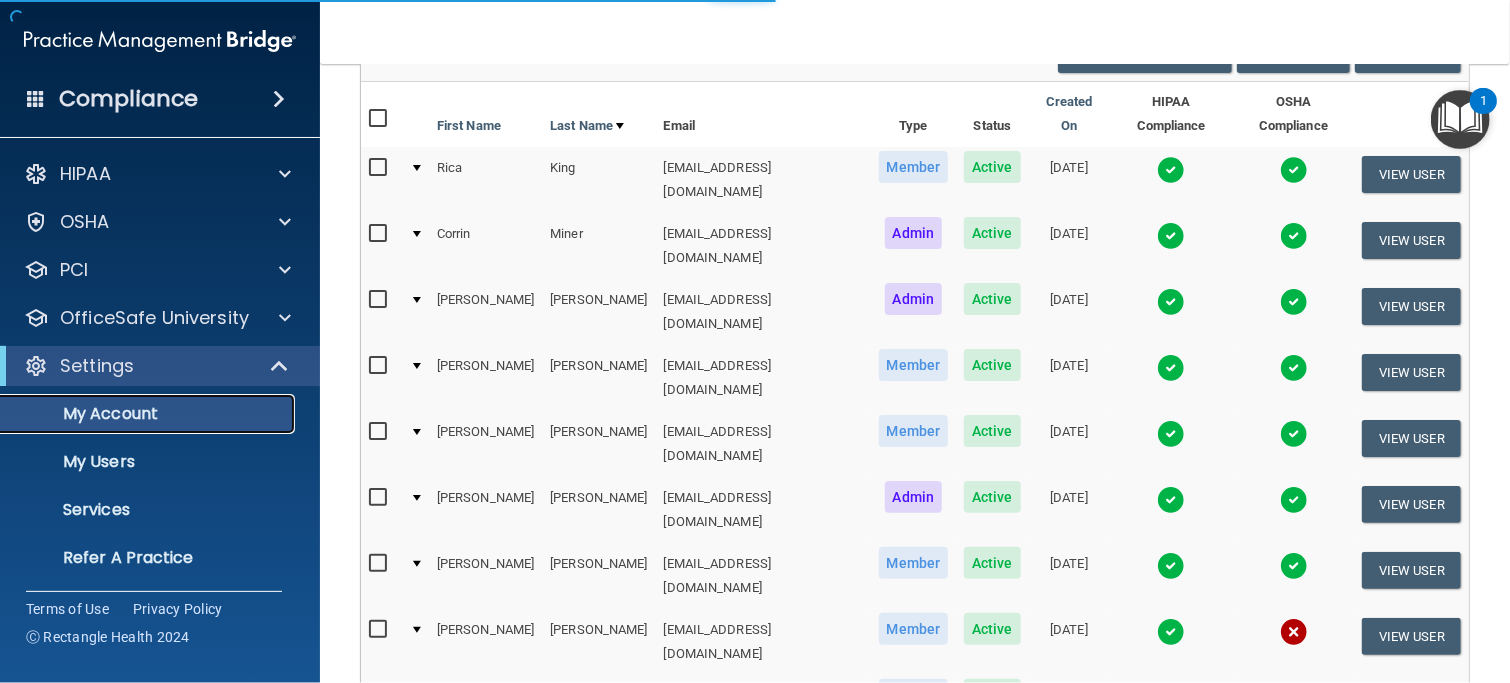 scroll, scrollTop: 0, scrollLeft: 0, axis: both 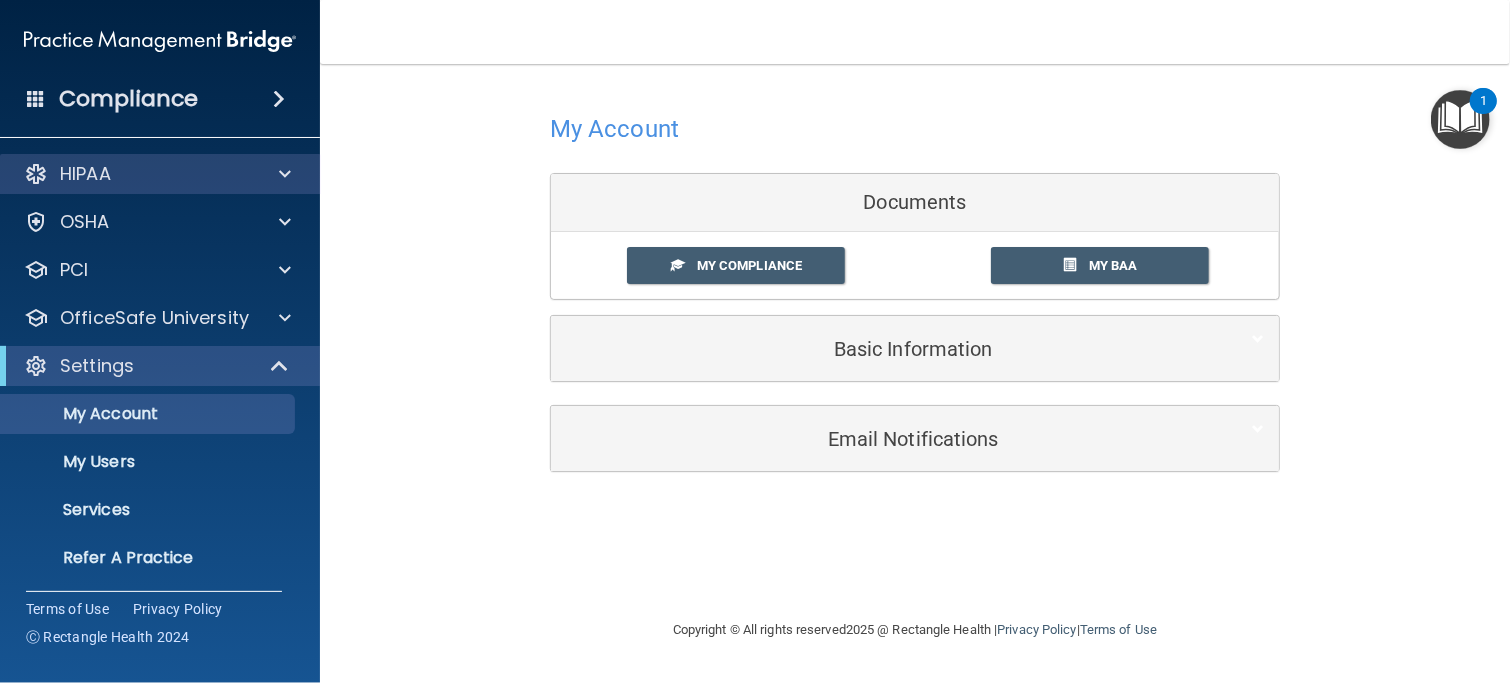 click on "HIPAA" at bounding box center (160, 174) 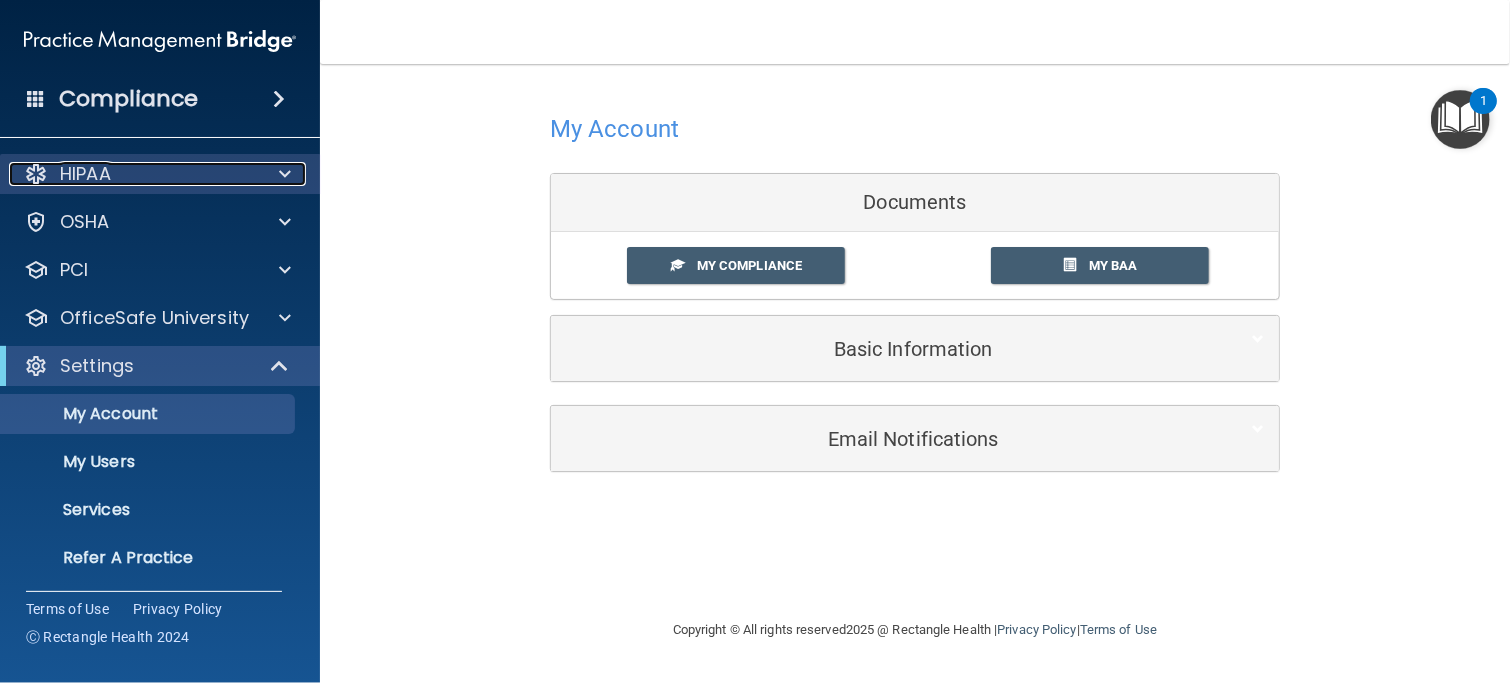 click at bounding box center (282, 174) 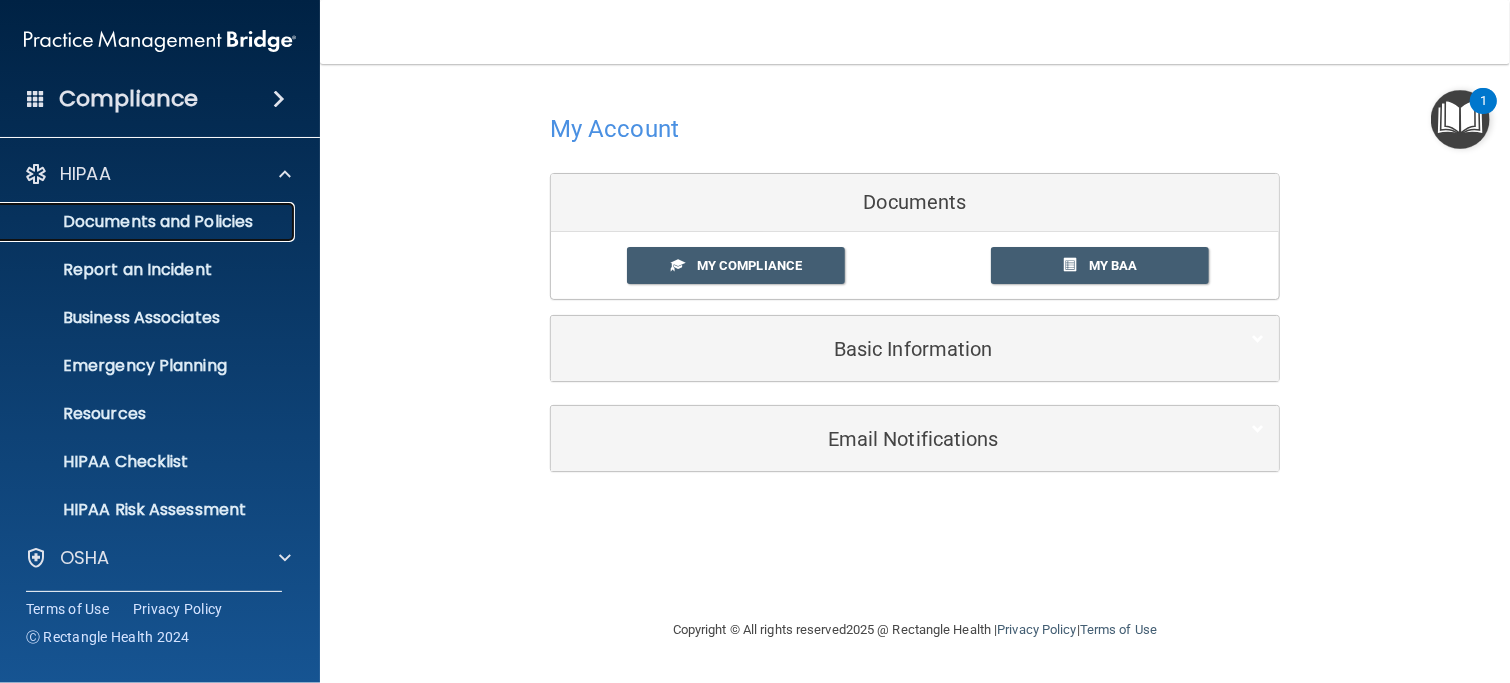 click on "Documents and Policies" at bounding box center (149, 222) 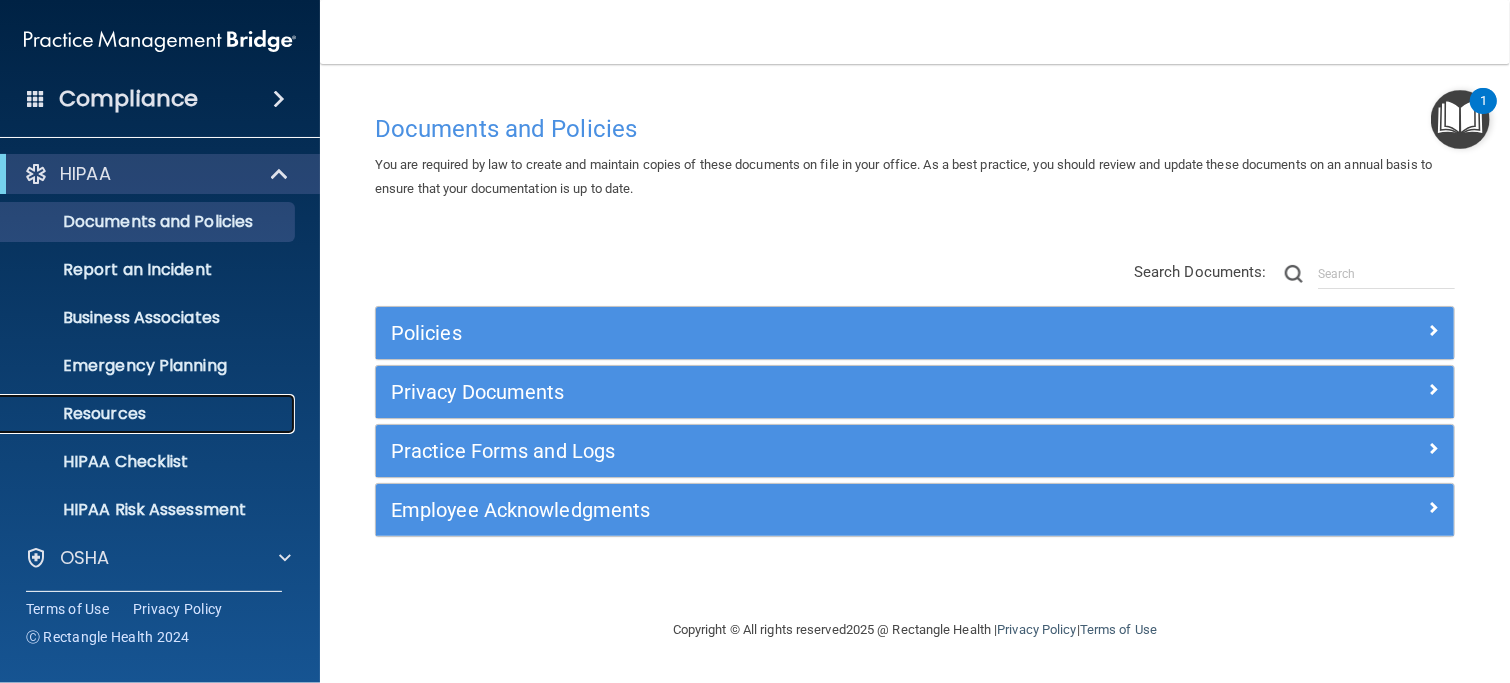 click on "Resources" at bounding box center (149, 414) 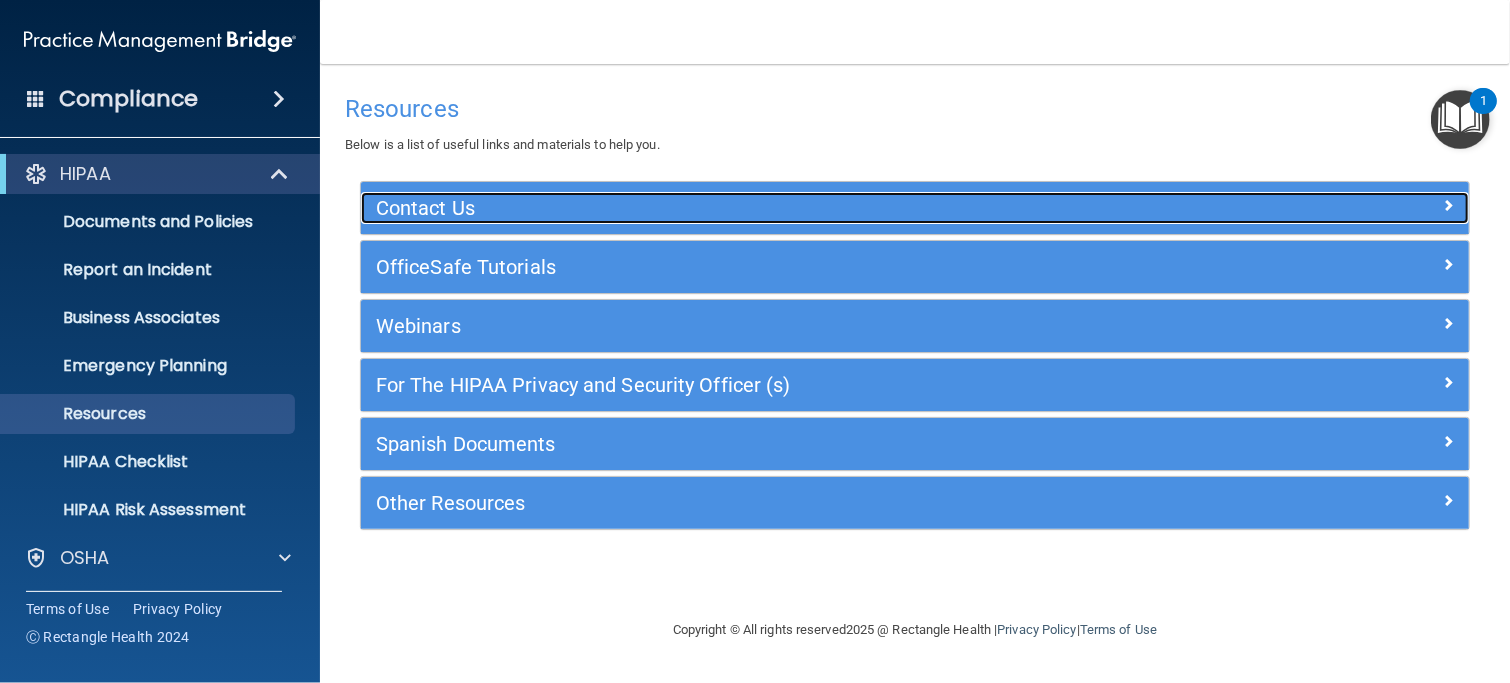 click on "Contact Us" at bounding box center [776, 208] 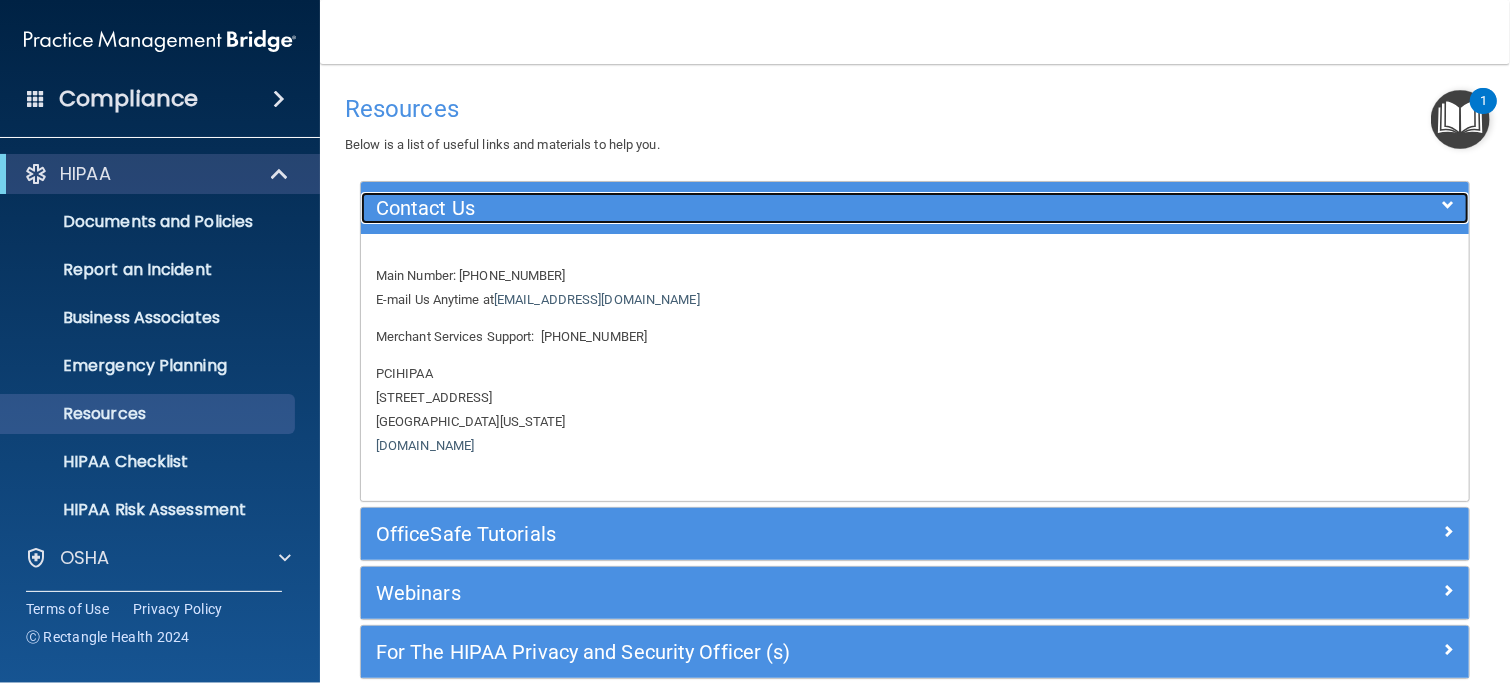 click on "Contact Us" at bounding box center [776, 208] 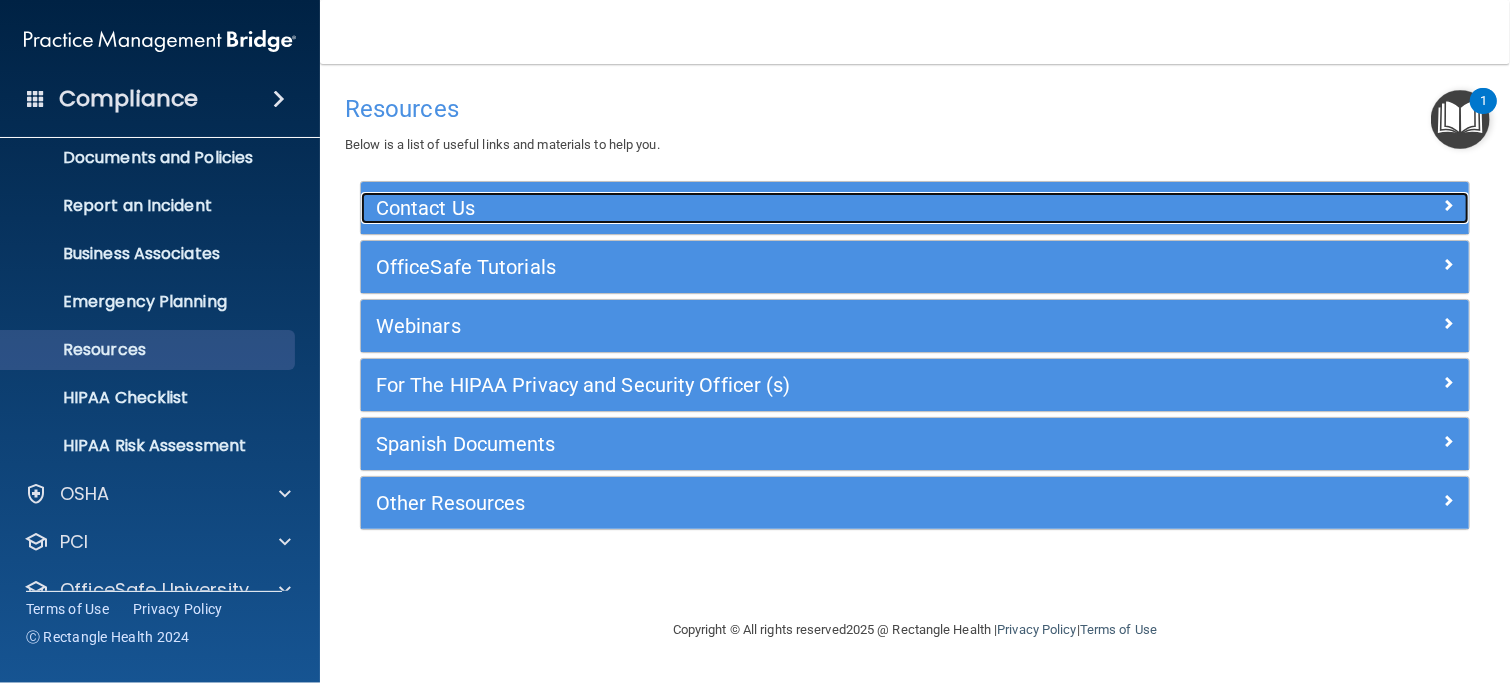 scroll, scrollTop: 146, scrollLeft: 0, axis: vertical 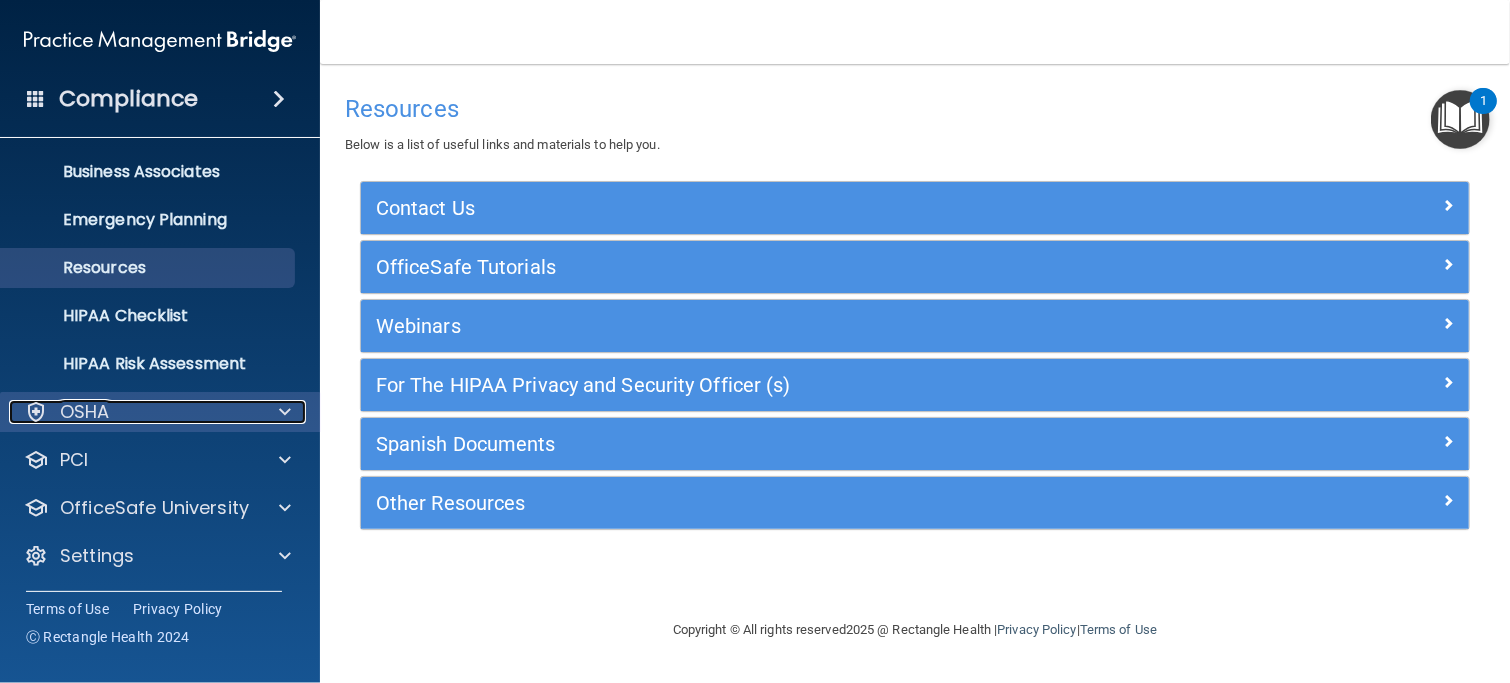 click on "OSHA" at bounding box center (133, 412) 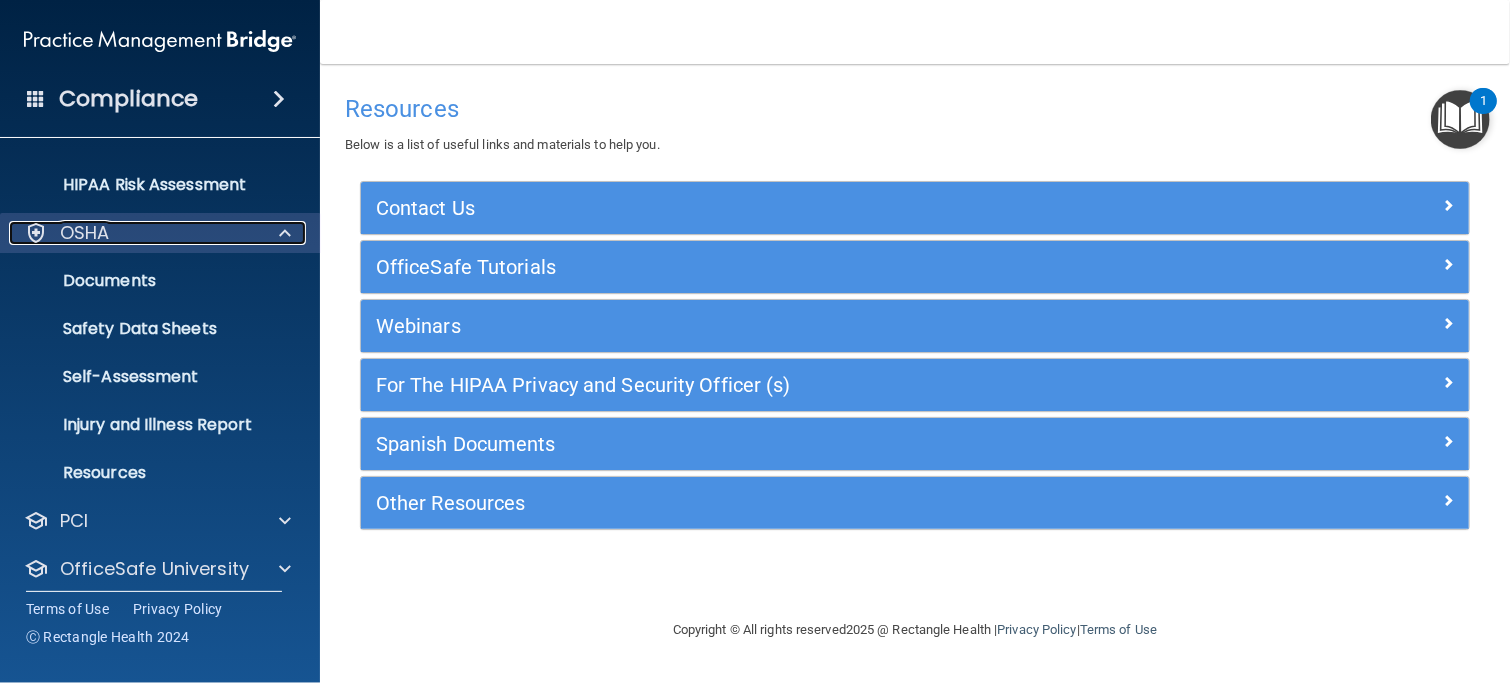 scroll, scrollTop: 385, scrollLeft: 0, axis: vertical 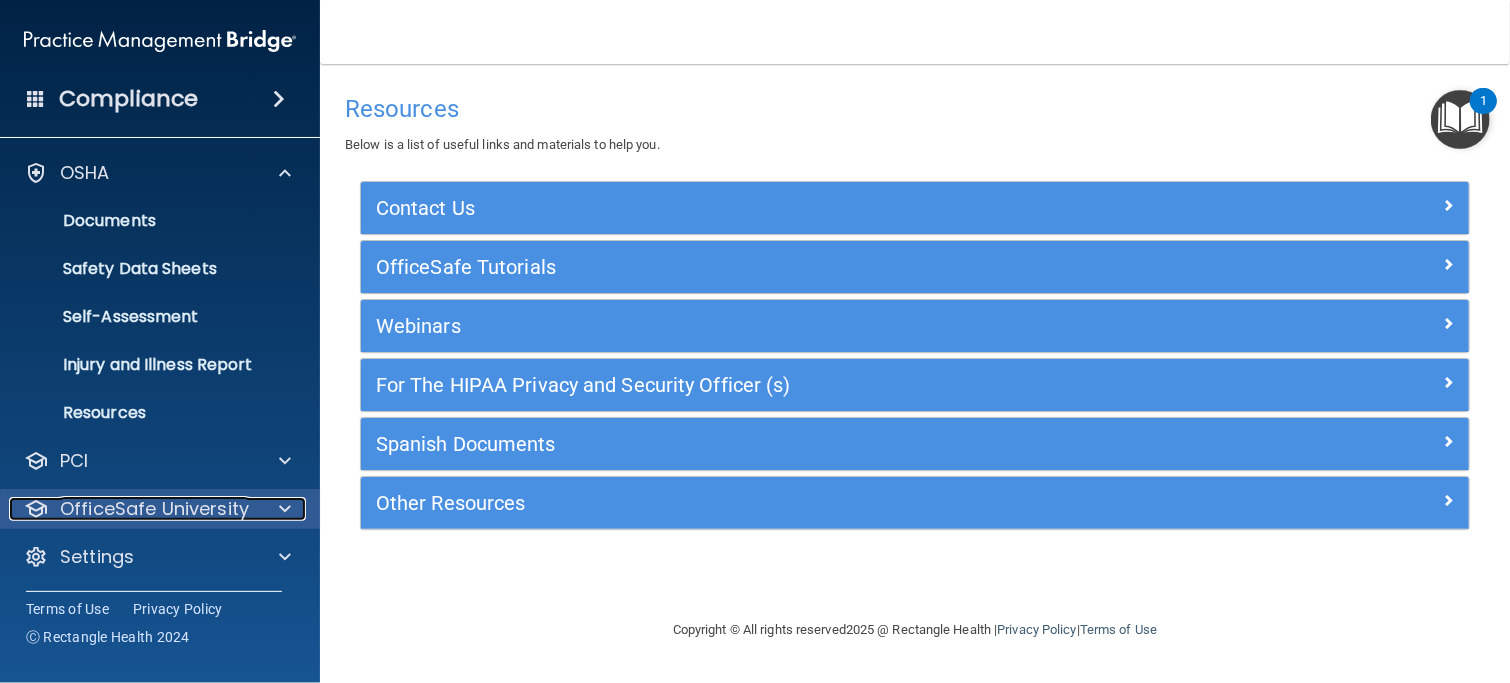 click on "OfficeSafe University" at bounding box center (154, 509) 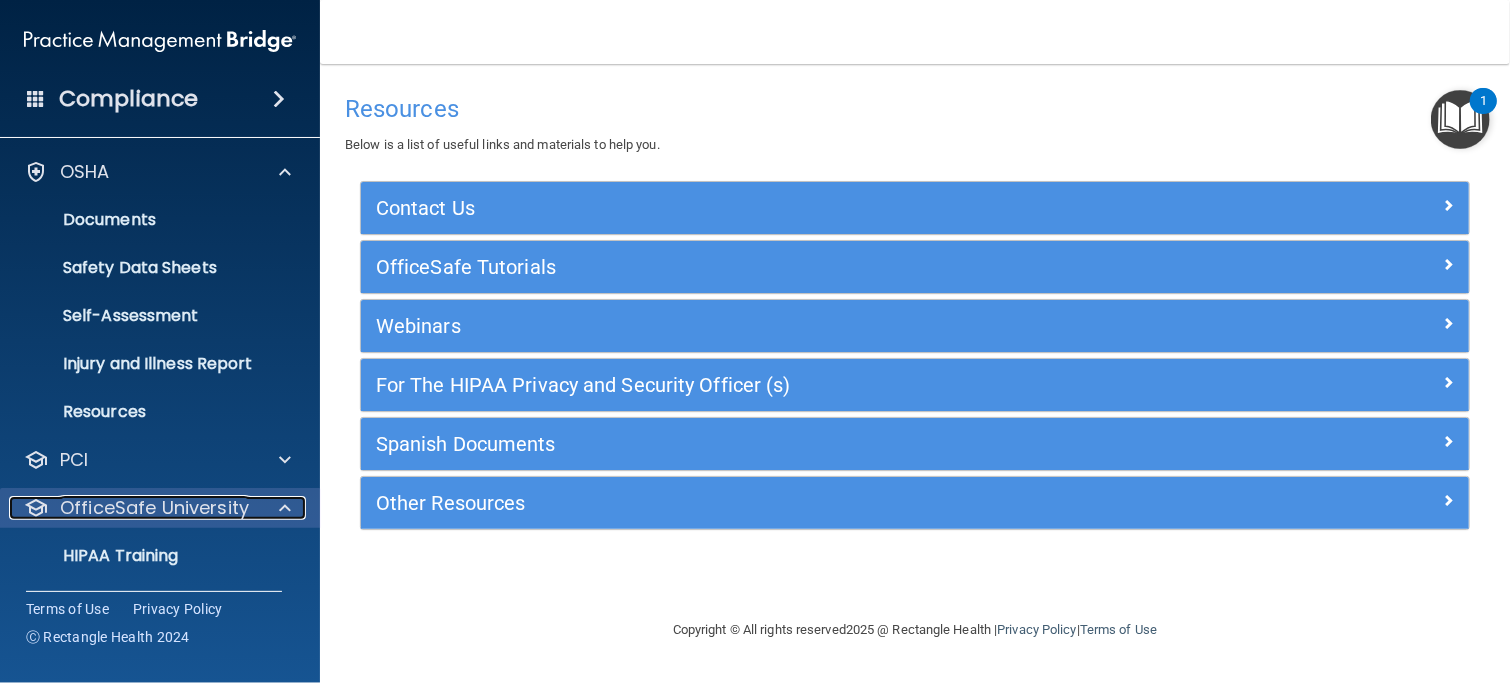 scroll, scrollTop: 529, scrollLeft: 0, axis: vertical 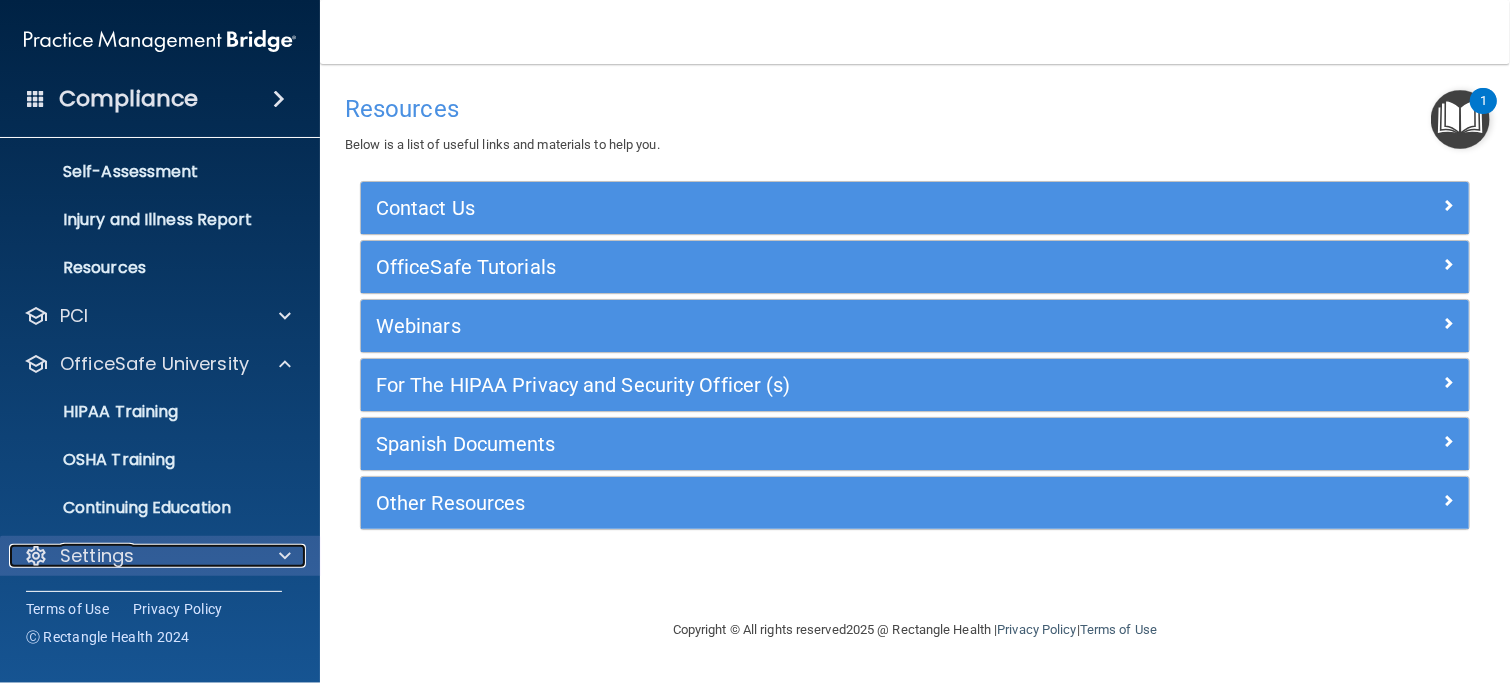 click on "Settings" at bounding box center [133, 556] 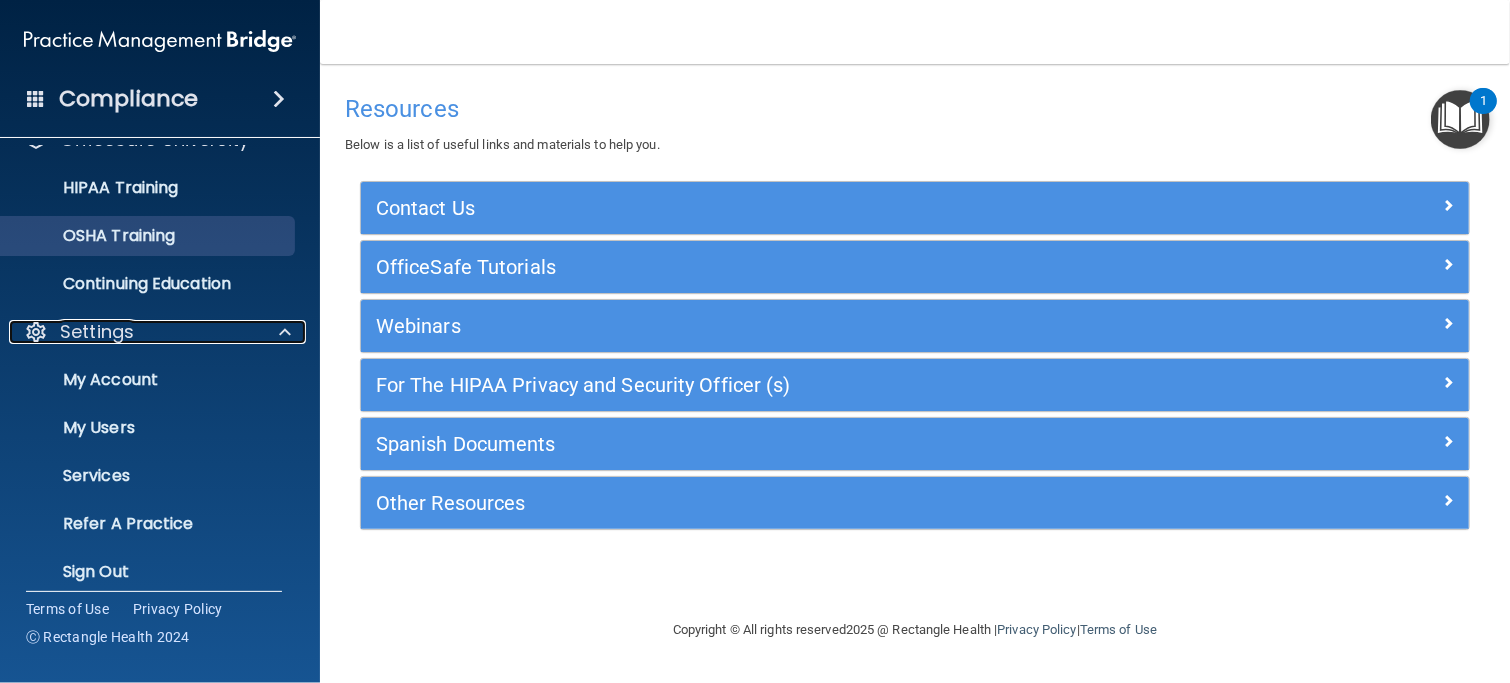scroll, scrollTop: 768, scrollLeft: 0, axis: vertical 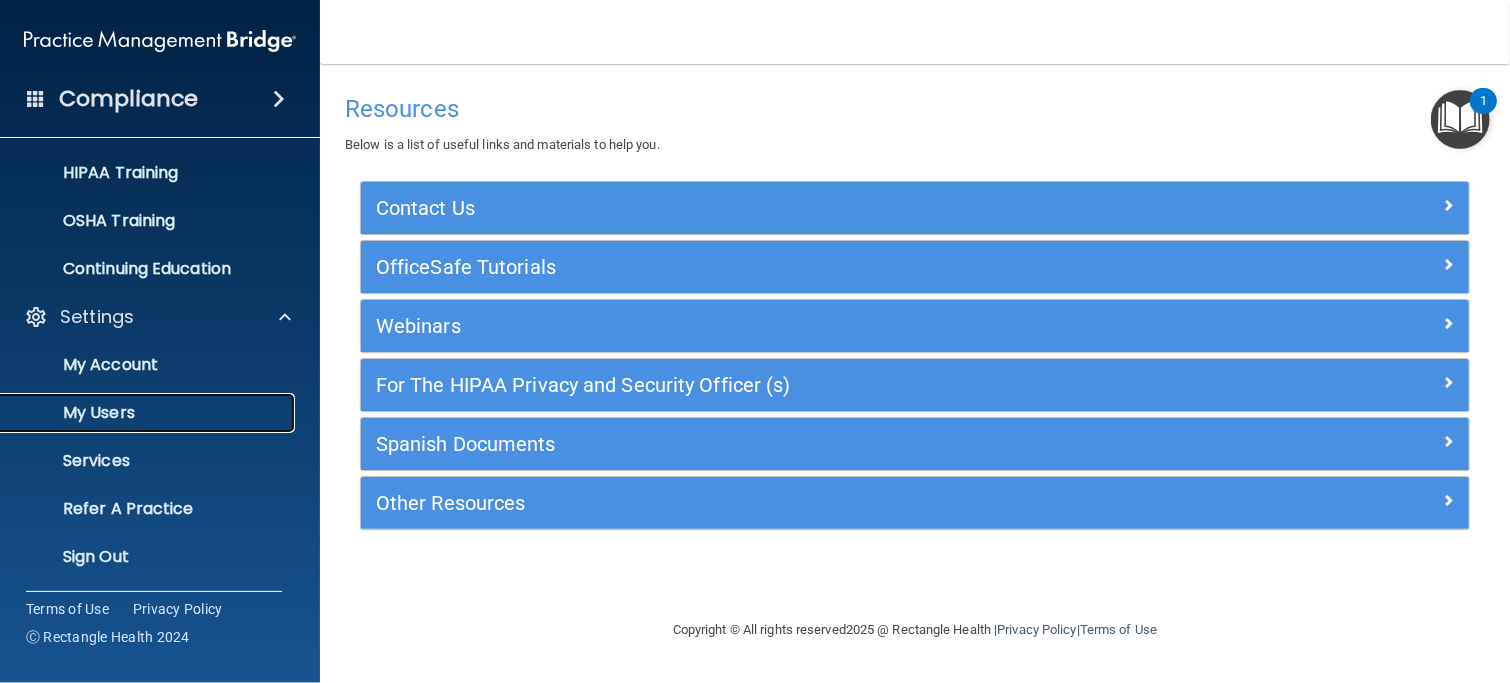 click on "My Users" at bounding box center (137, 413) 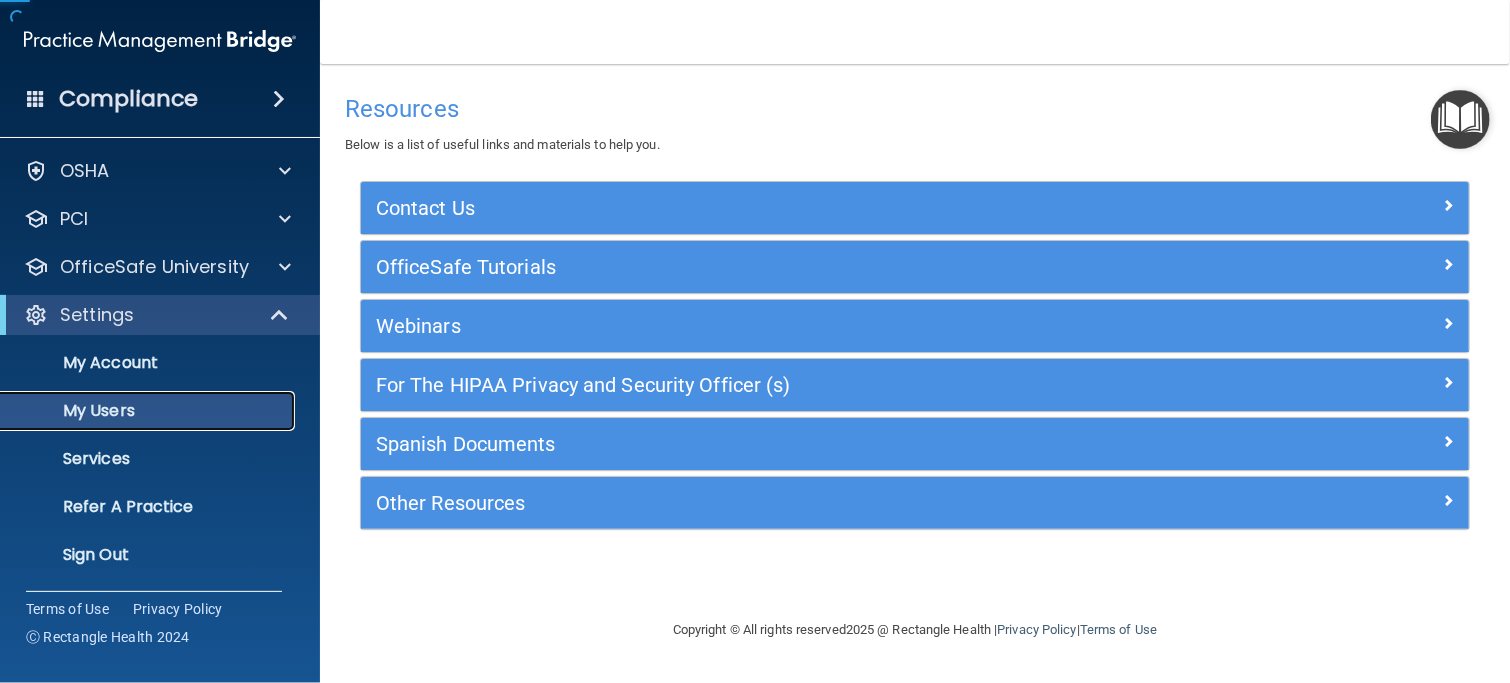 scroll, scrollTop: 50, scrollLeft: 0, axis: vertical 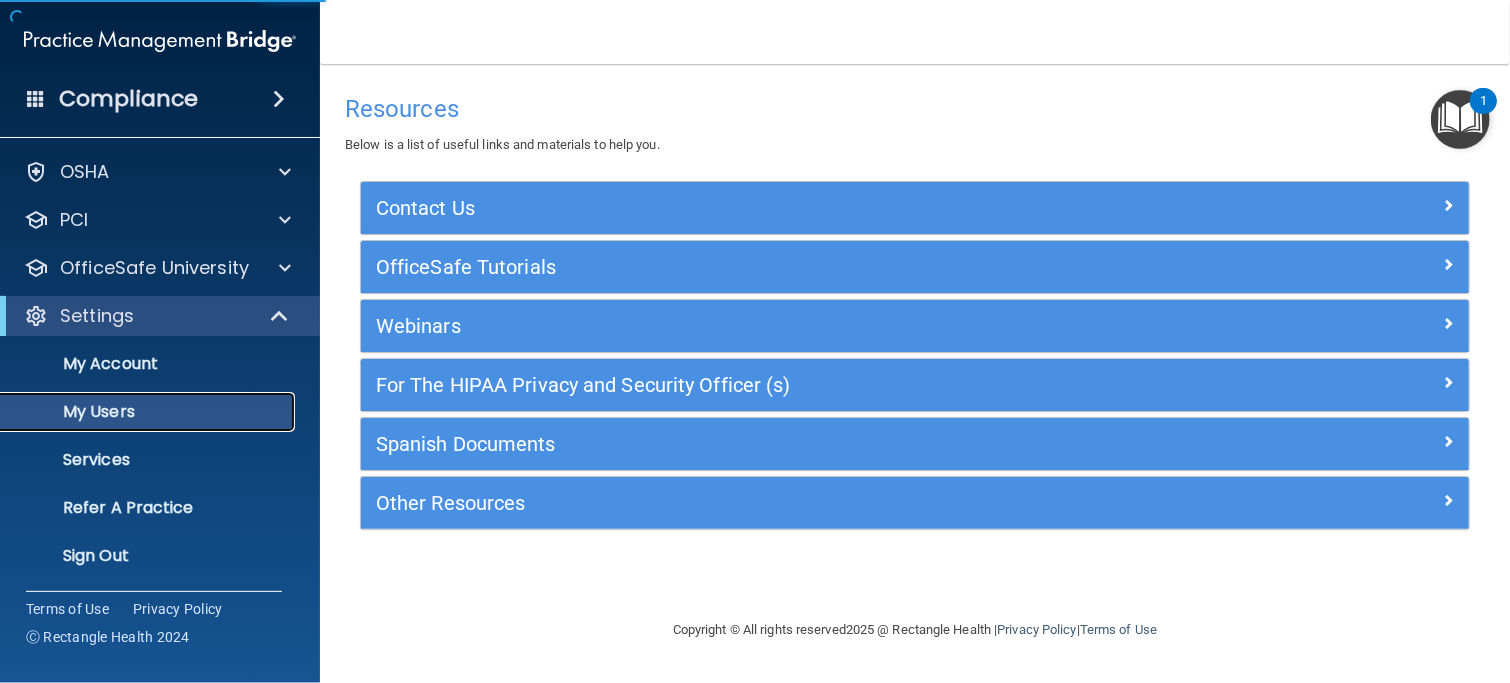 select on "20" 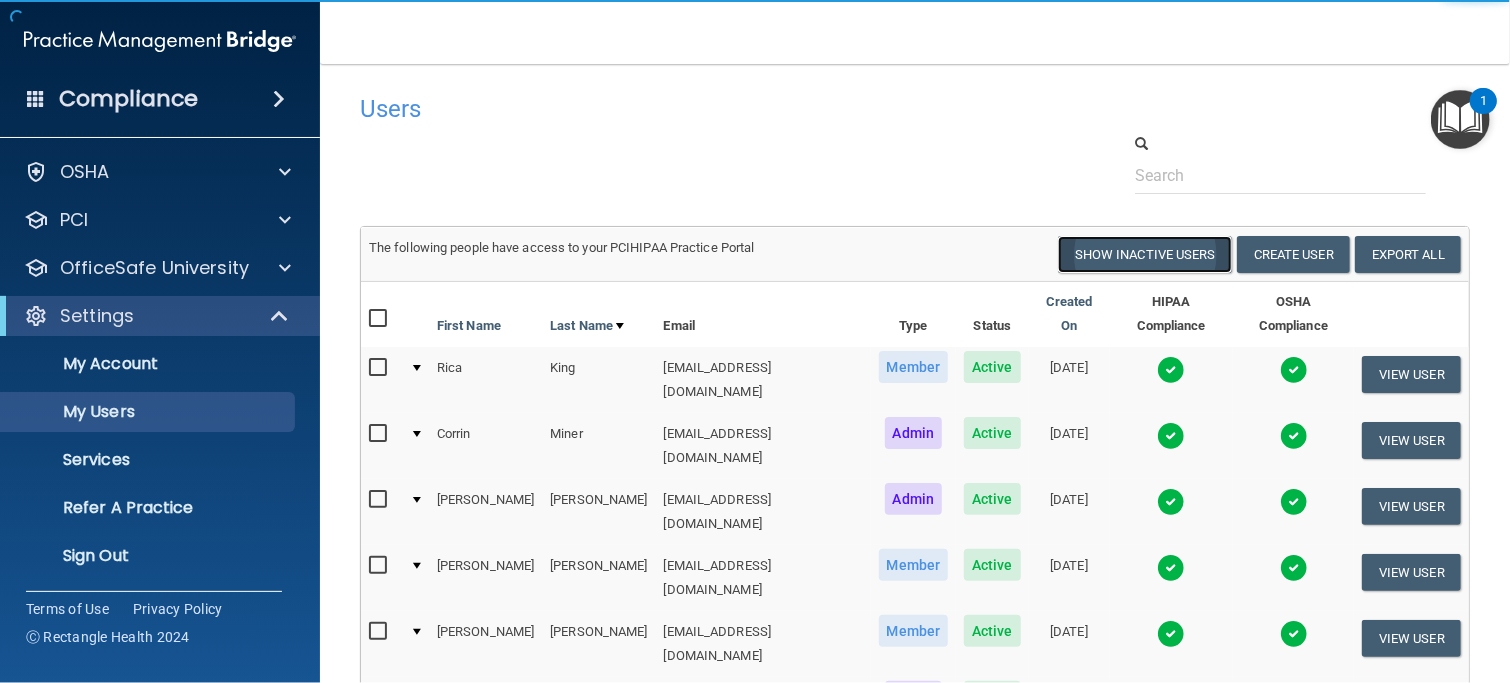 click on "Show Inactive Users" at bounding box center [1145, 254] 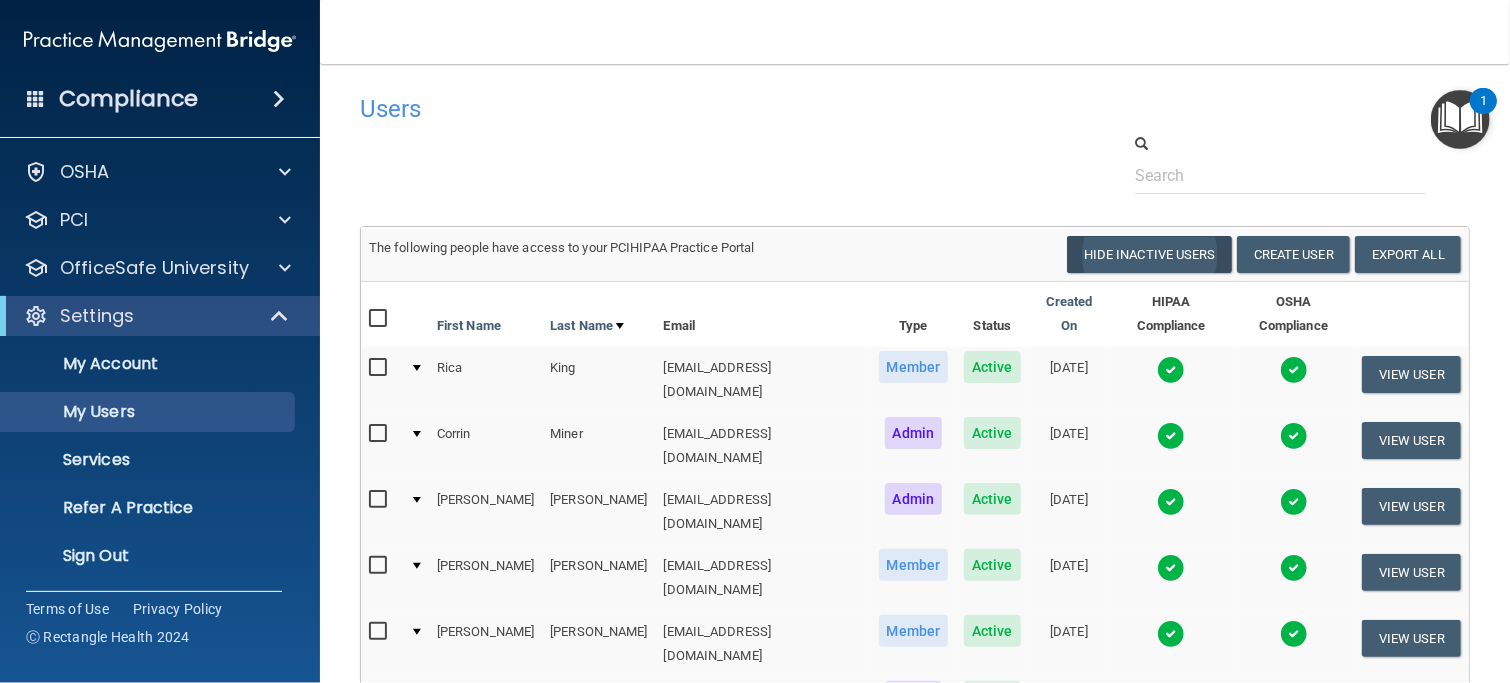 select on "20" 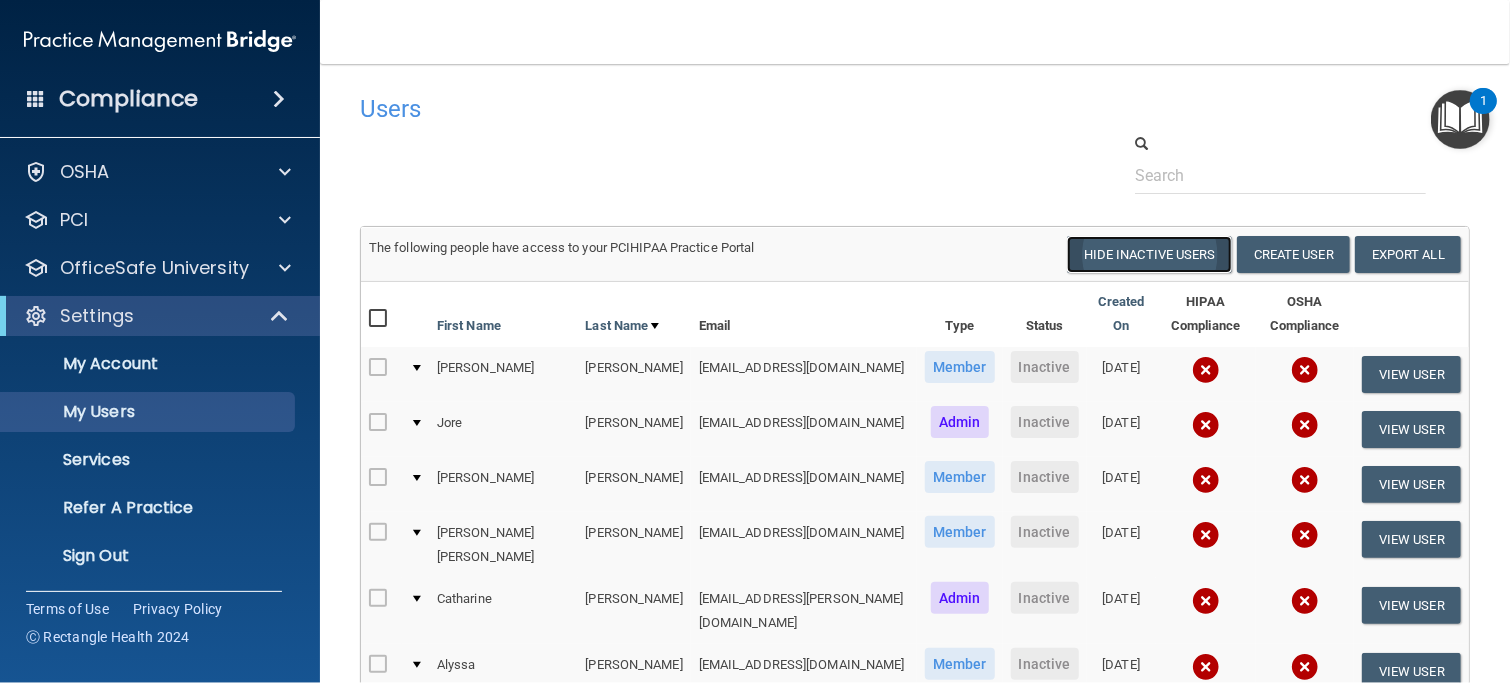 click on "Hide Inactive Users" at bounding box center (1149, 254) 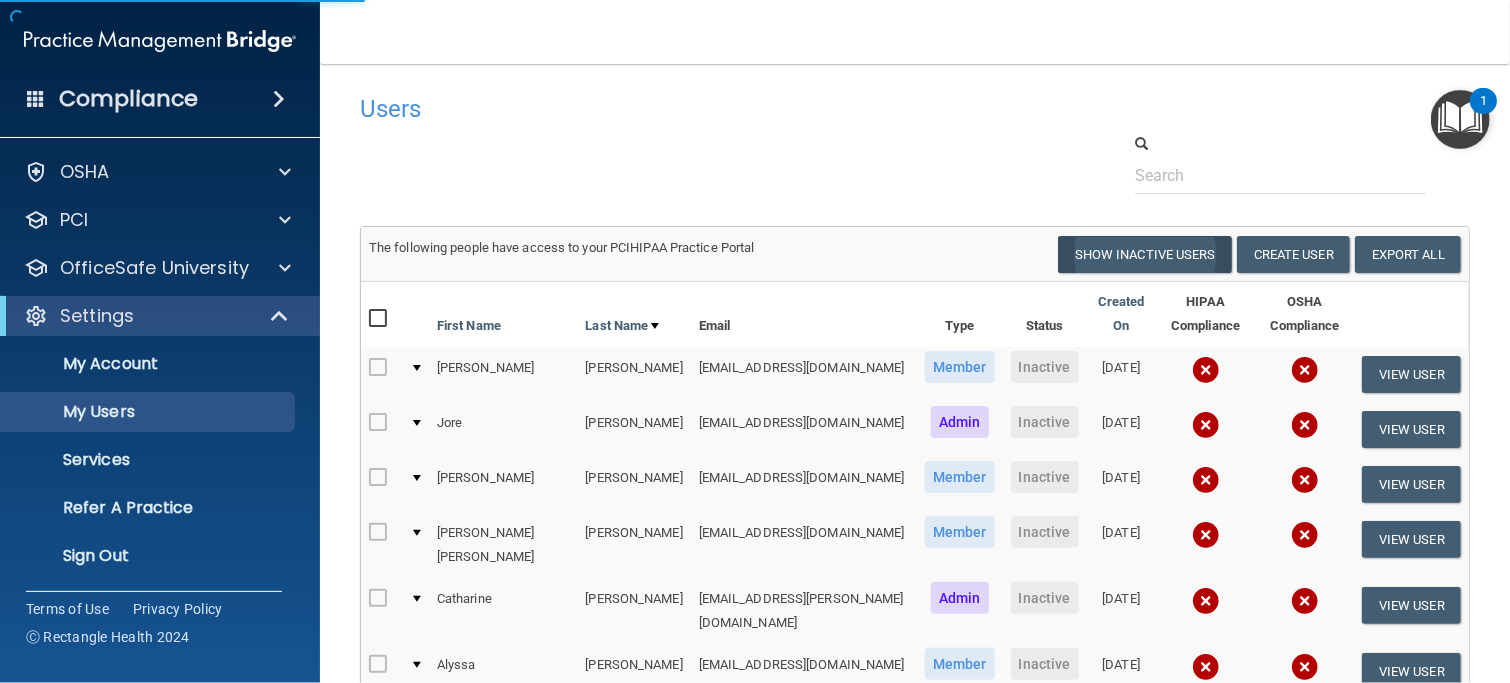 select on "20" 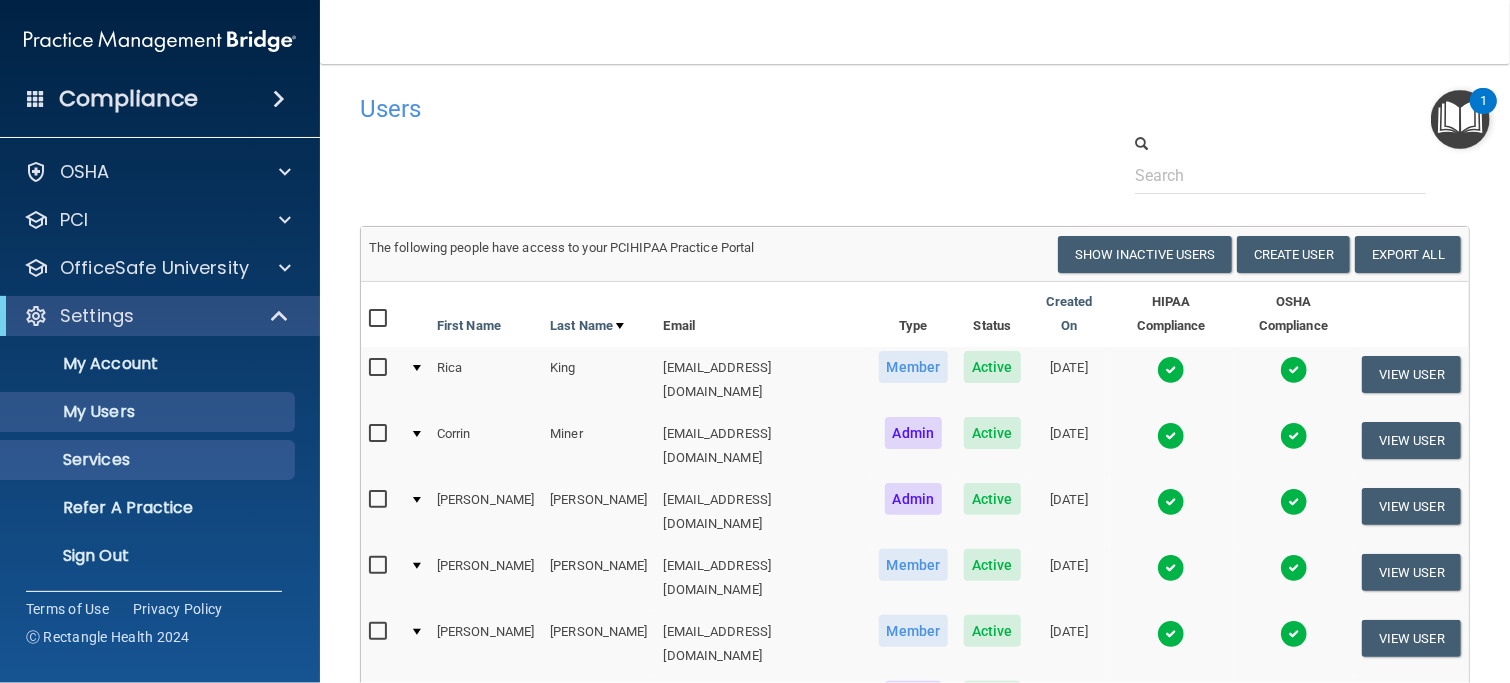scroll, scrollTop: 50, scrollLeft: 0, axis: vertical 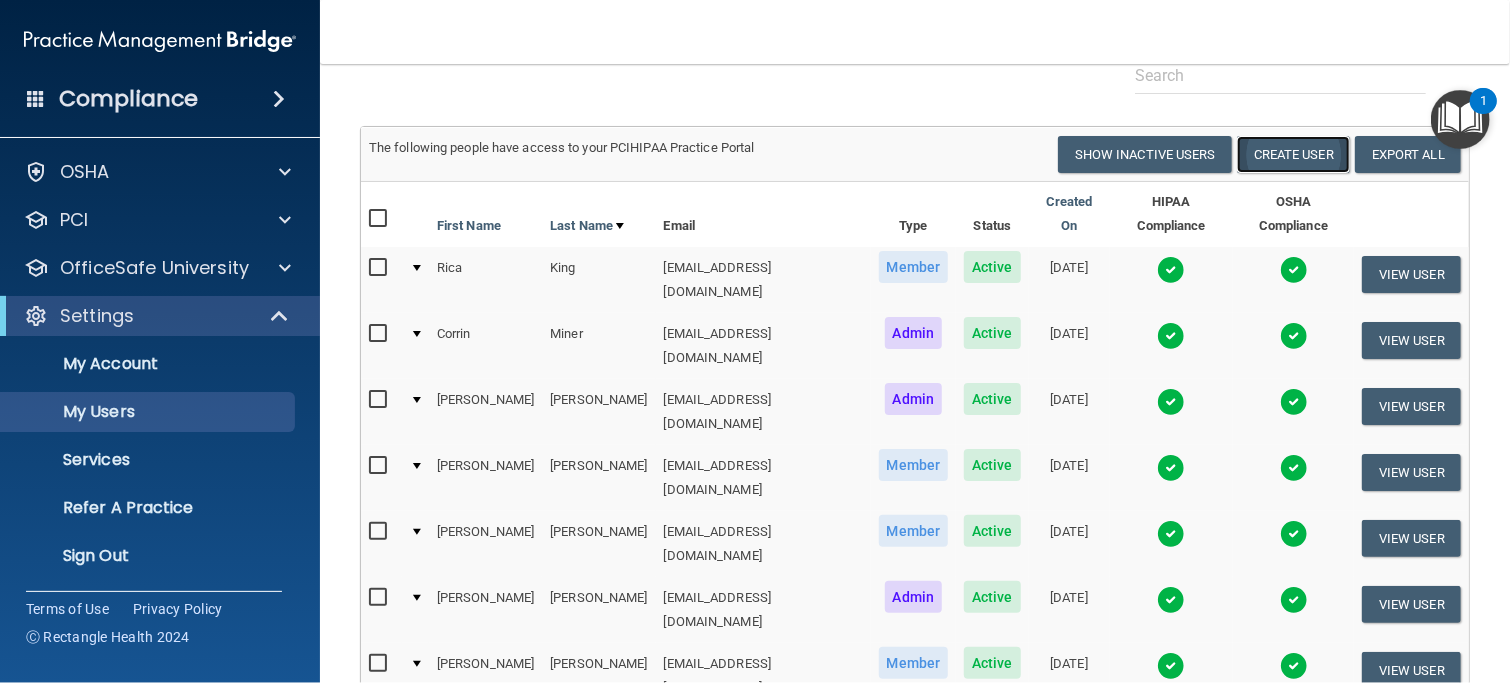 click on "Create User" at bounding box center (1293, 154) 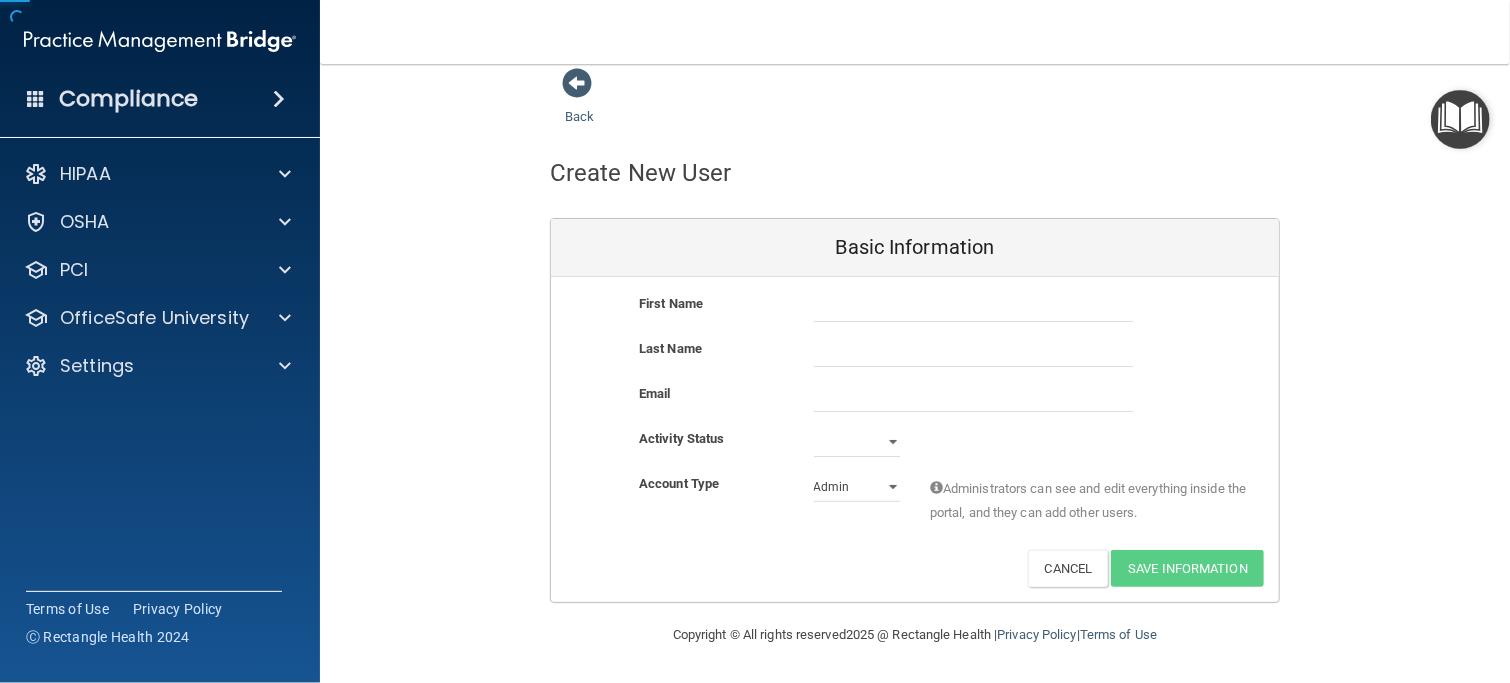 scroll, scrollTop: 0, scrollLeft: 0, axis: both 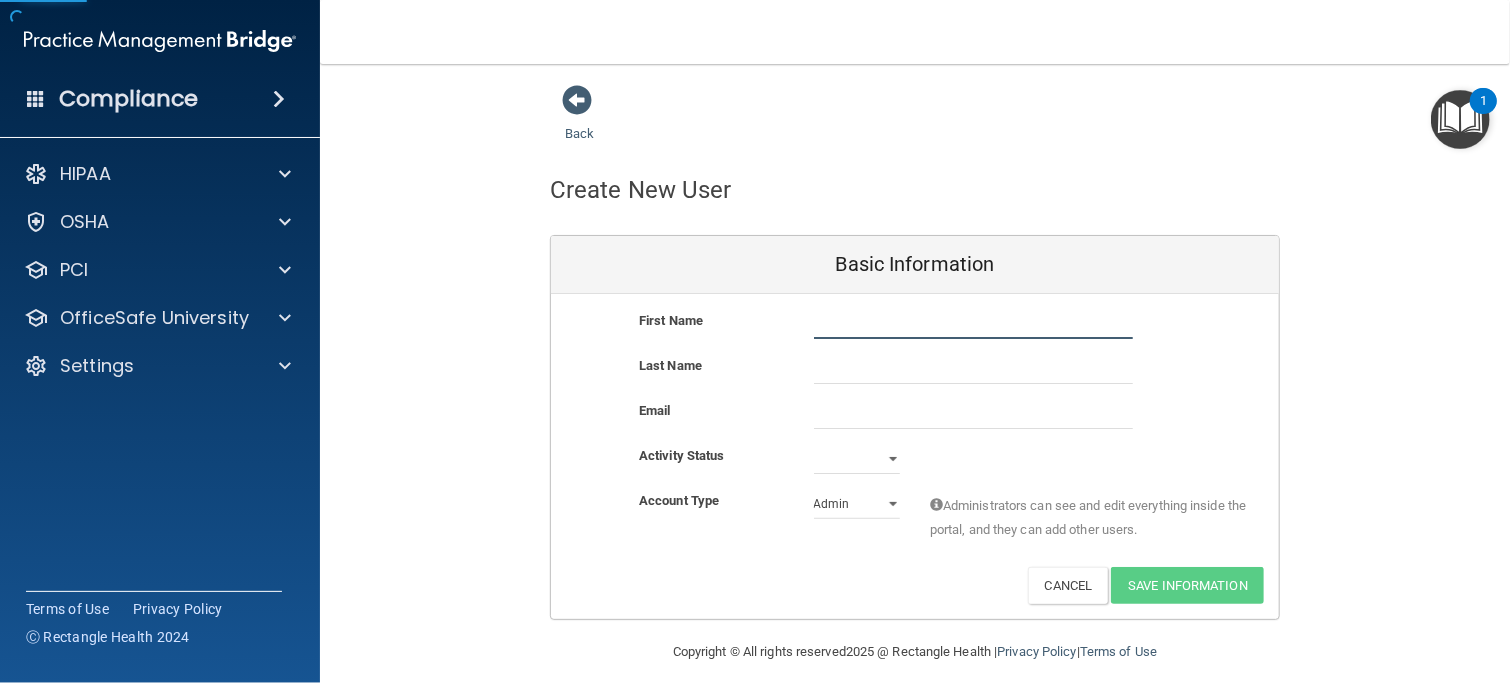 click at bounding box center [973, 324] 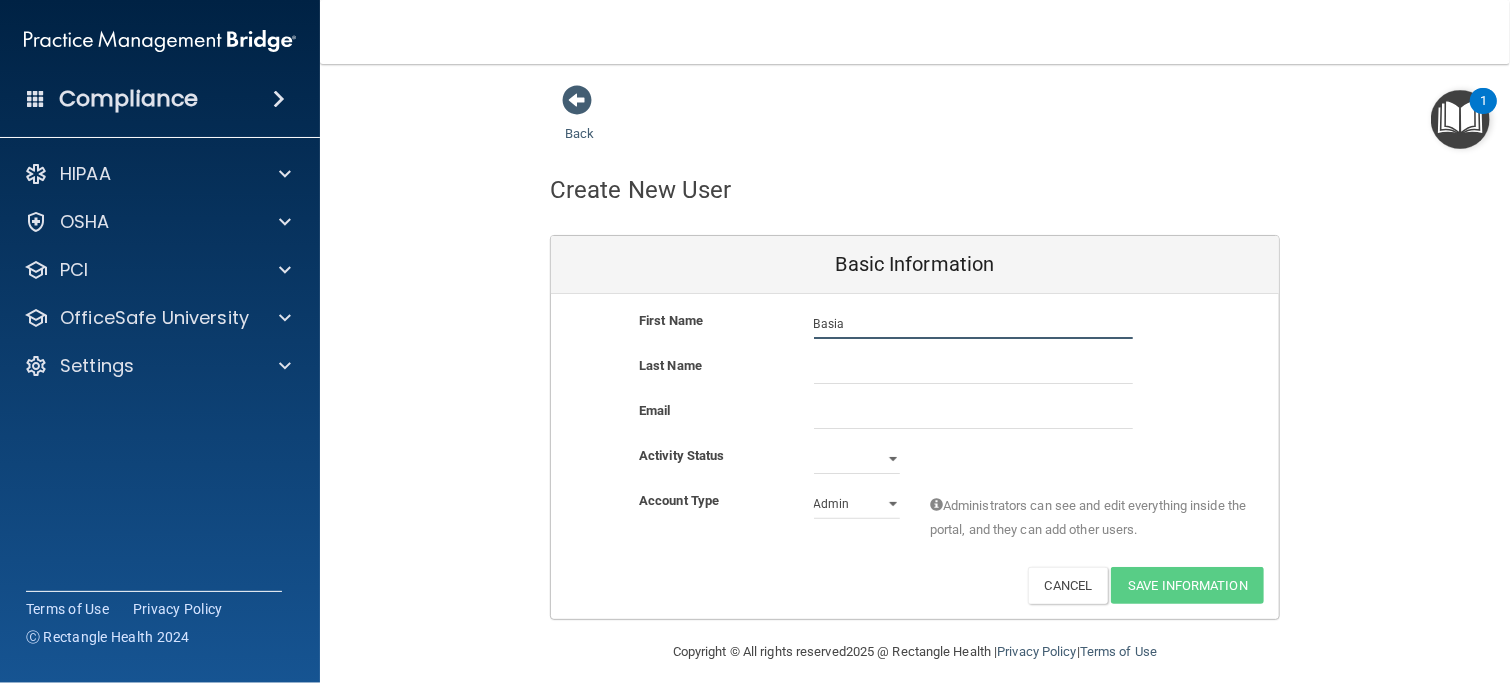 type on "Basia" 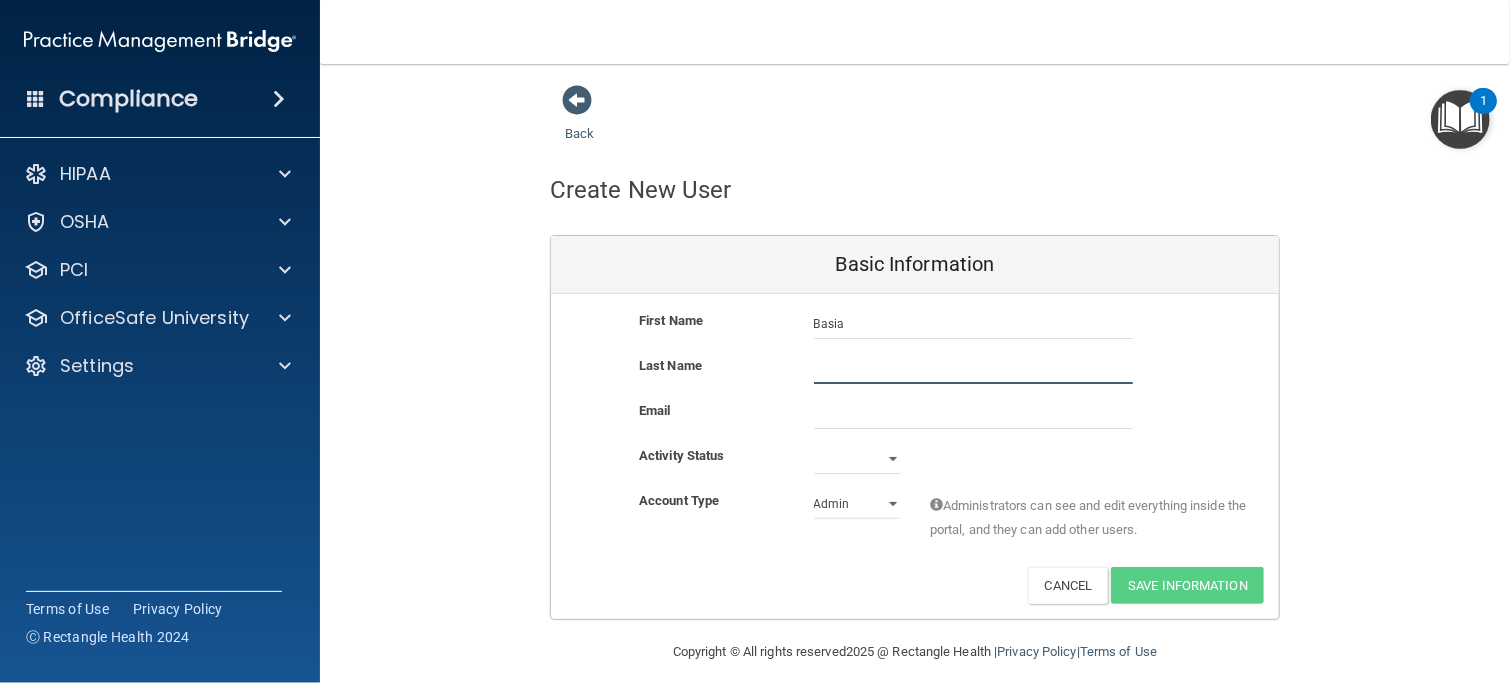 click at bounding box center (973, 369) 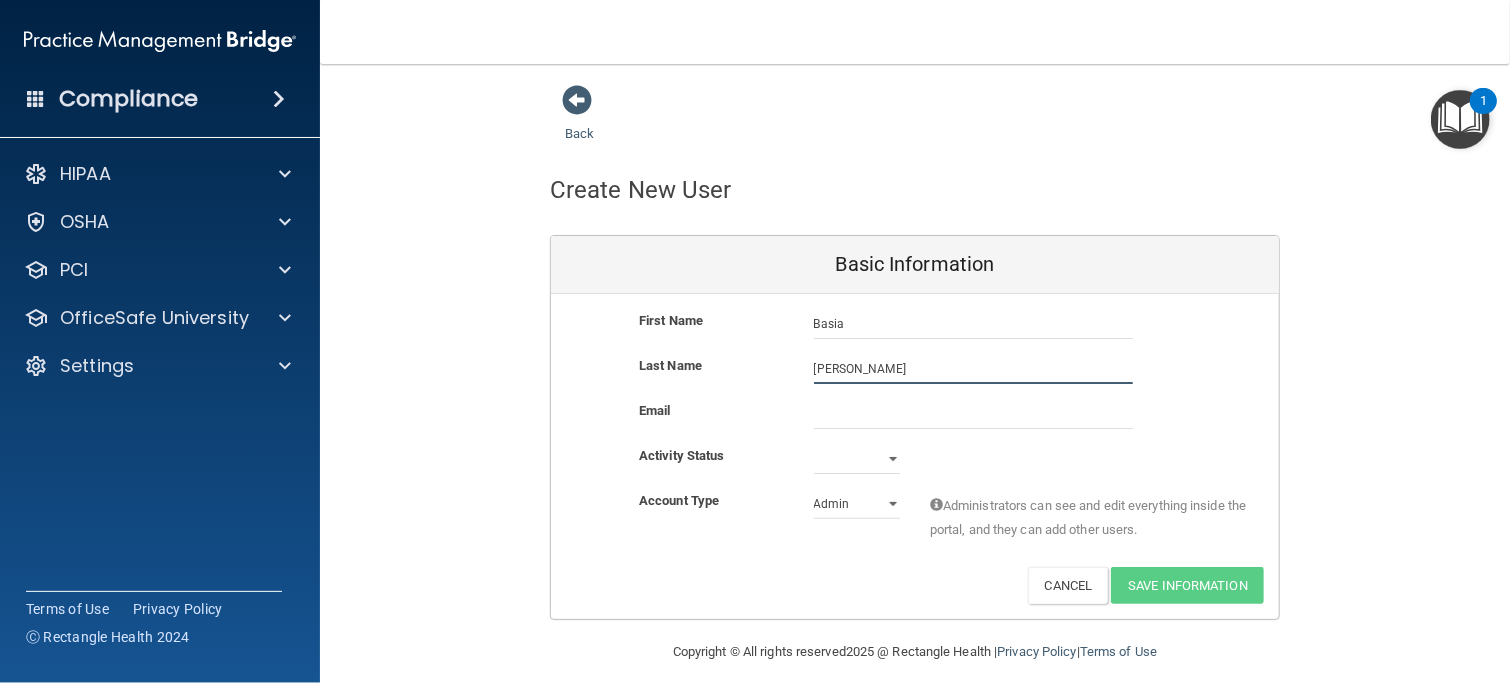 type on "[PERSON_NAME]" 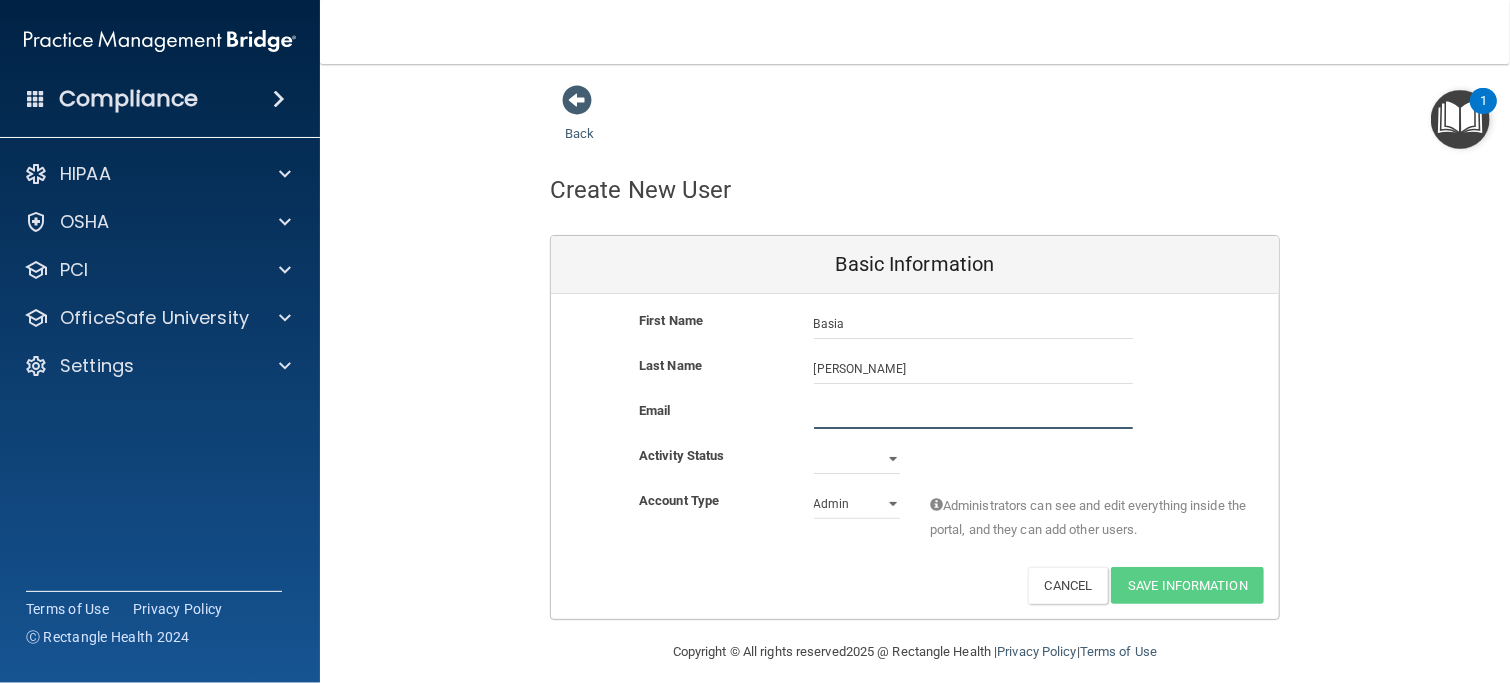 click at bounding box center [973, 414] 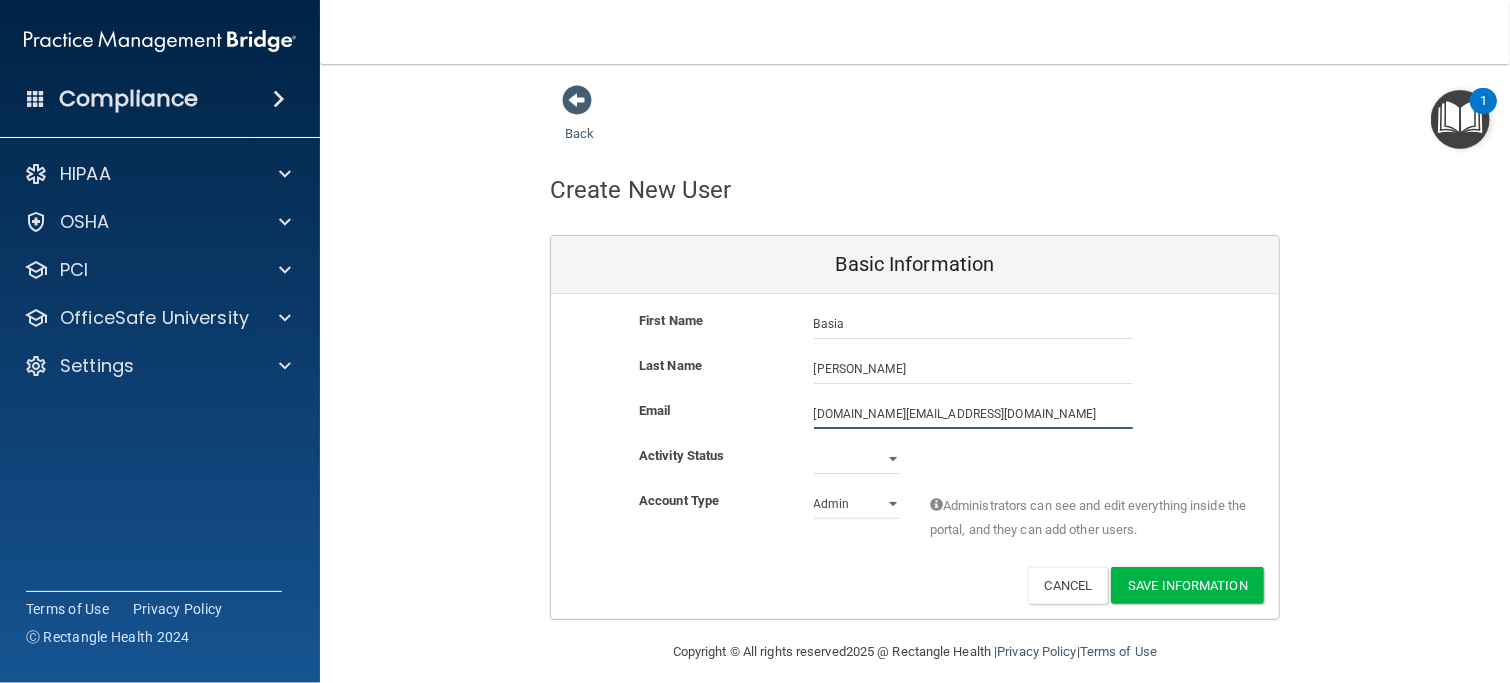 type on "[DOMAIN_NAME][EMAIL_ADDRESS][DOMAIN_NAME]" 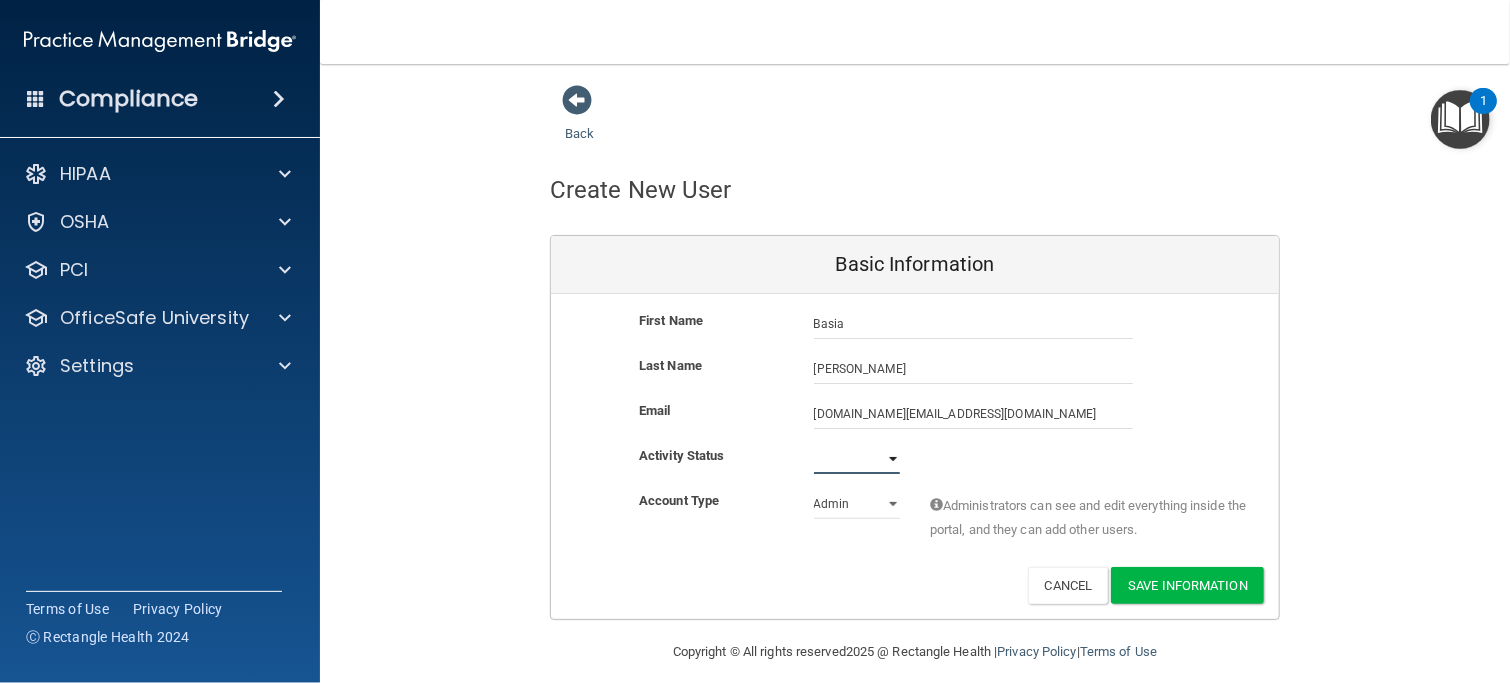 click on "Active  Inactive" at bounding box center [857, 459] 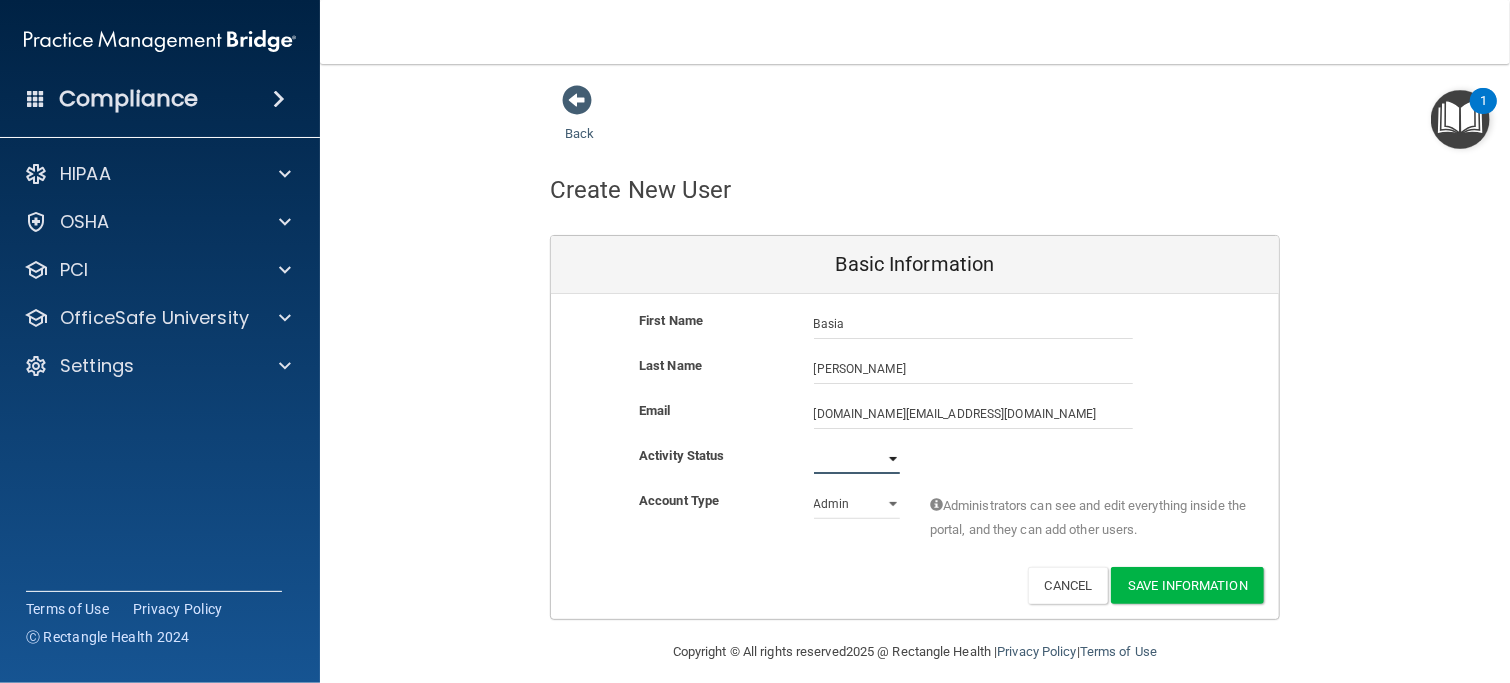 select on "active" 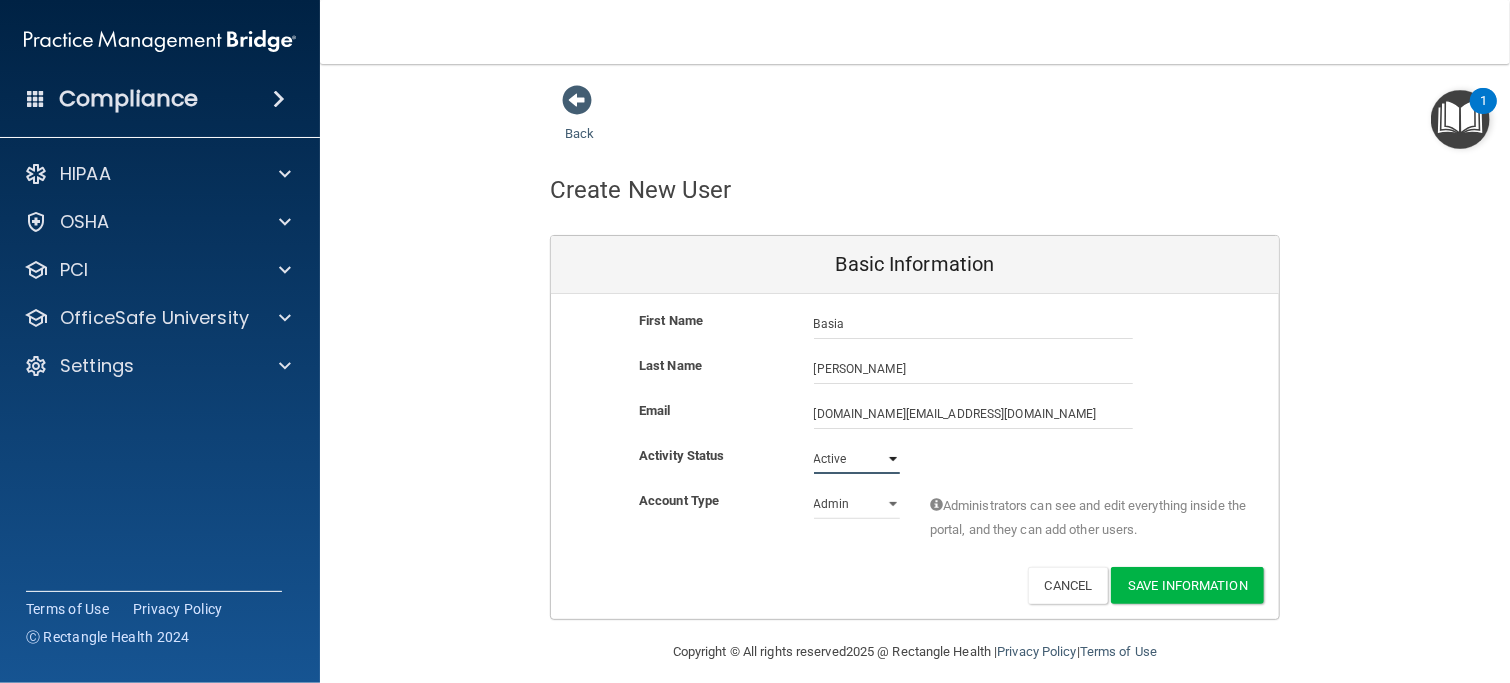 click on "Active  Inactive" at bounding box center (857, 459) 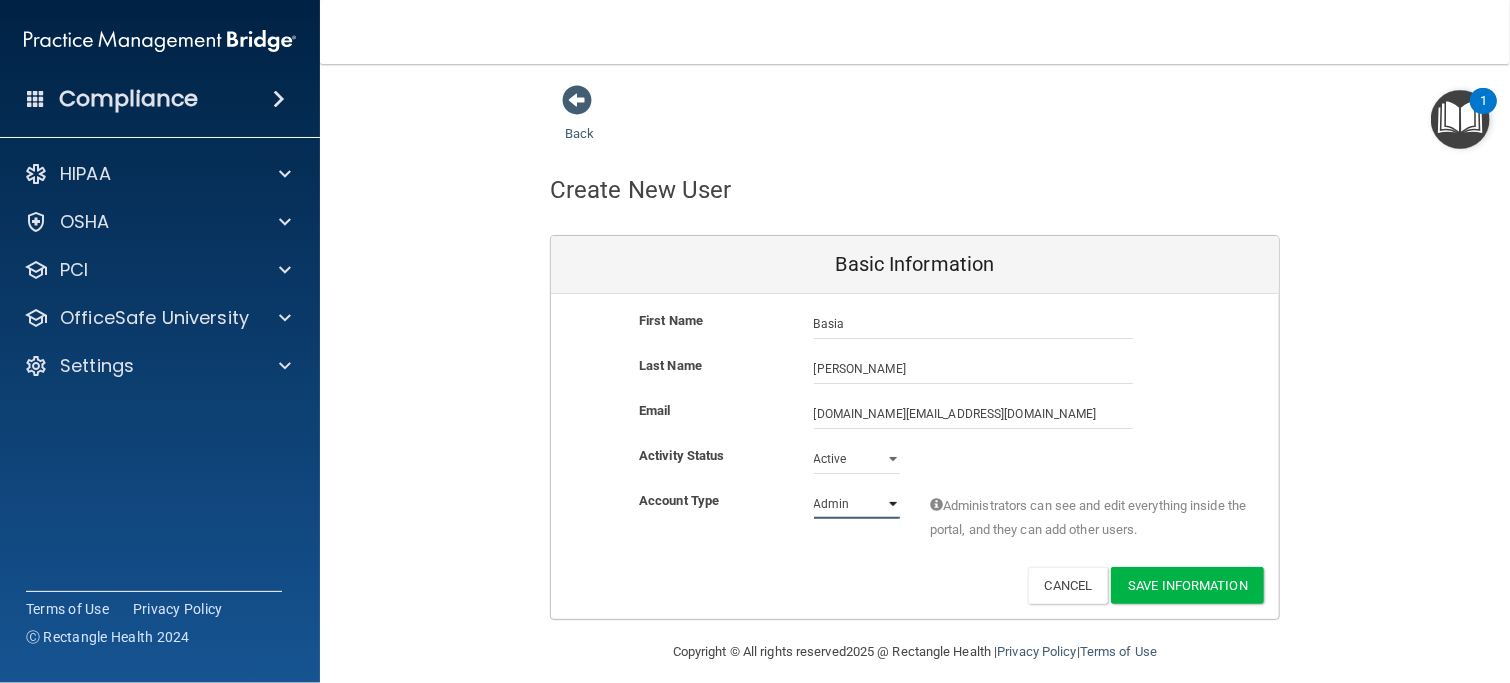 click on "Admin  Member" at bounding box center [857, 504] 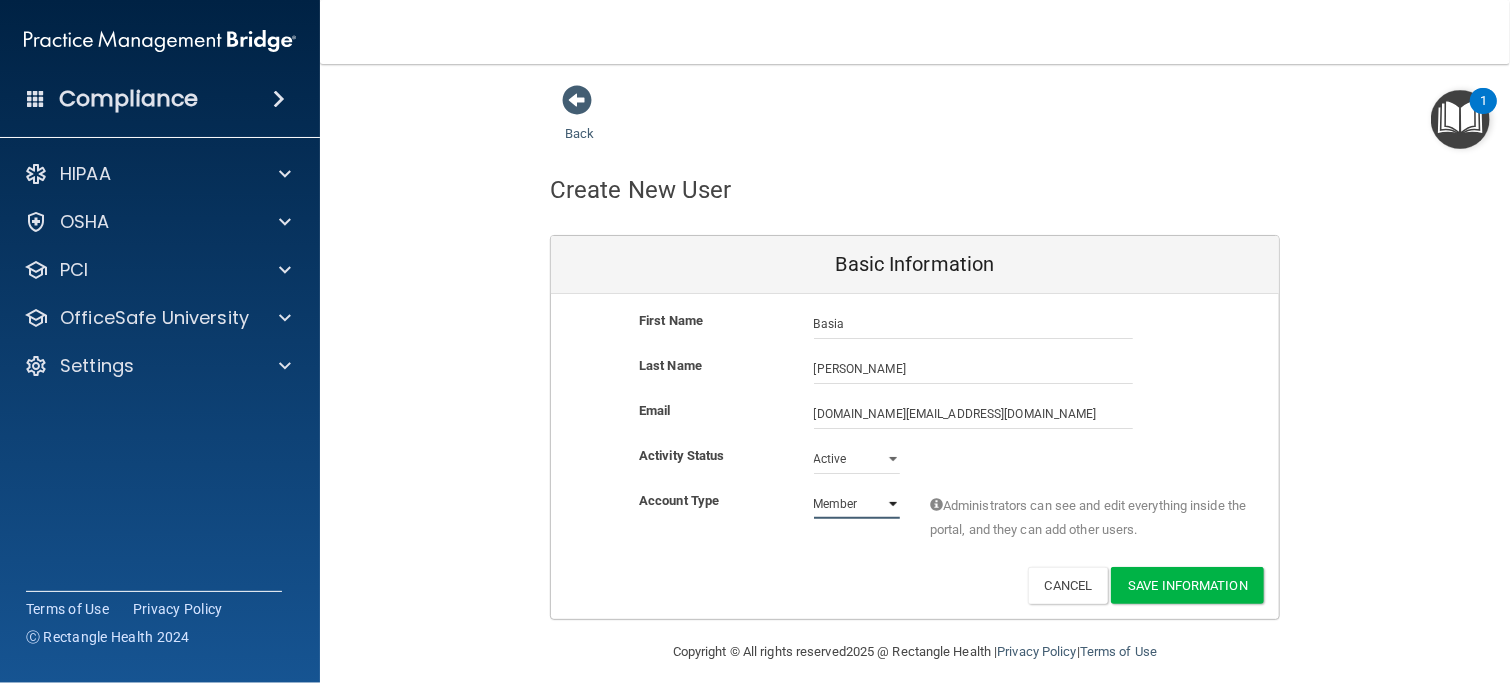 click on "Admin  Member" at bounding box center [857, 504] 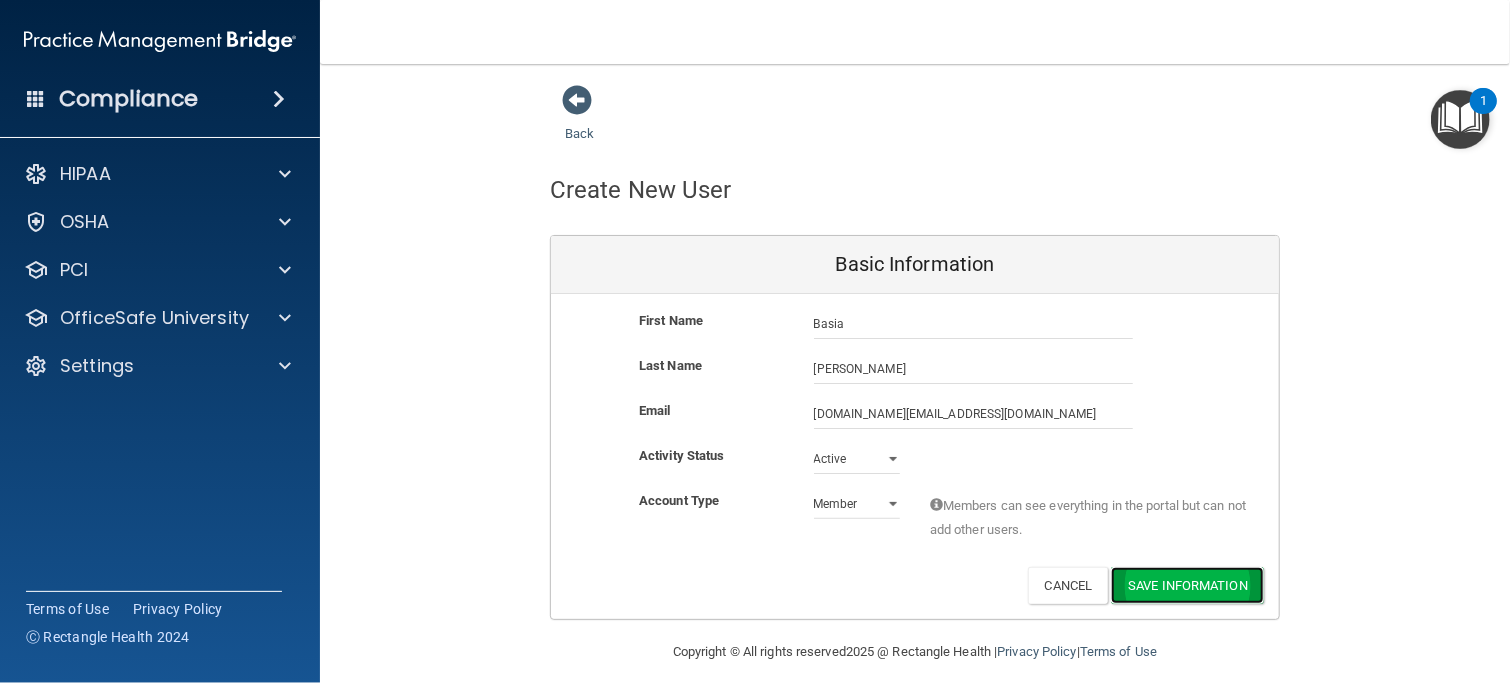 click on "Save Information" at bounding box center (1187, 585) 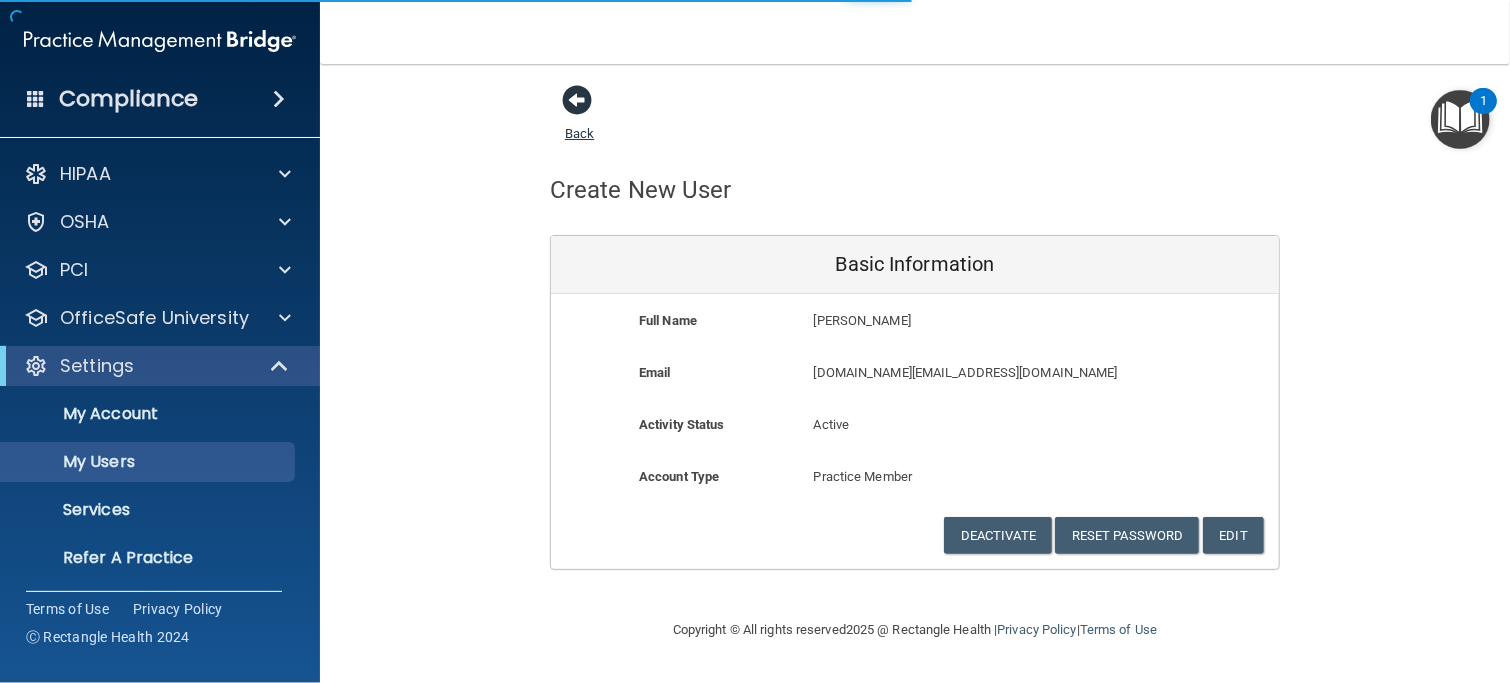 select on "20" 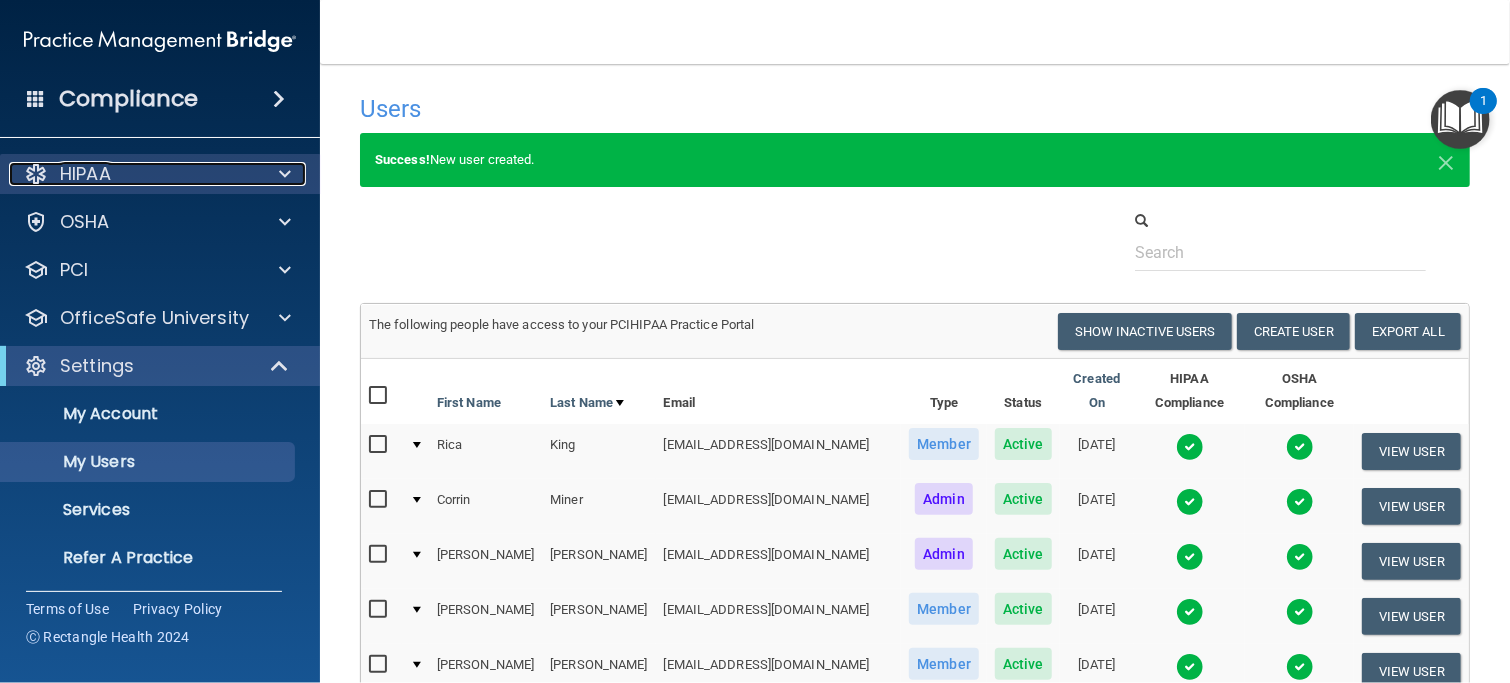 click on "HIPAA" at bounding box center (133, 174) 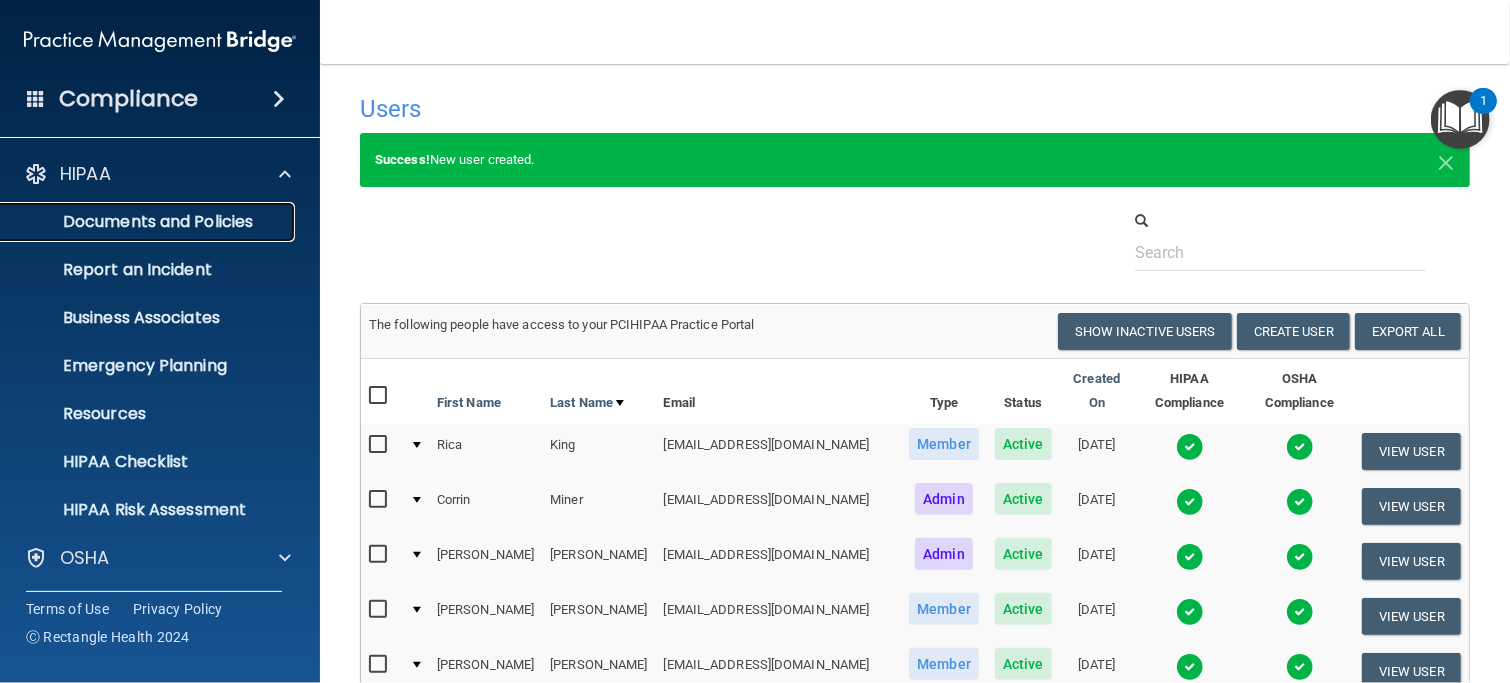 click on "Documents and Policies" at bounding box center [149, 222] 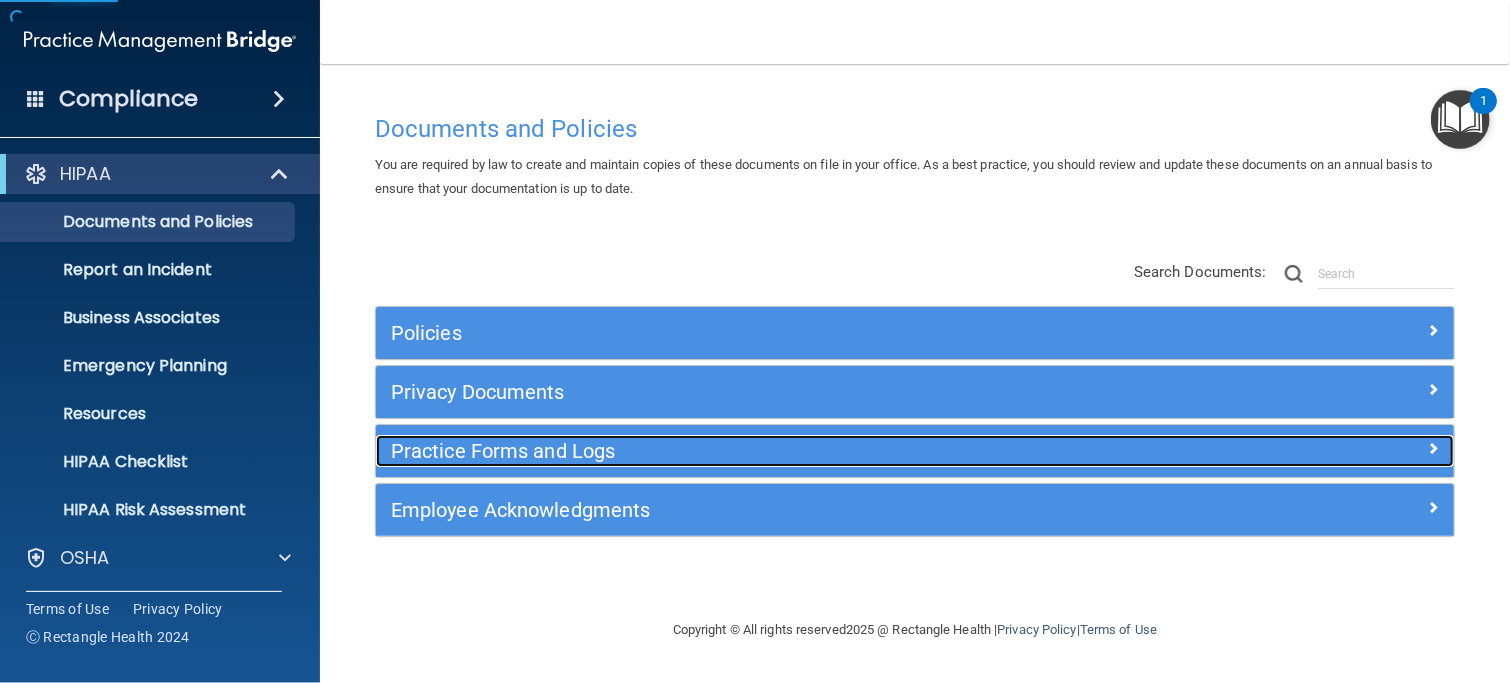 click on "Practice Forms and Logs" at bounding box center (780, 451) 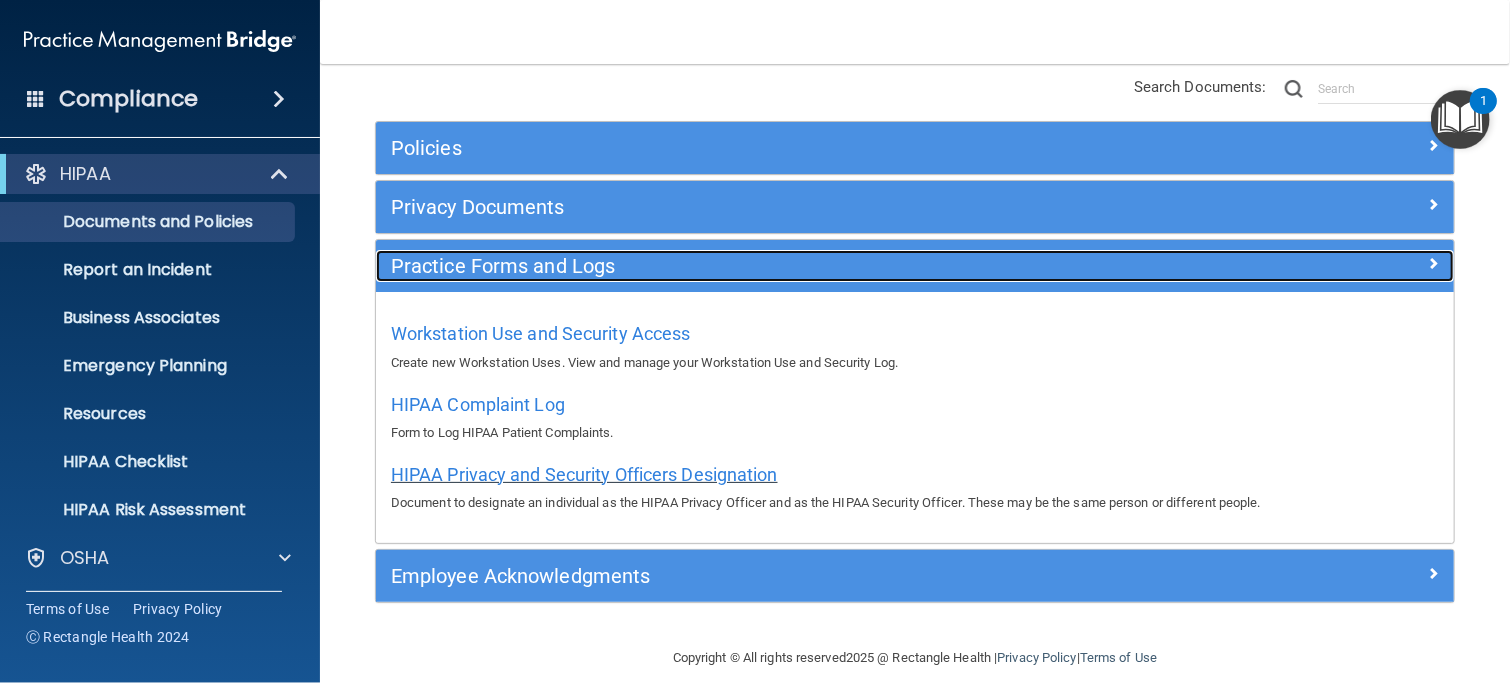 scroll, scrollTop: 200, scrollLeft: 0, axis: vertical 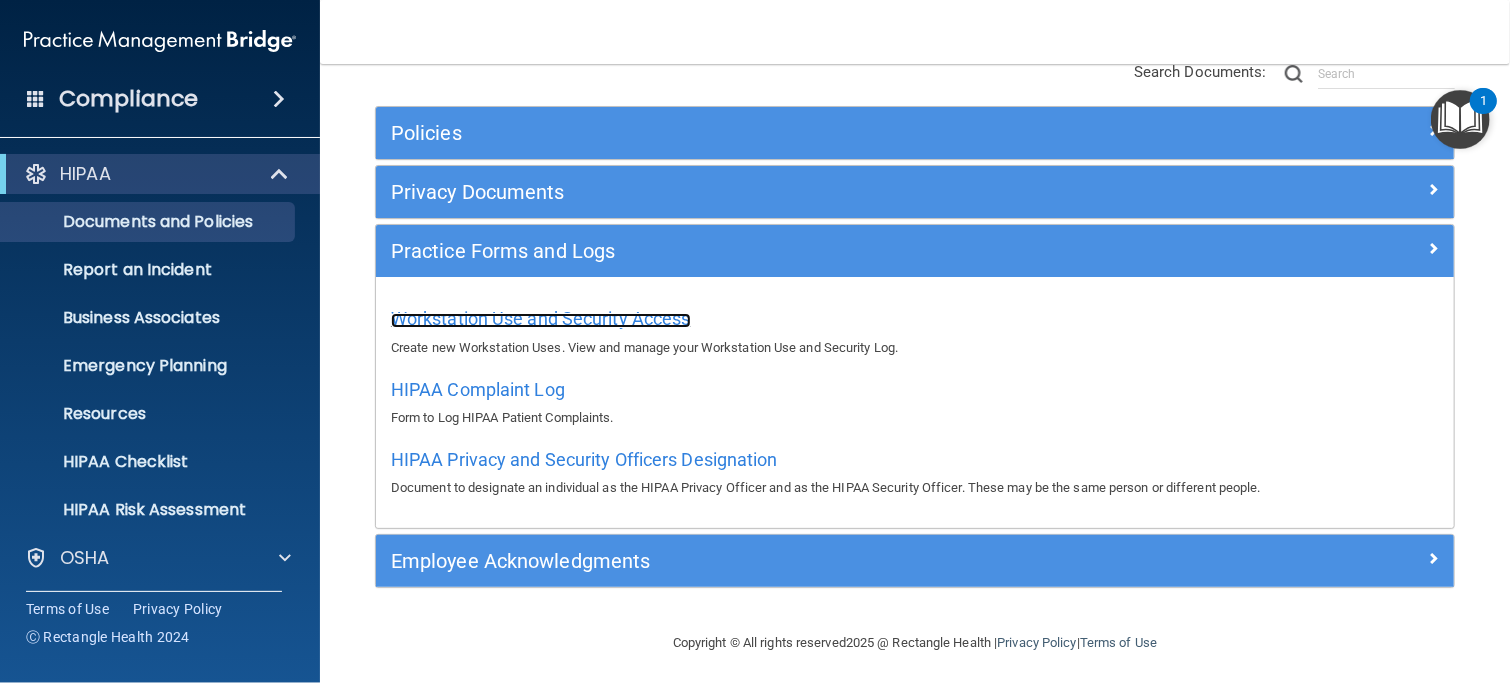click on "Workstation Use and Security Access" at bounding box center (541, 318) 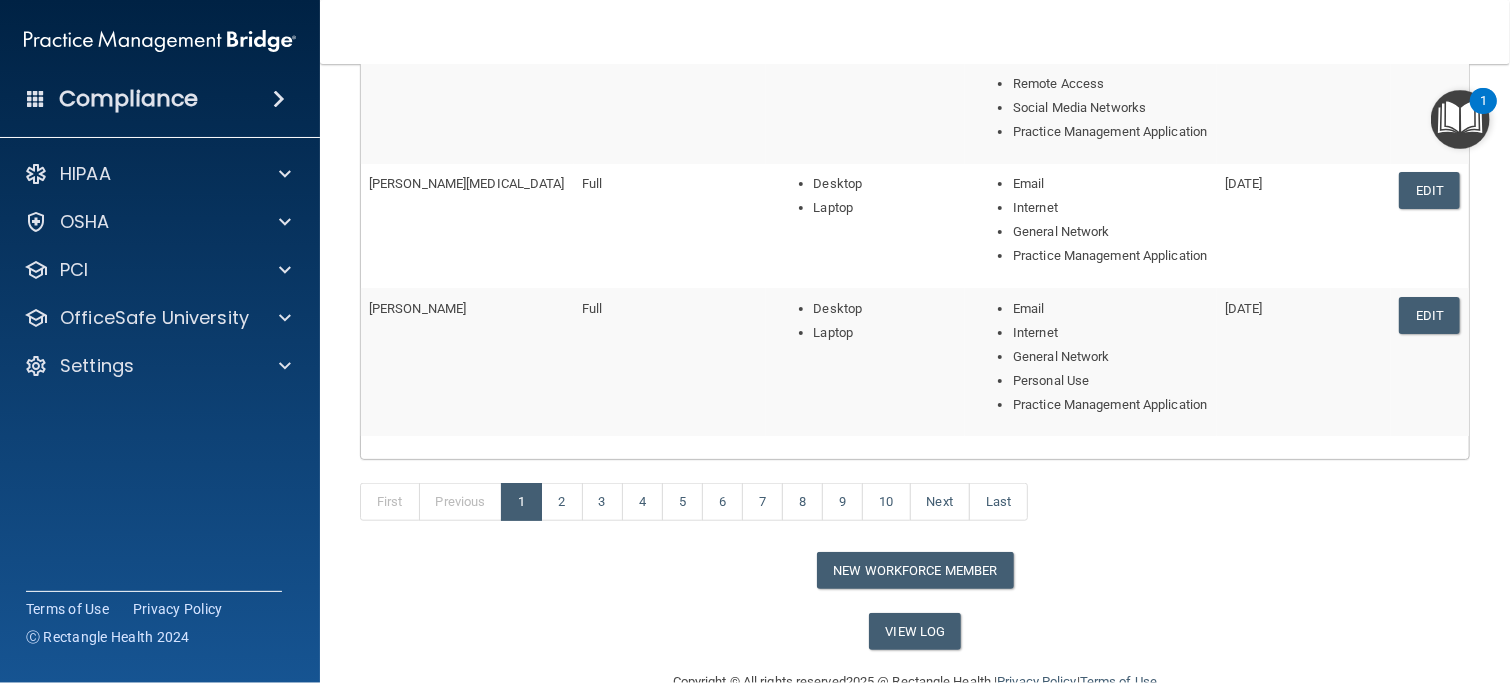 scroll, scrollTop: 838, scrollLeft: 0, axis: vertical 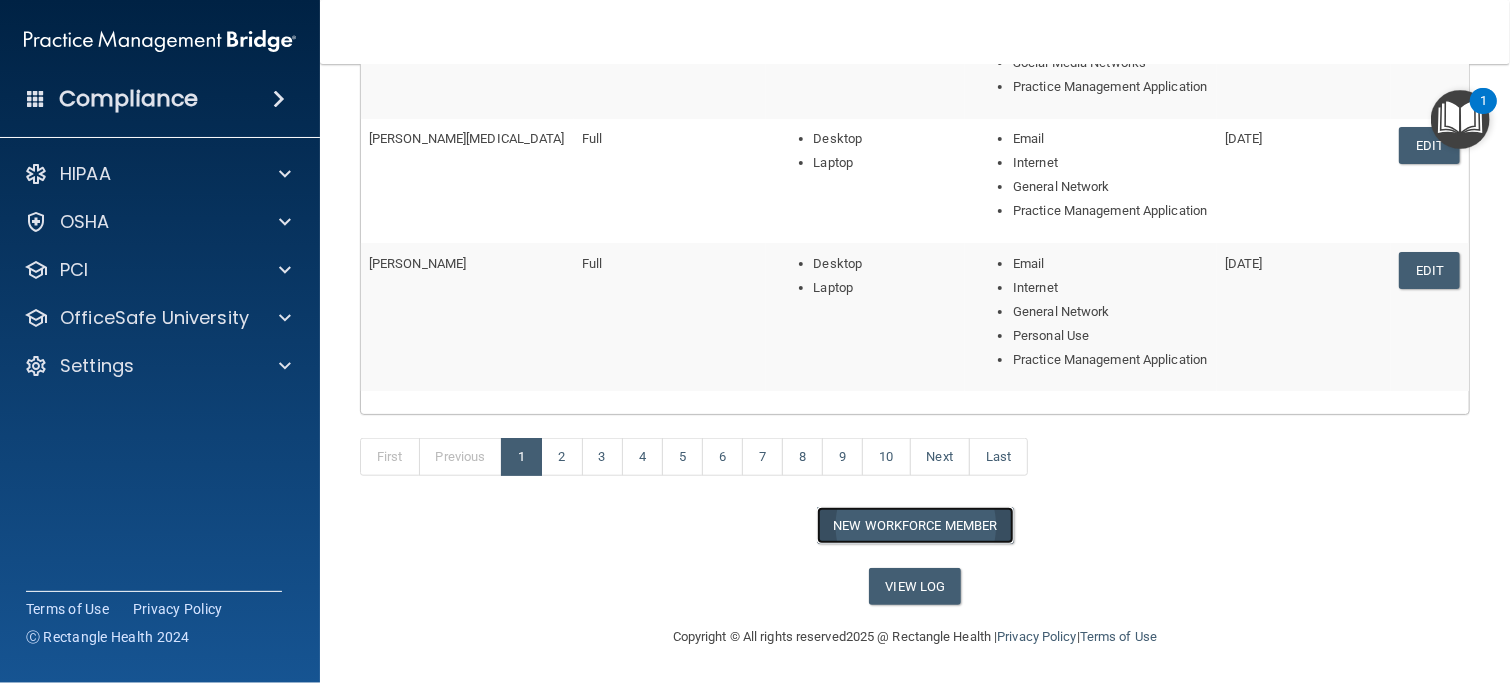 click on "New Workforce Member" at bounding box center [915, 525] 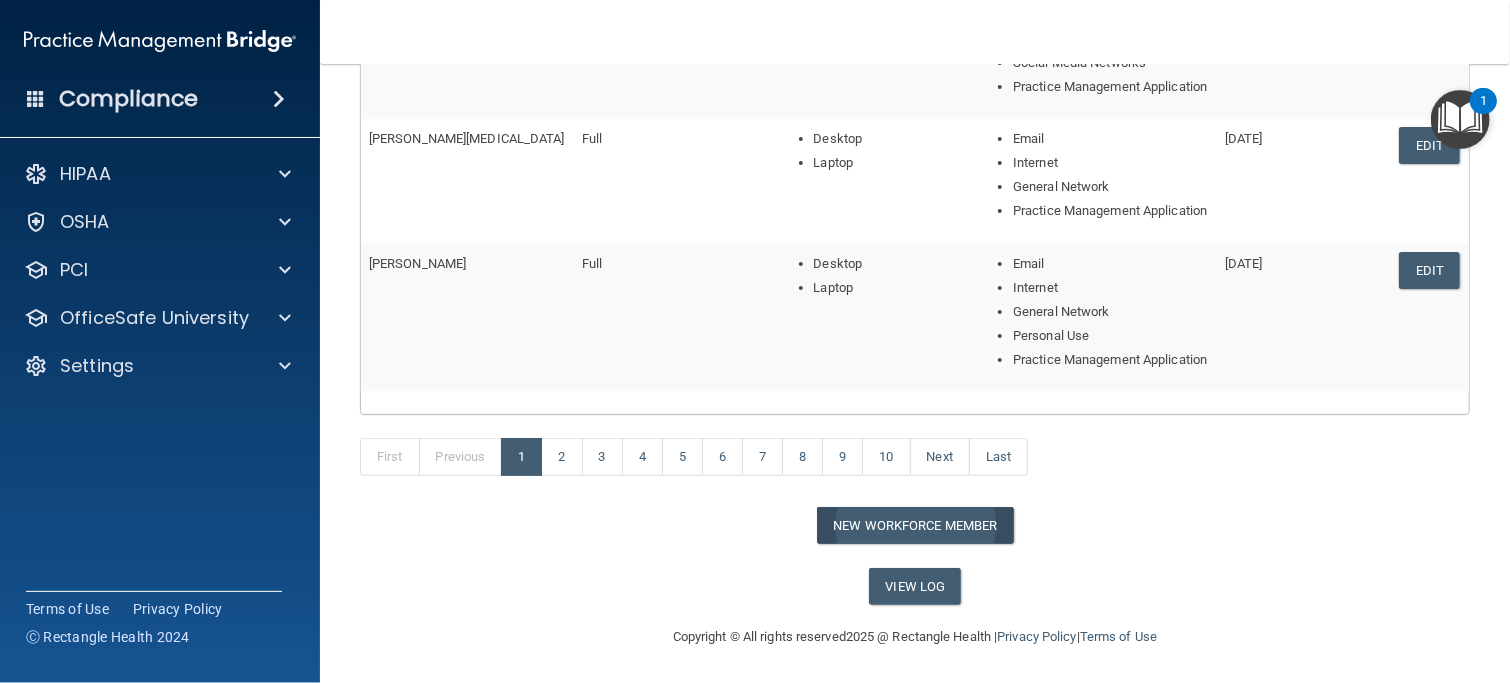 scroll, scrollTop: 0, scrollLeft: 0, axis: both 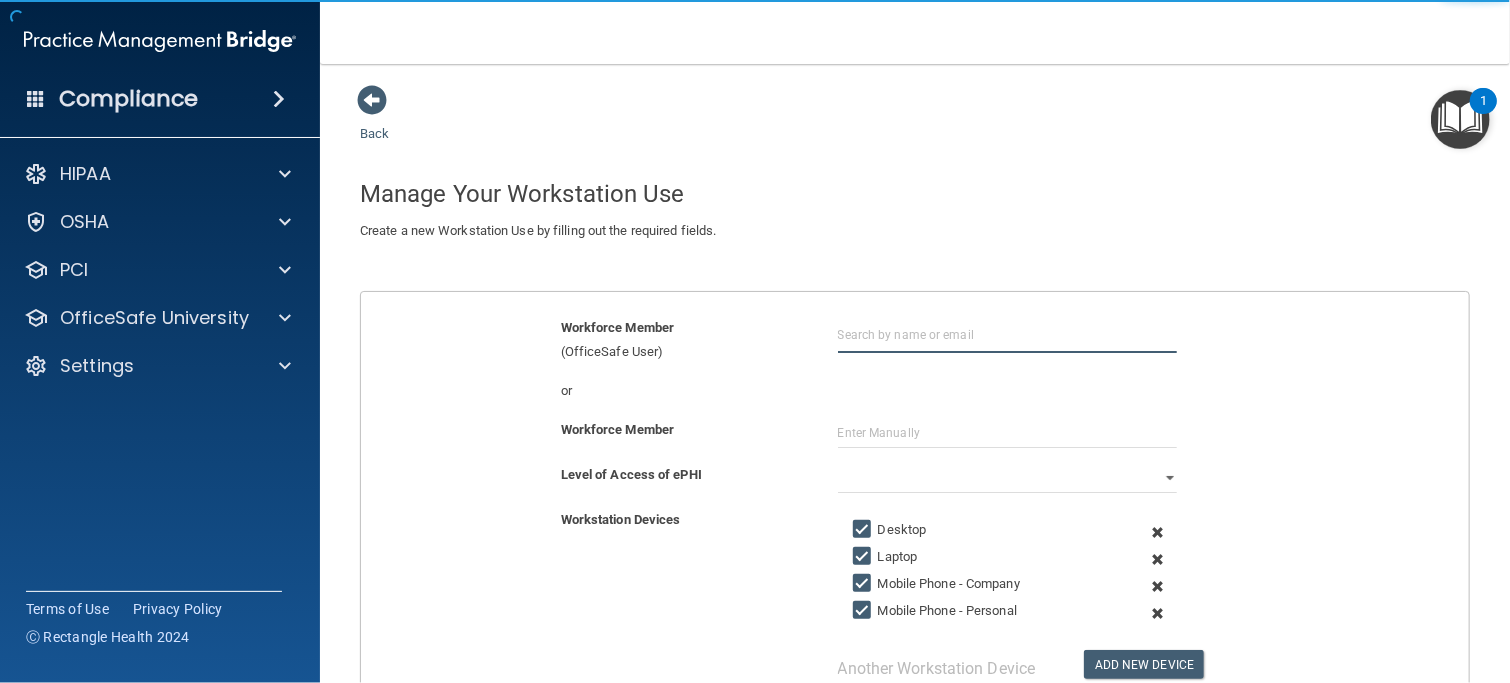click at bounding box center [1007, 334] 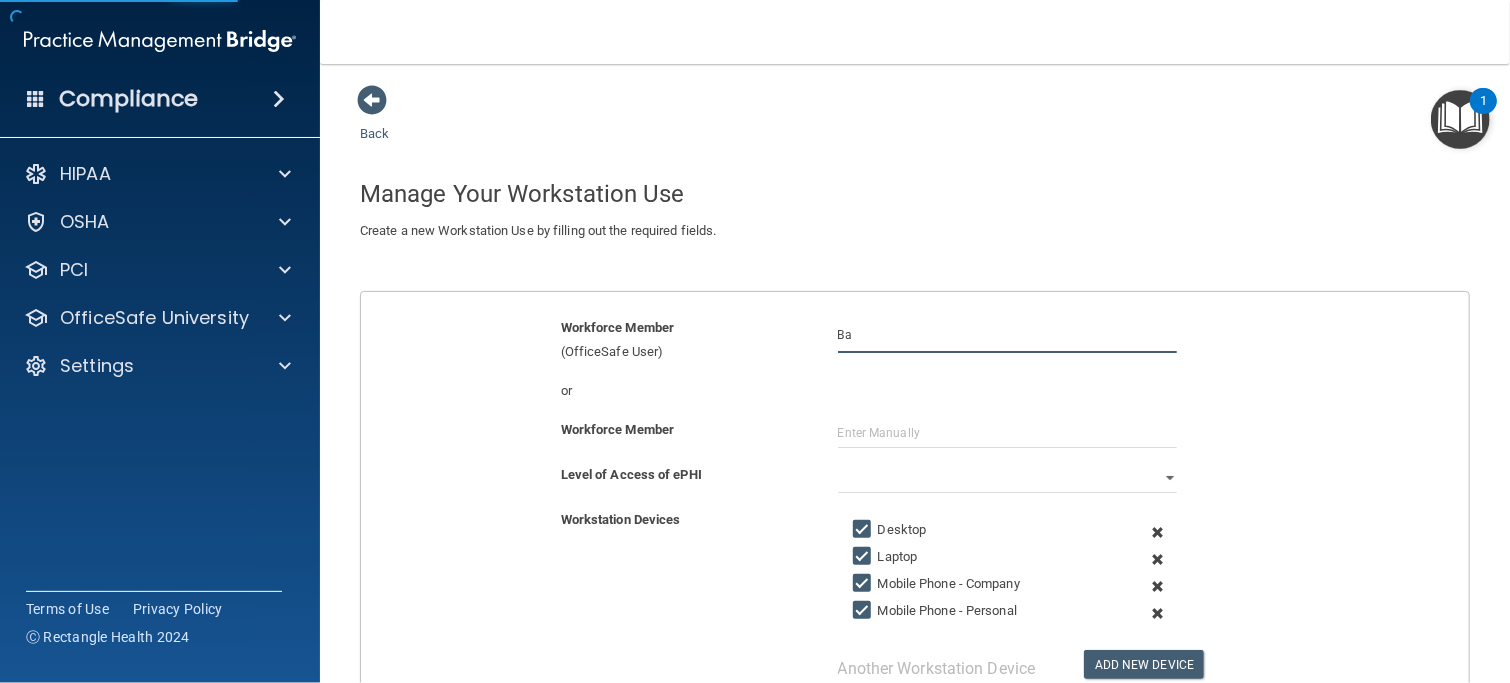 type on "B" 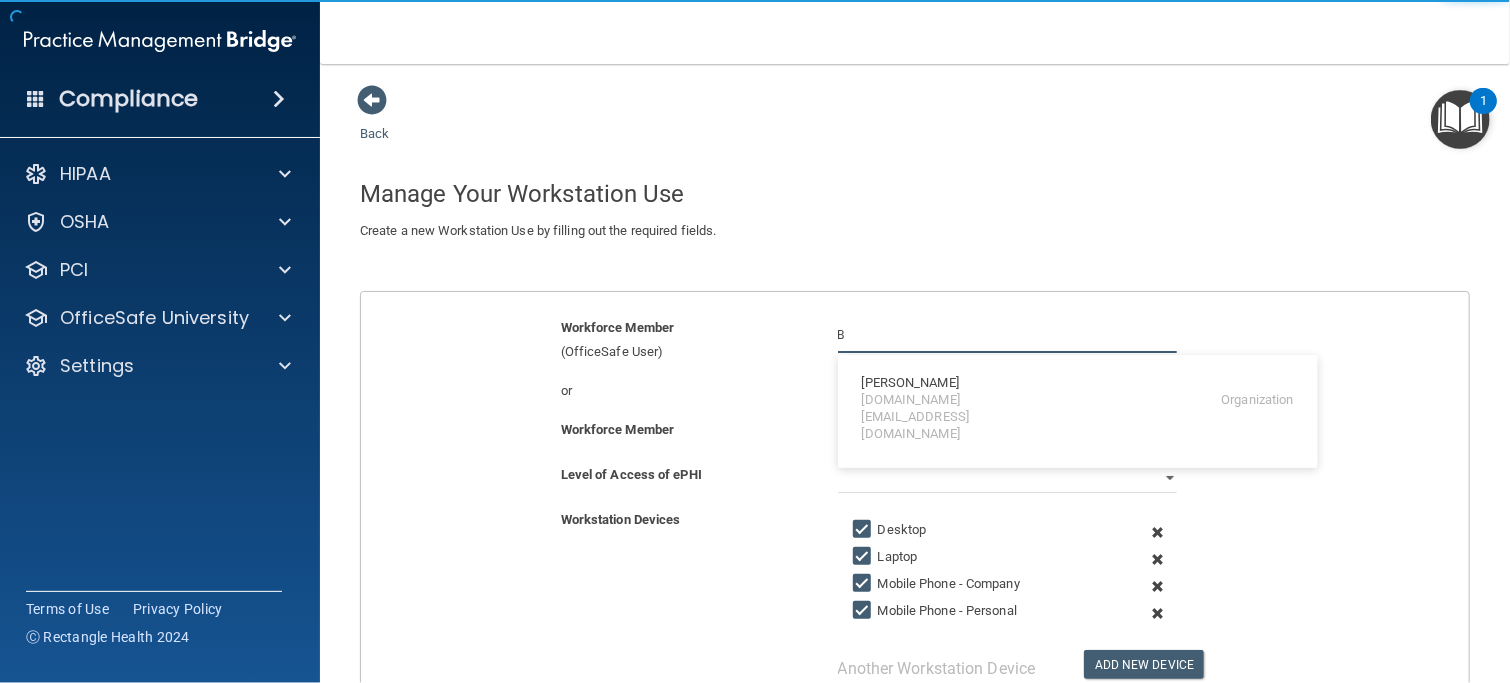 type 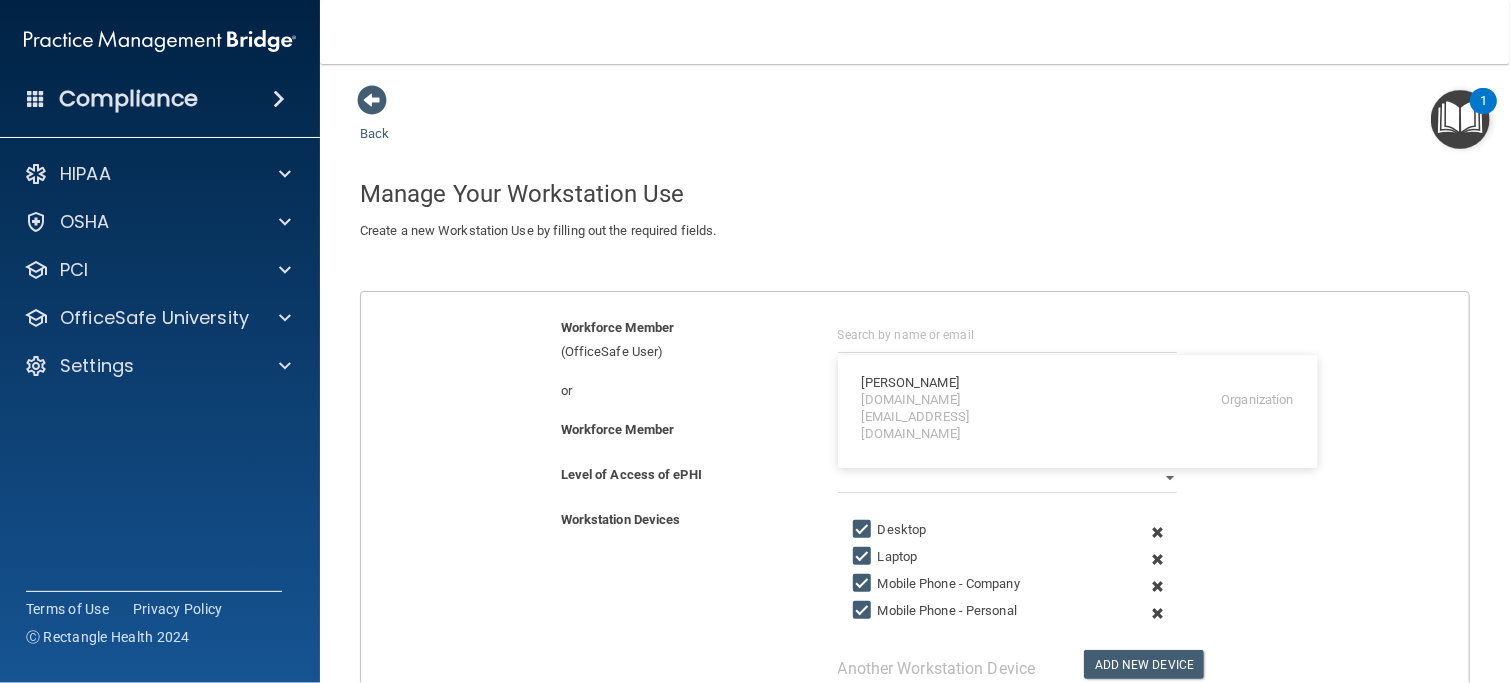 click on "Workforce Member" at bounding box center (915, 433) 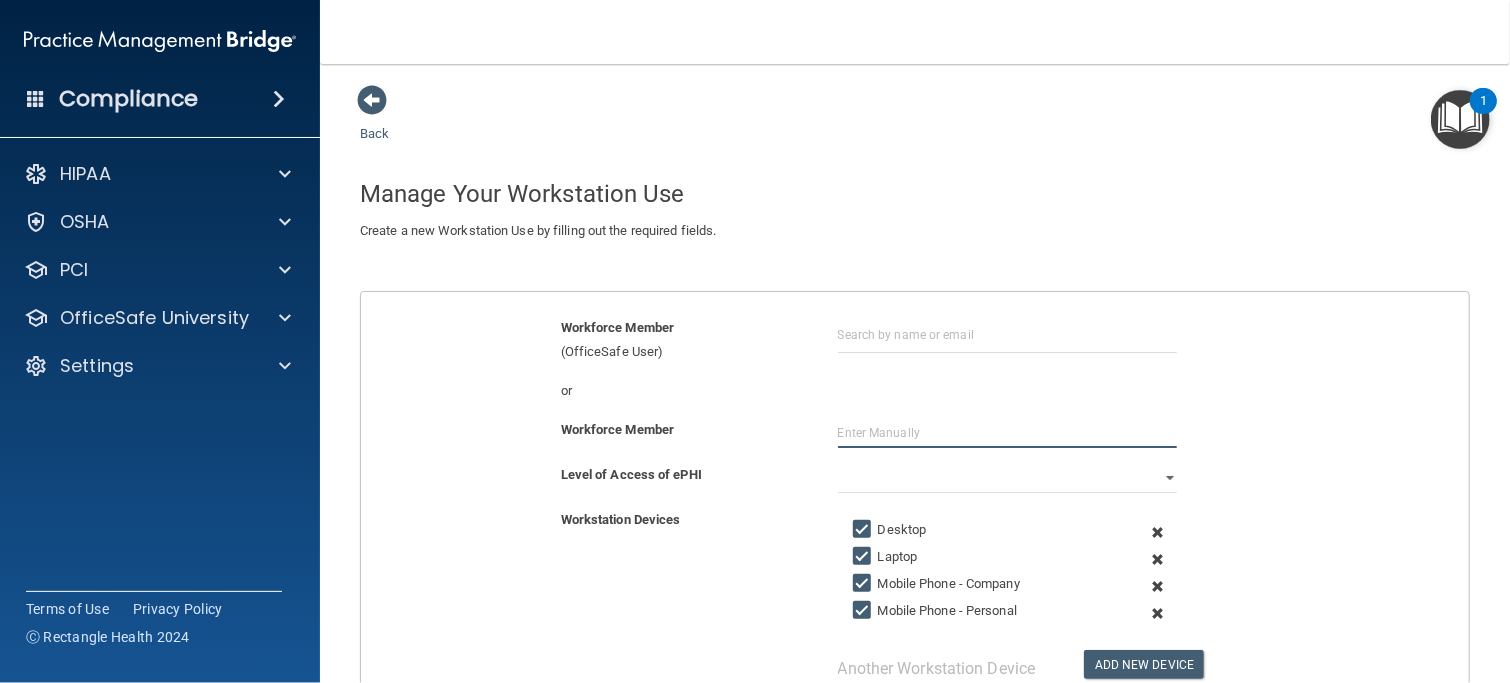 click at bounding box center [1007, 433] 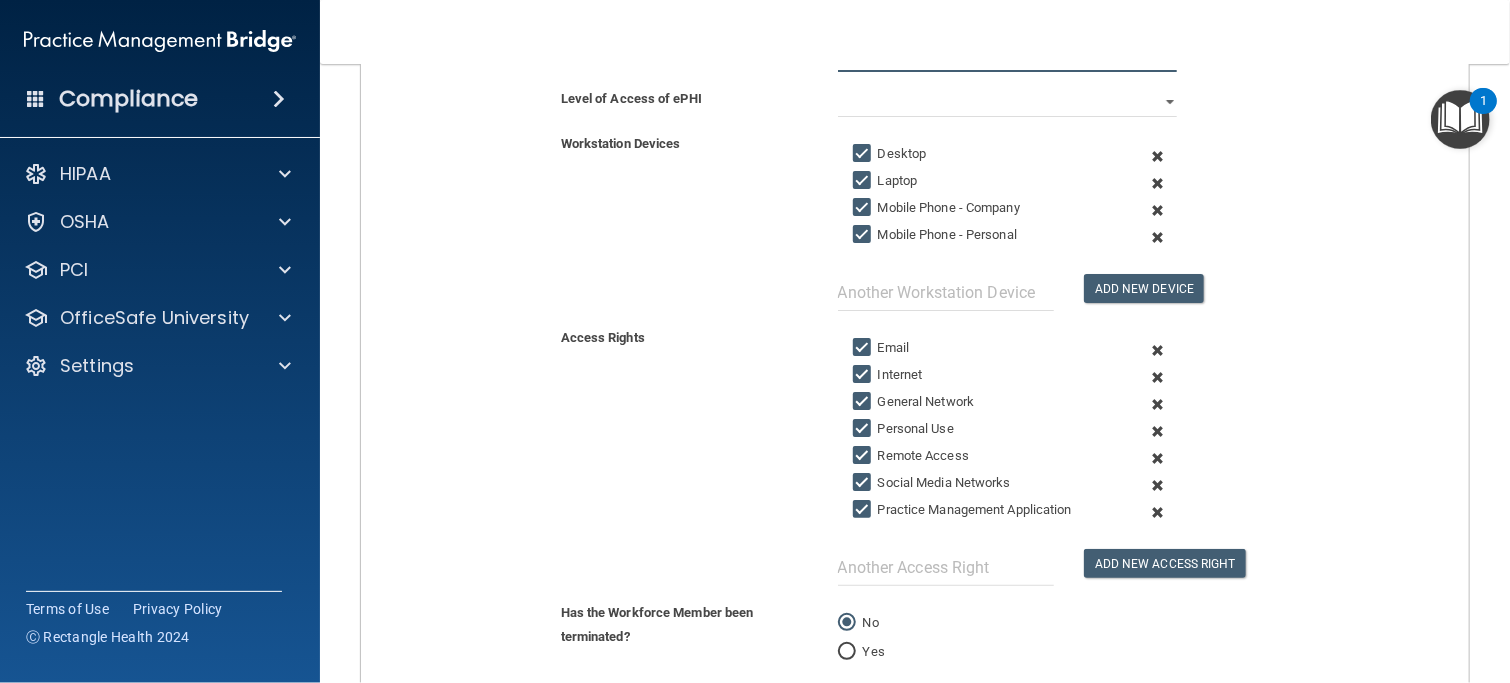 scroll, scrollTop: 400, scrollLeft: 0, axis: vertical 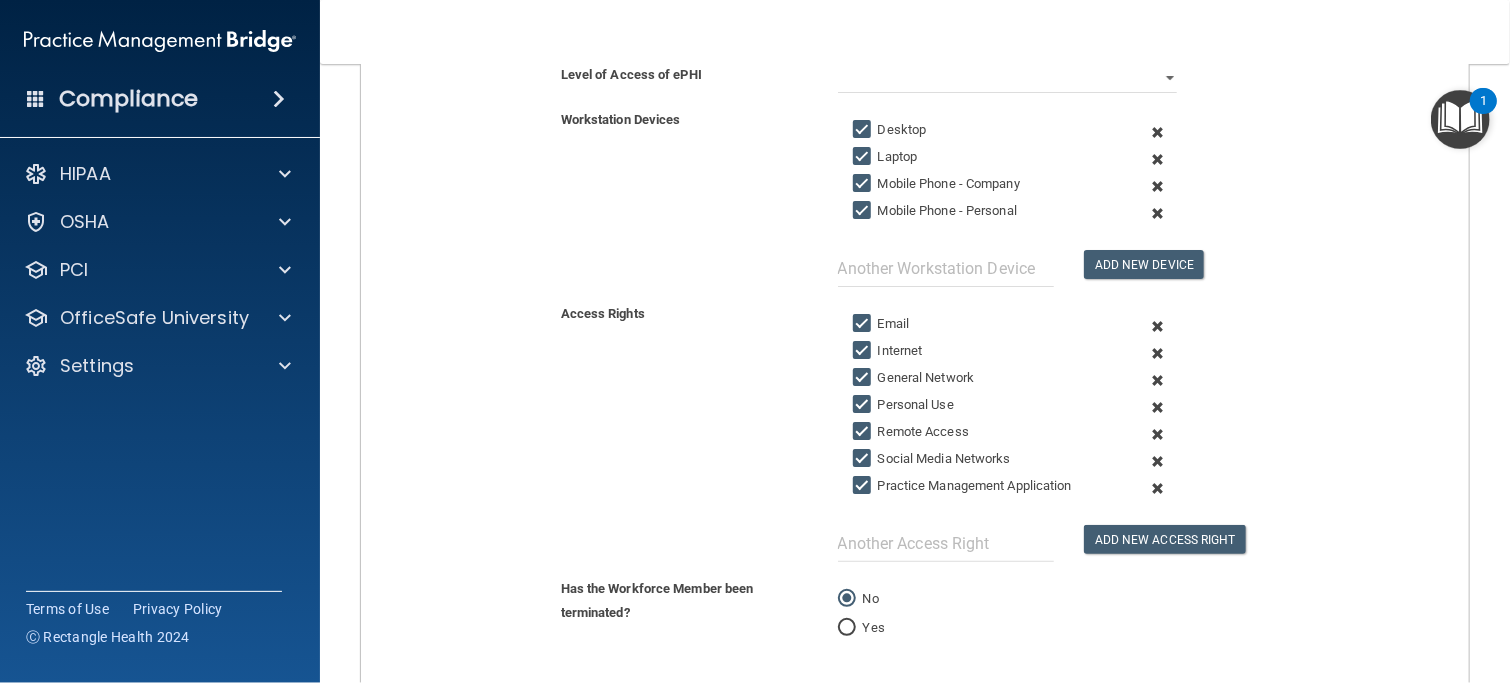 type on "[PERSON_NAME]" 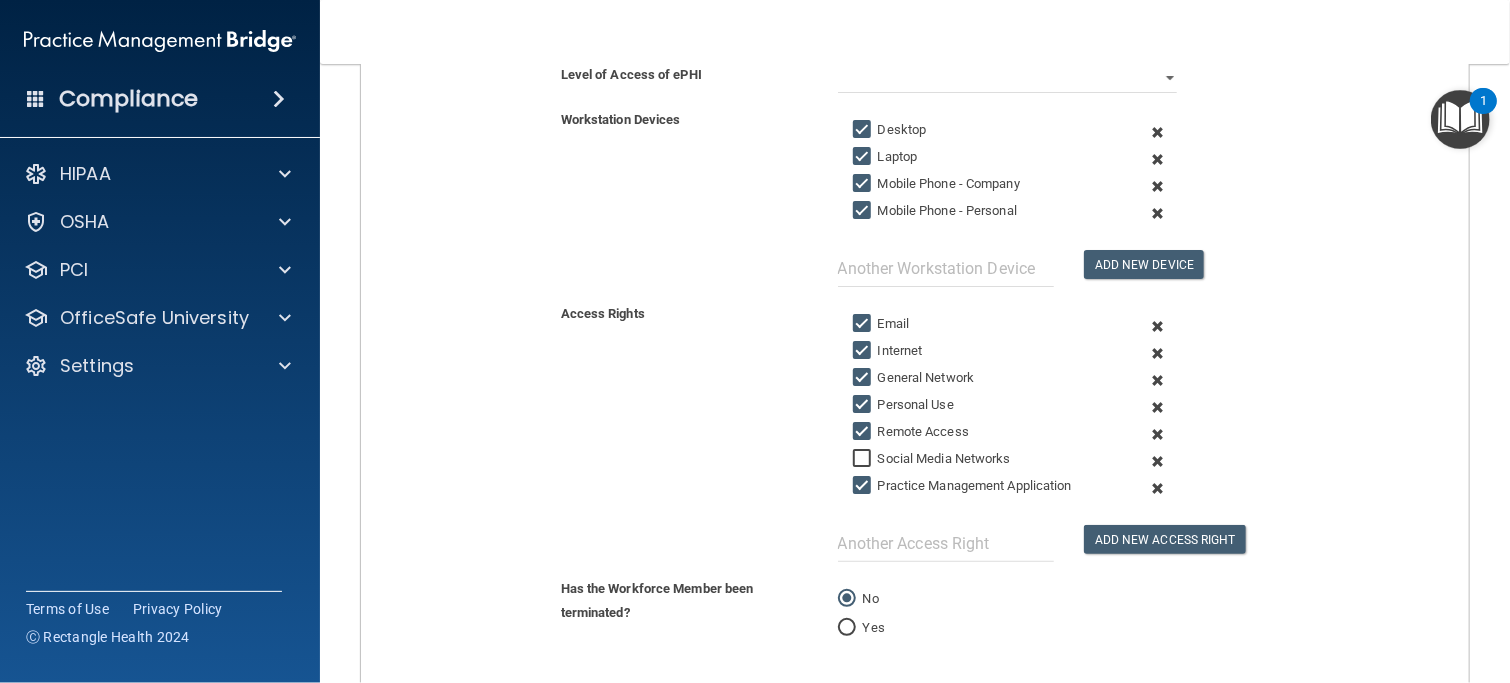 click on "Practice Management Application" at bounding box center [864, 486] 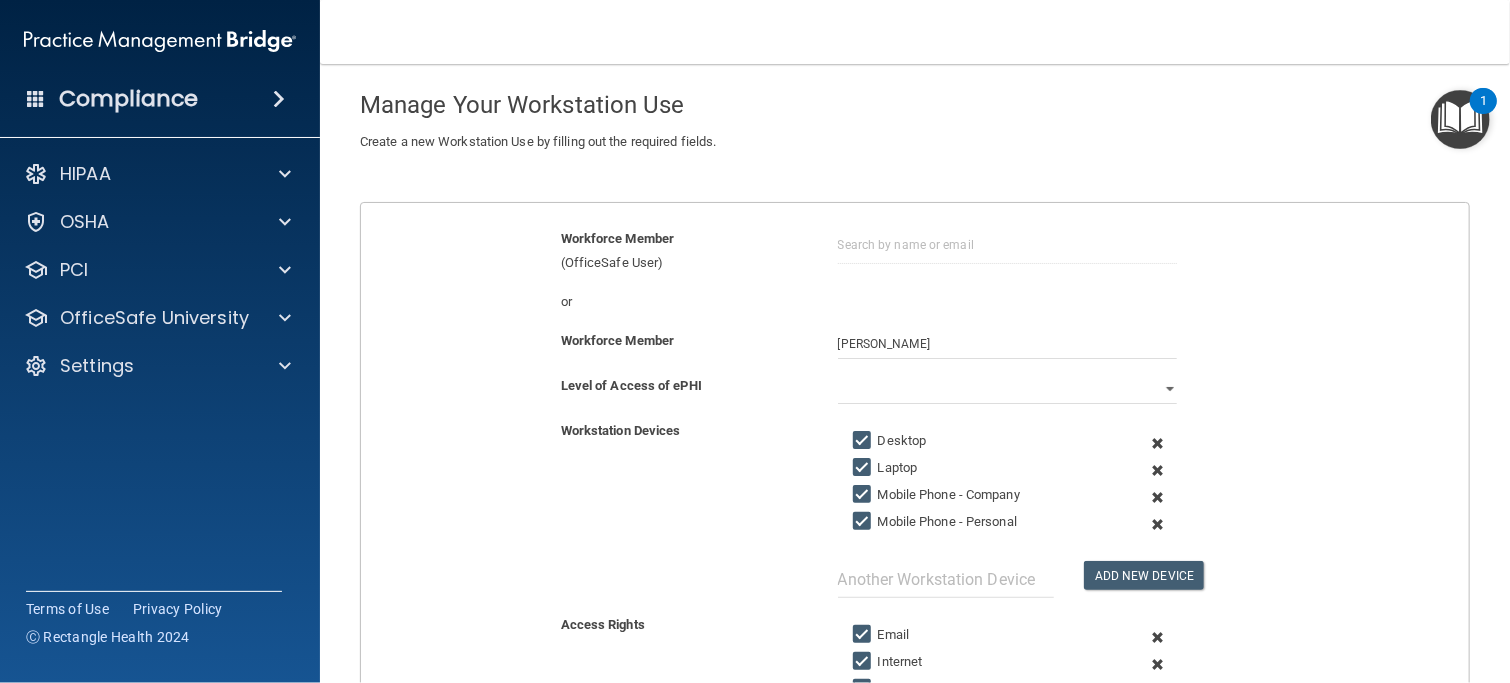 scroll, scrollTop: 47, scrollLeft: 0, axis: vertical 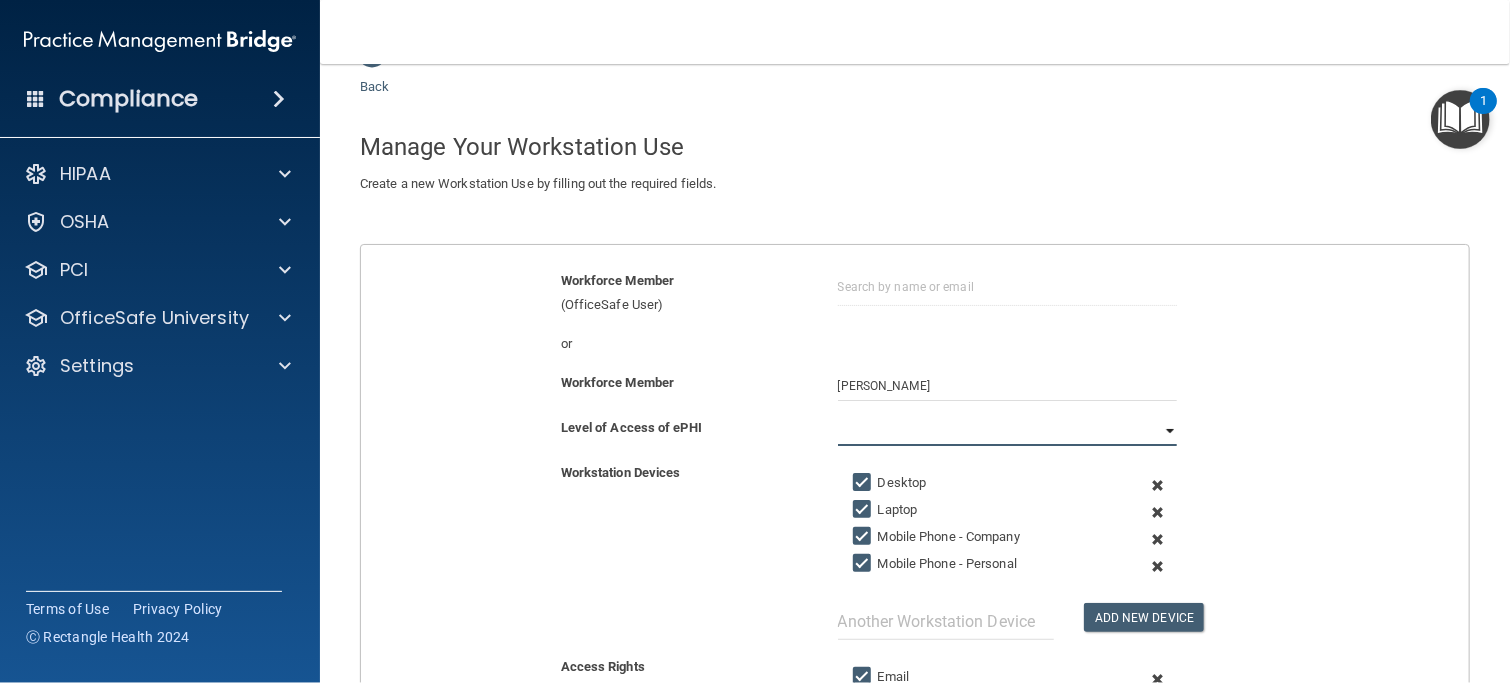 click on "Full Limited None" at bounding box center [1007, 431] 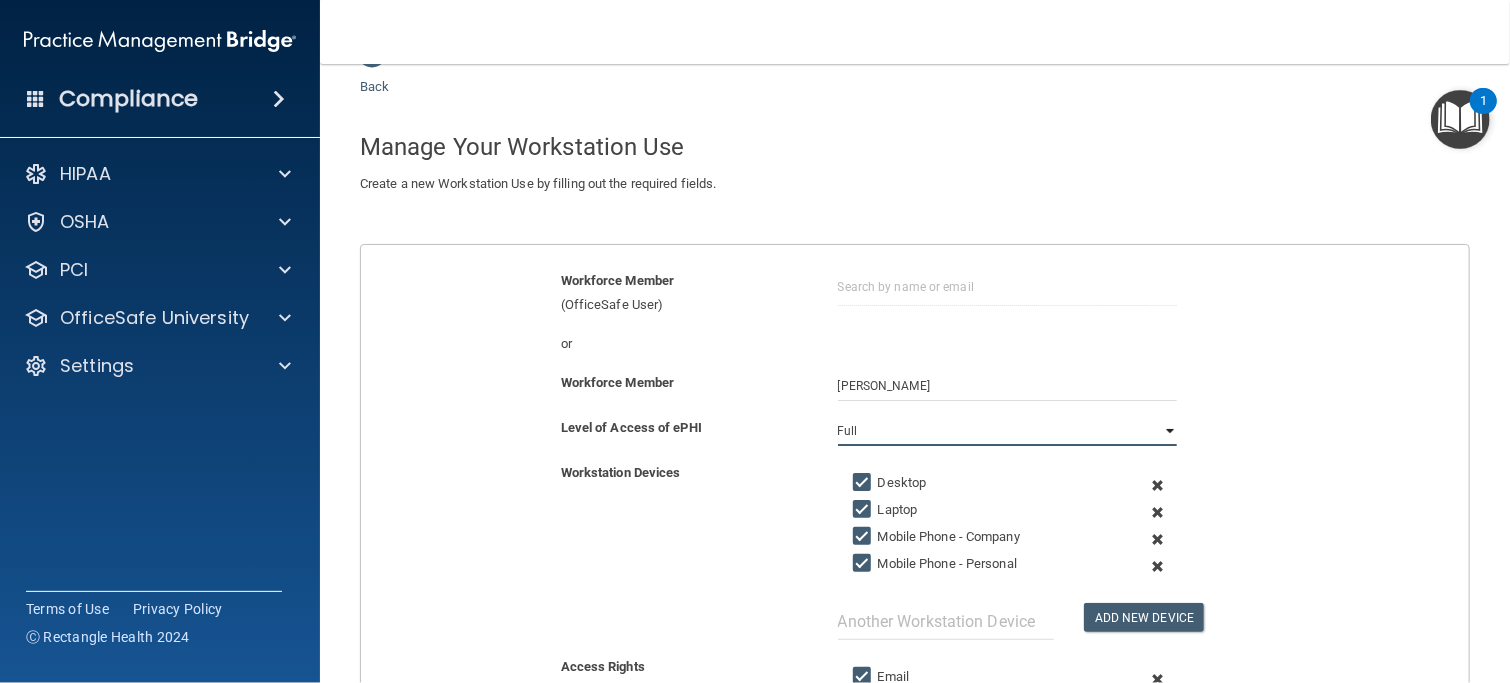 click on "Full Limited None" at bounding box center (1007, 431) 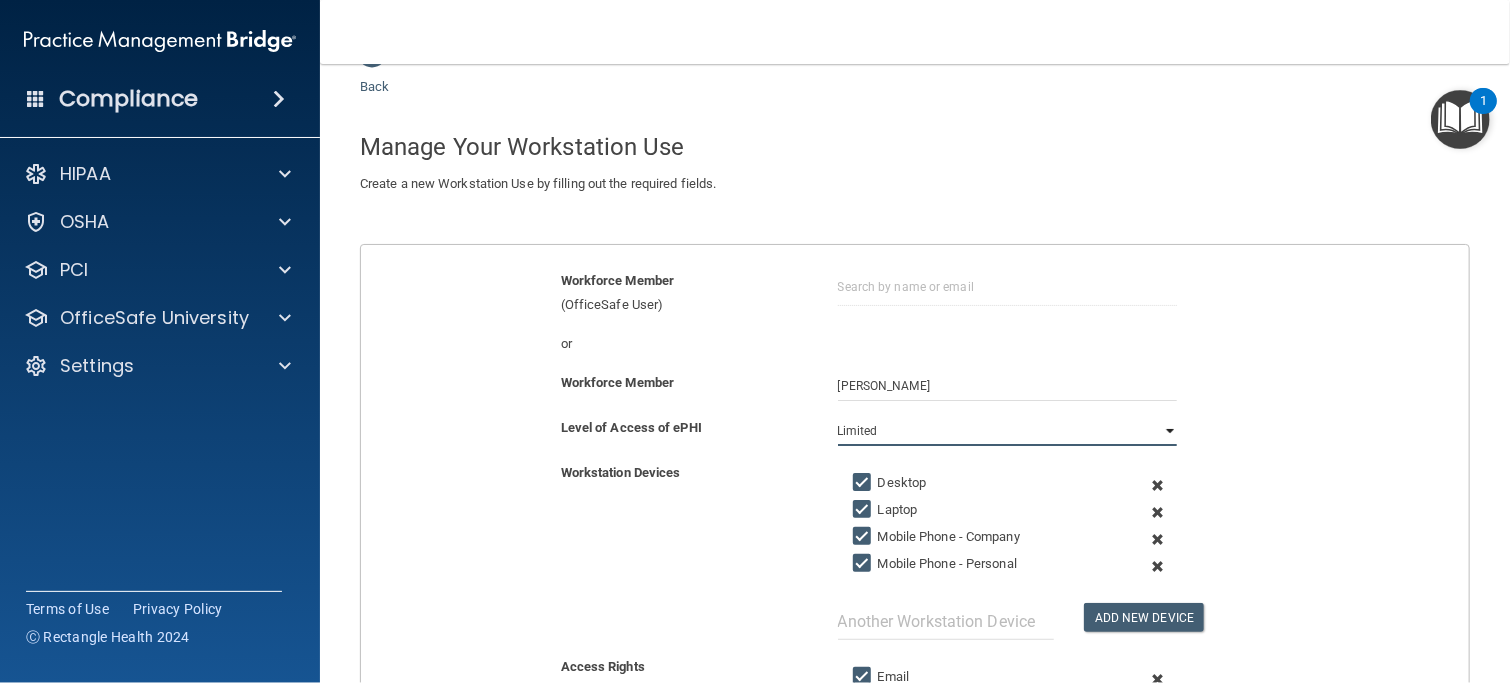 scroll, scrollTop: 547, scrollLeft: 0, axis: vertical 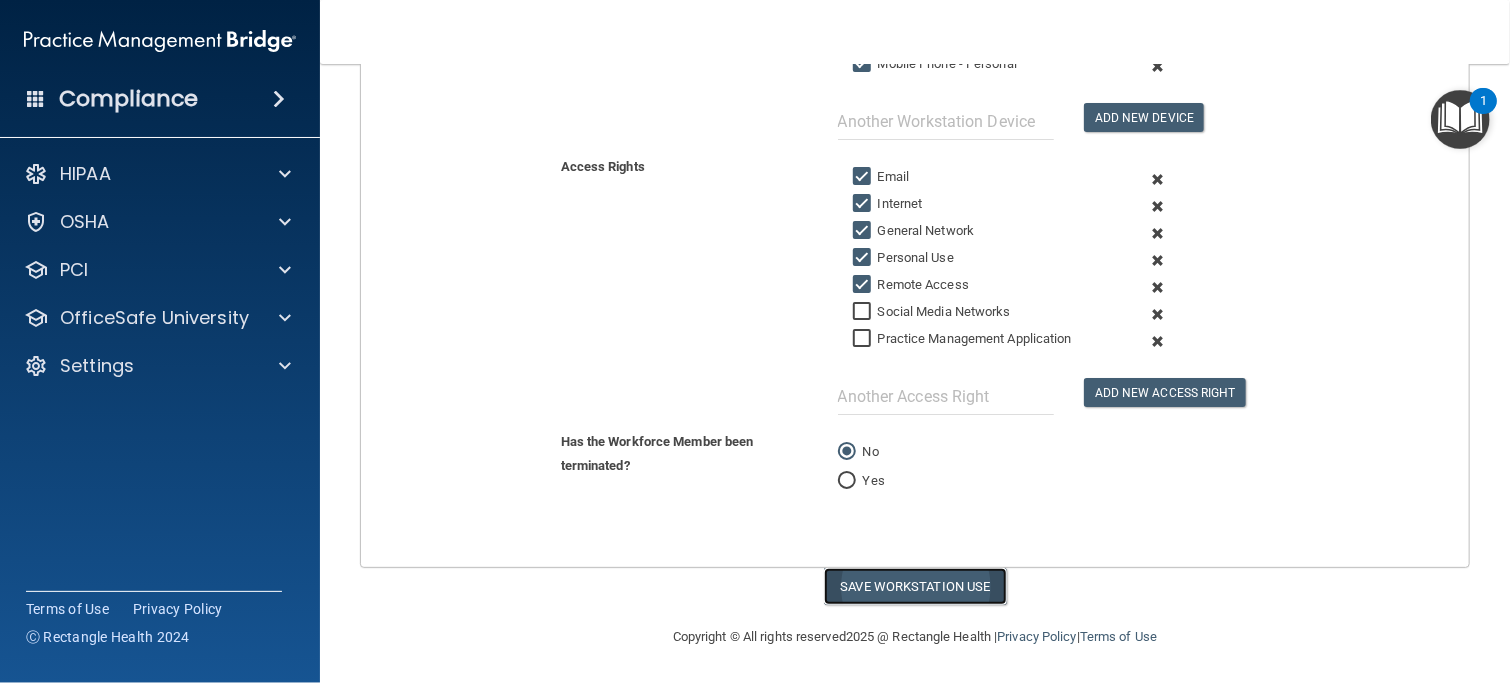 click on "Save Workstation Use" at bounding box center [915, 586] 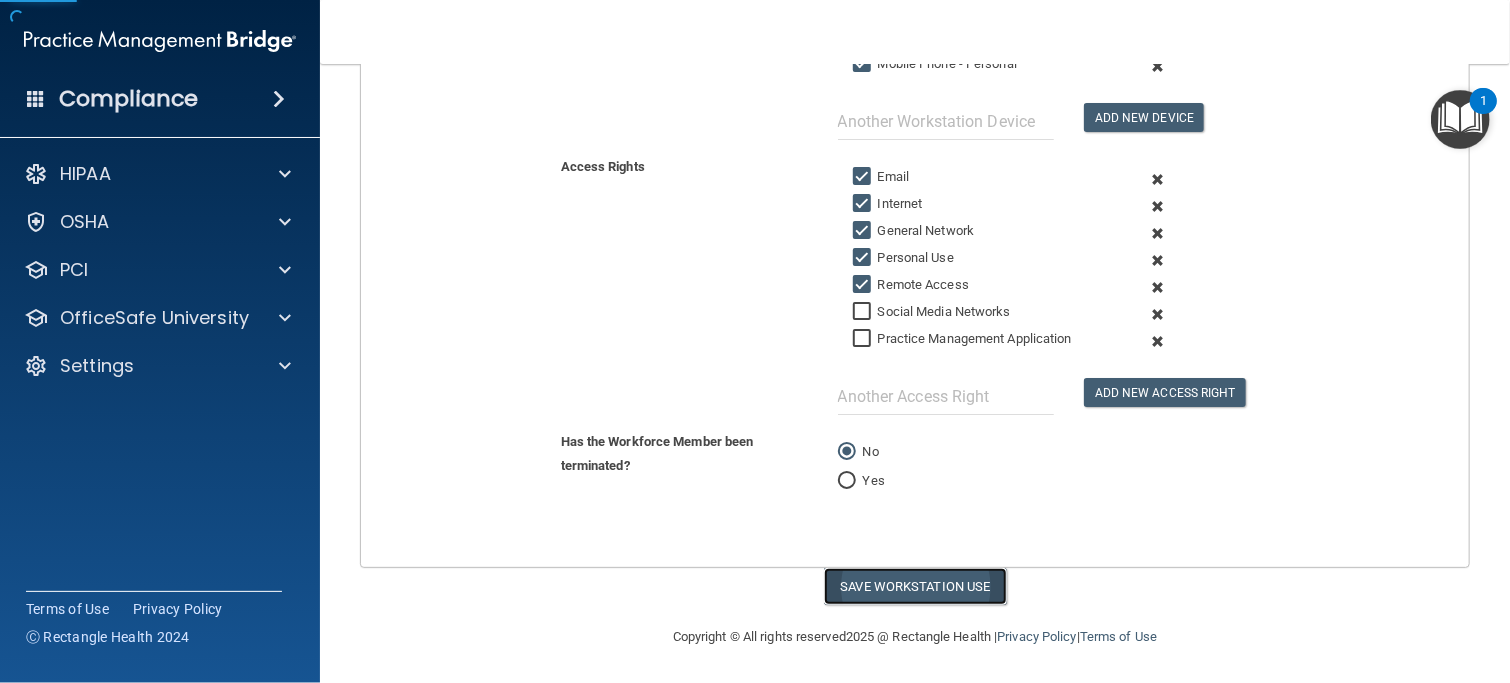 select on "? string:Full ?" 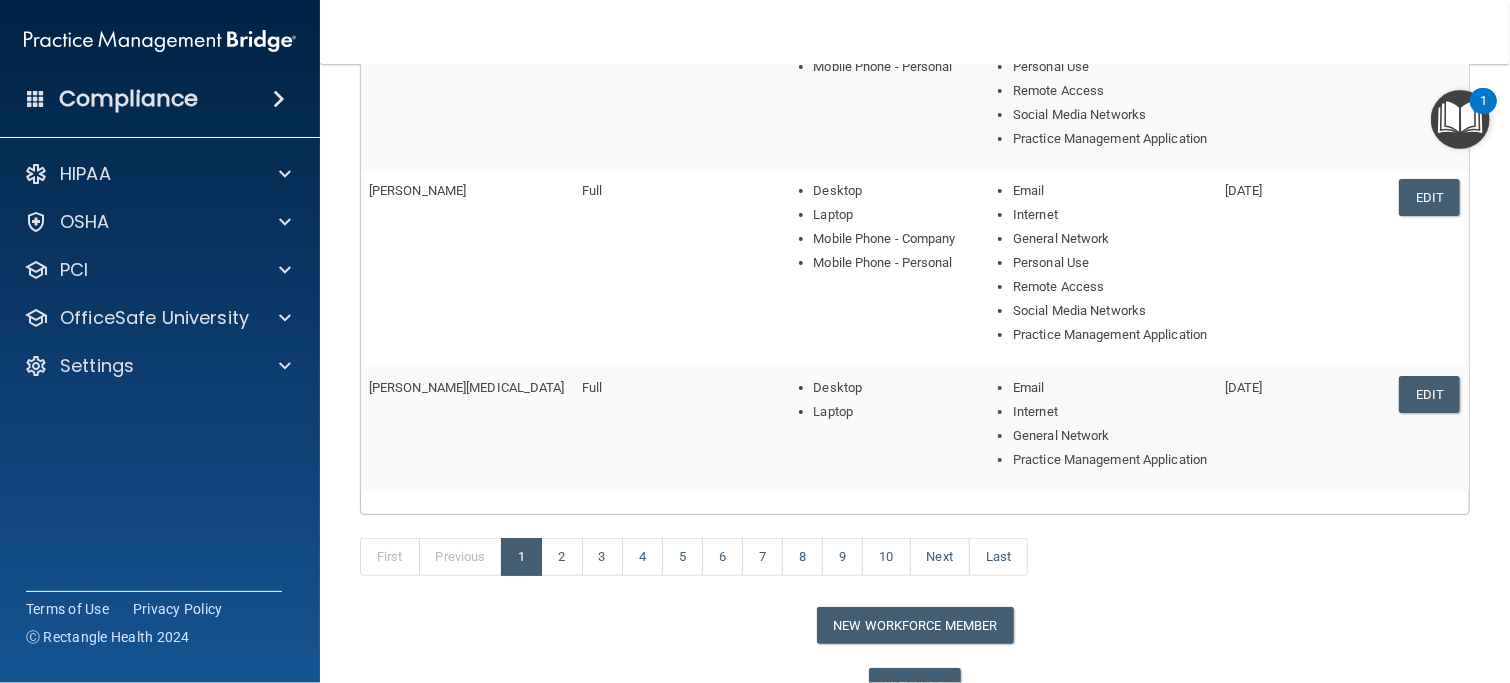 scroll, scrollTop: 838, scrollLeft: 0, axis: vertical 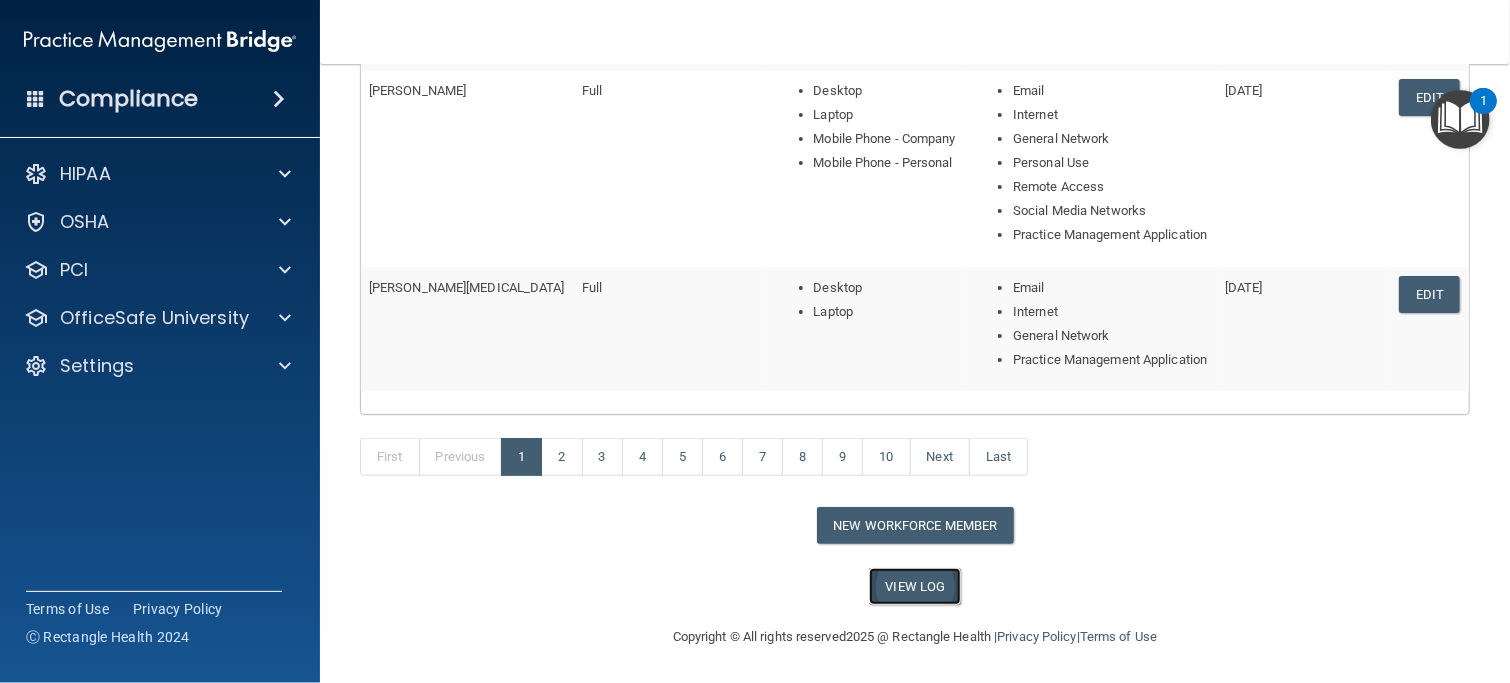 click on "View Log" at bounding box center (915, 586) 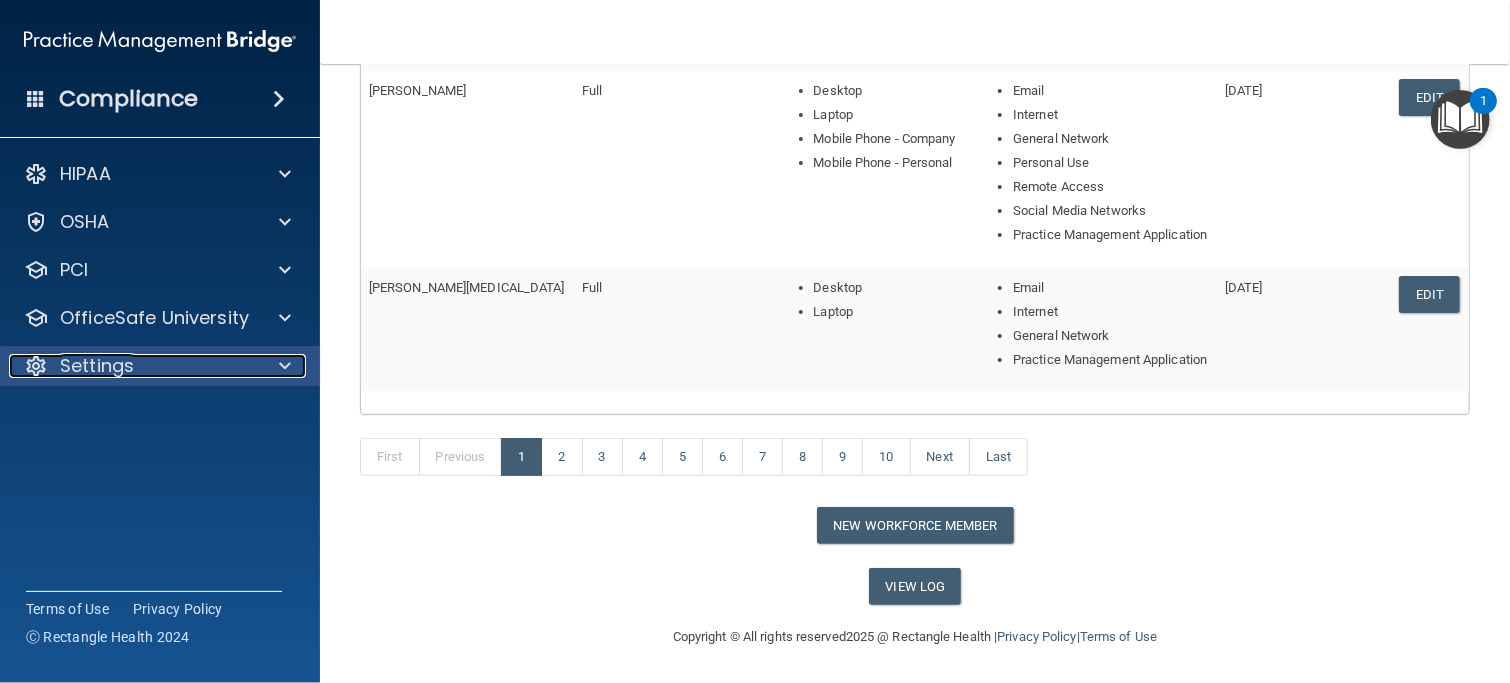 click on "Settings" at bounding box center (133, 366) 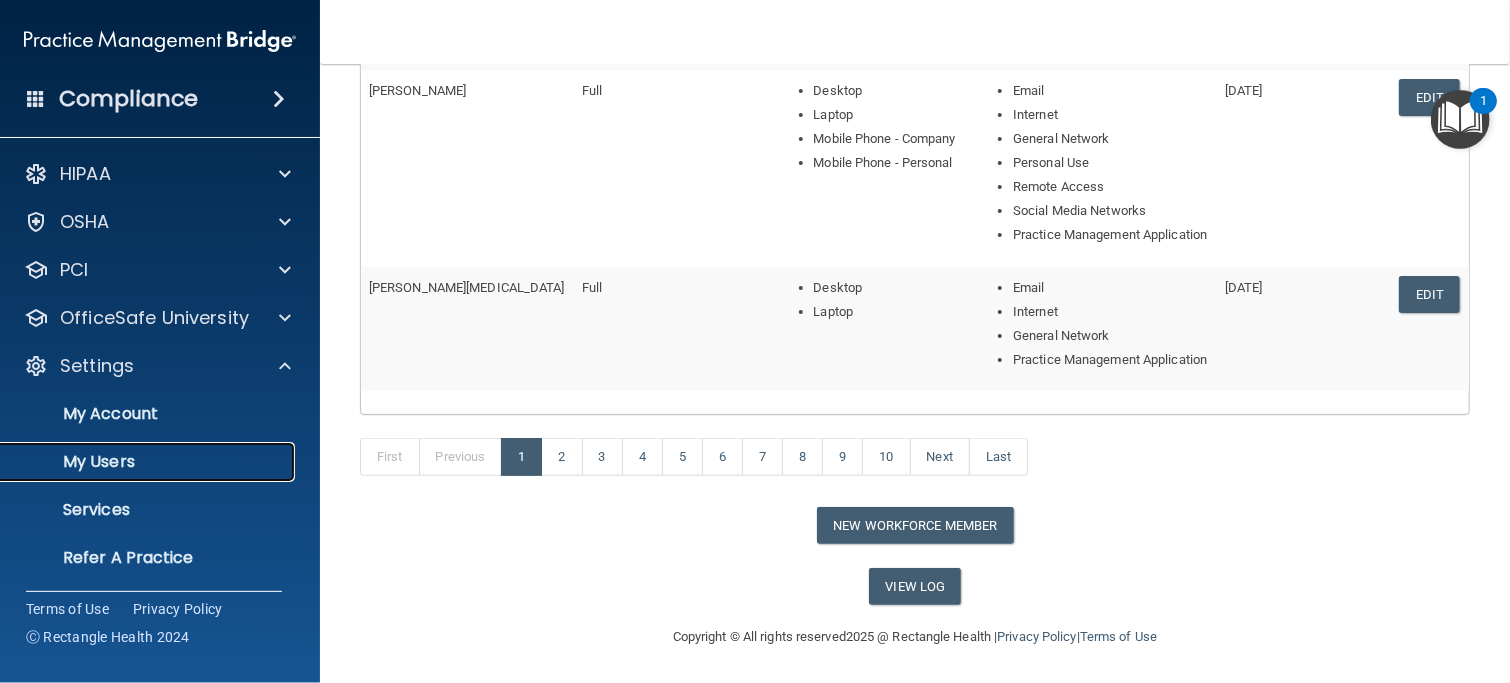 click on "My Users" at bounding box center (149, 462) 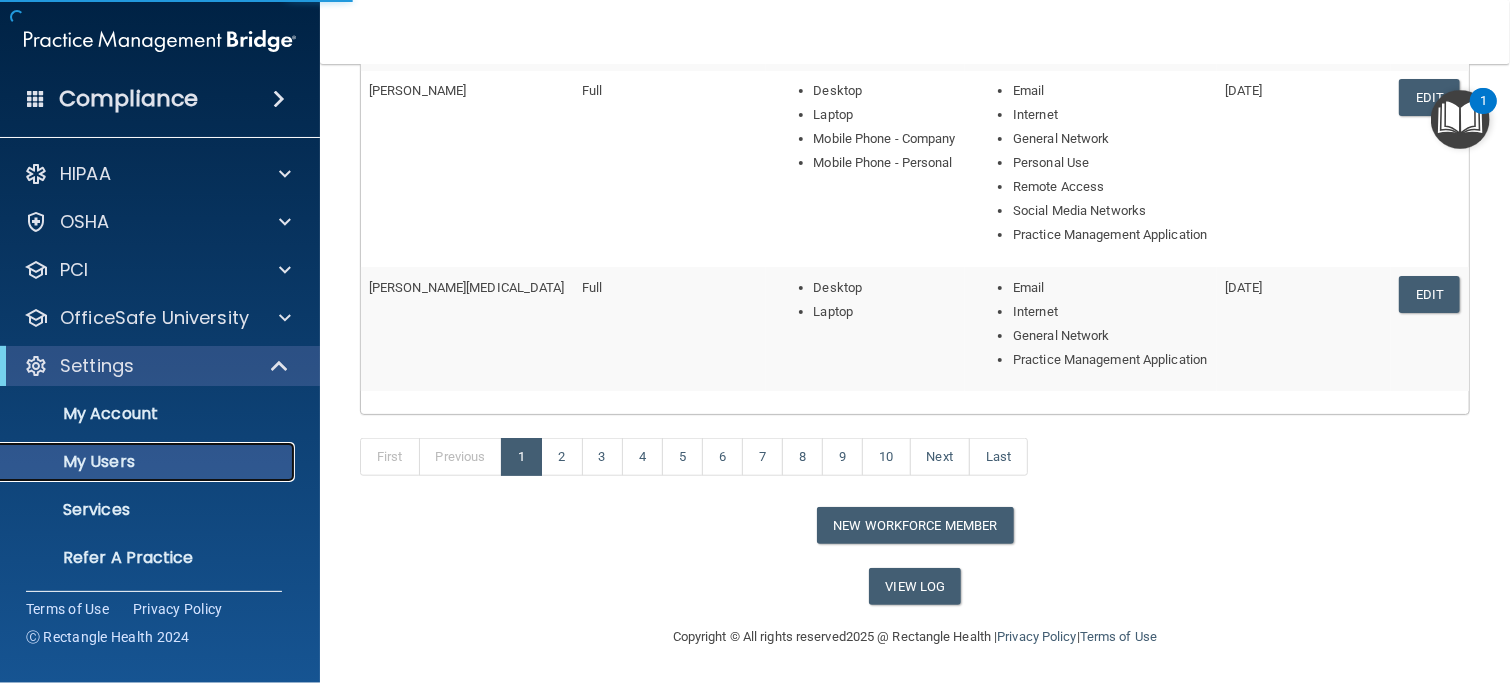select on "20" 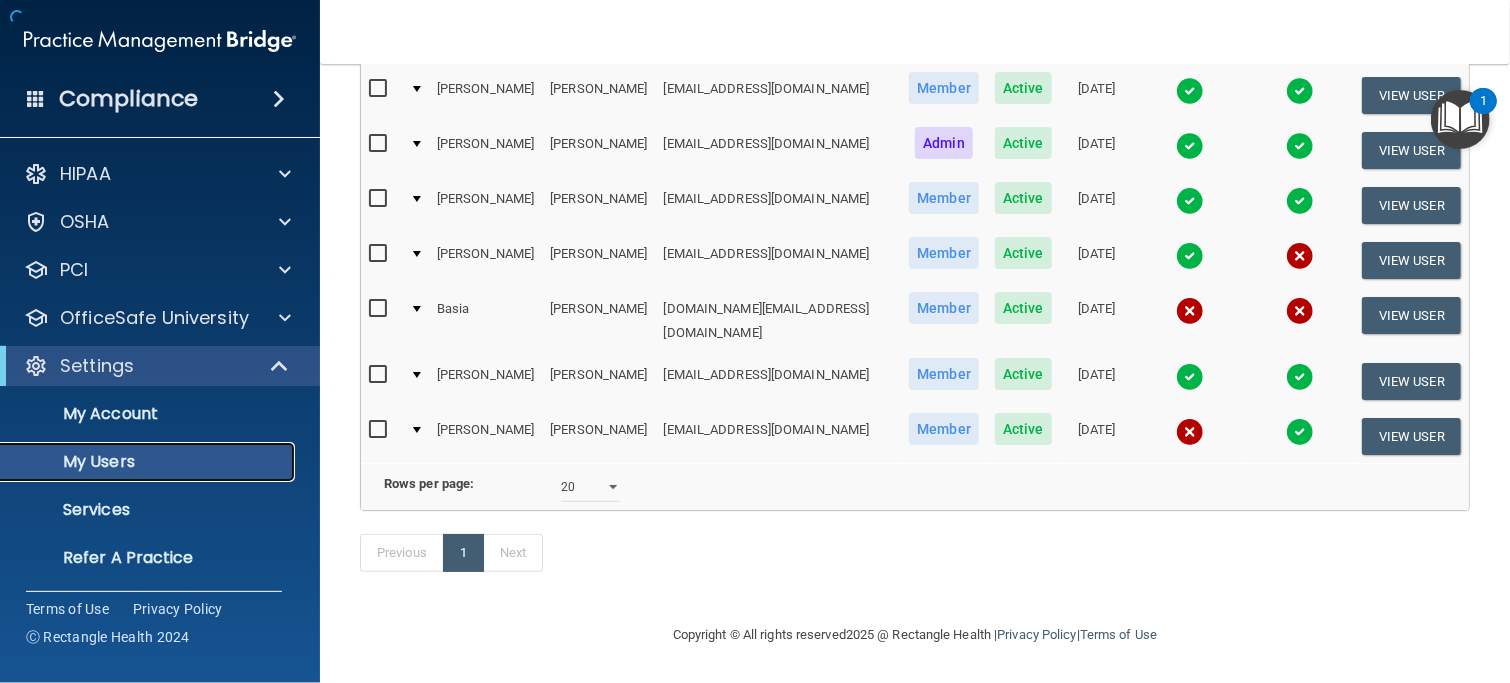 scroll, scrollTop: 515, scrollLeft: 0, axis: vertical 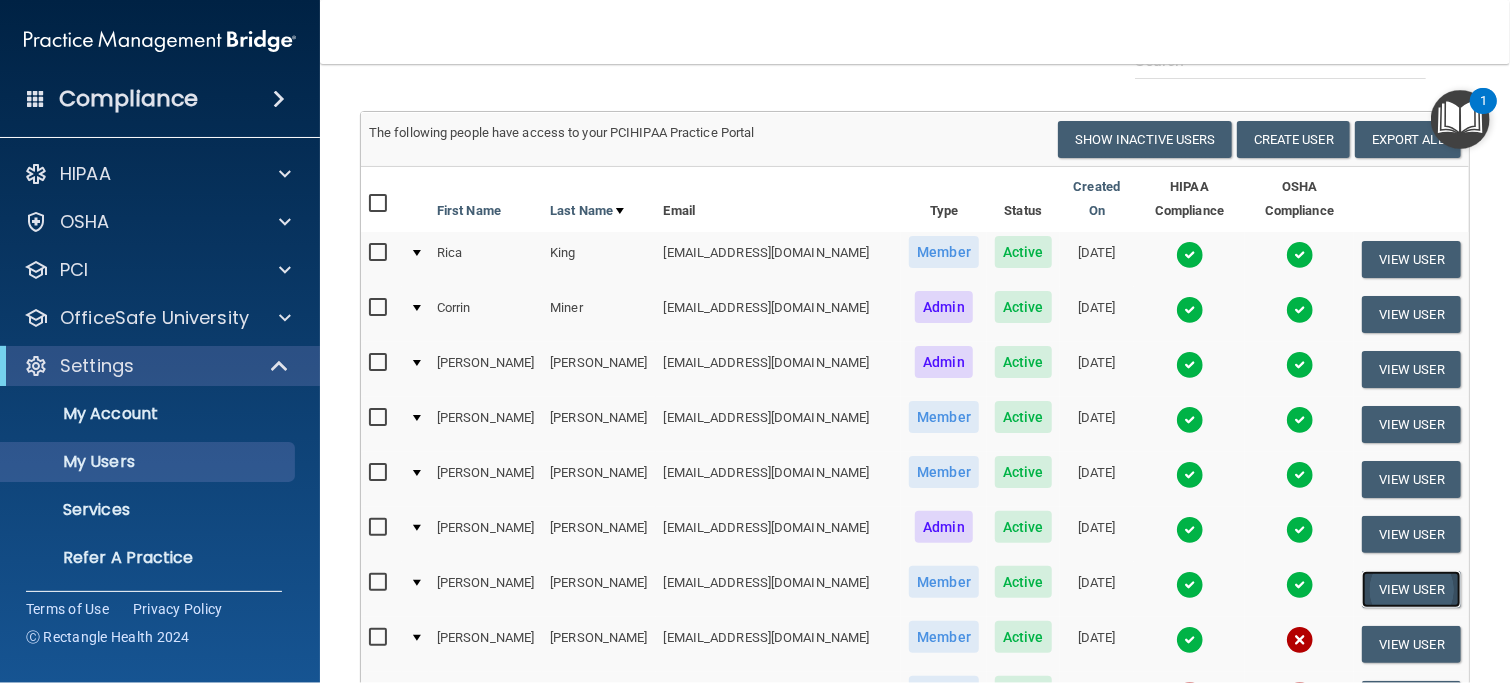 click on "View User" at bounding box center [1411, 589] 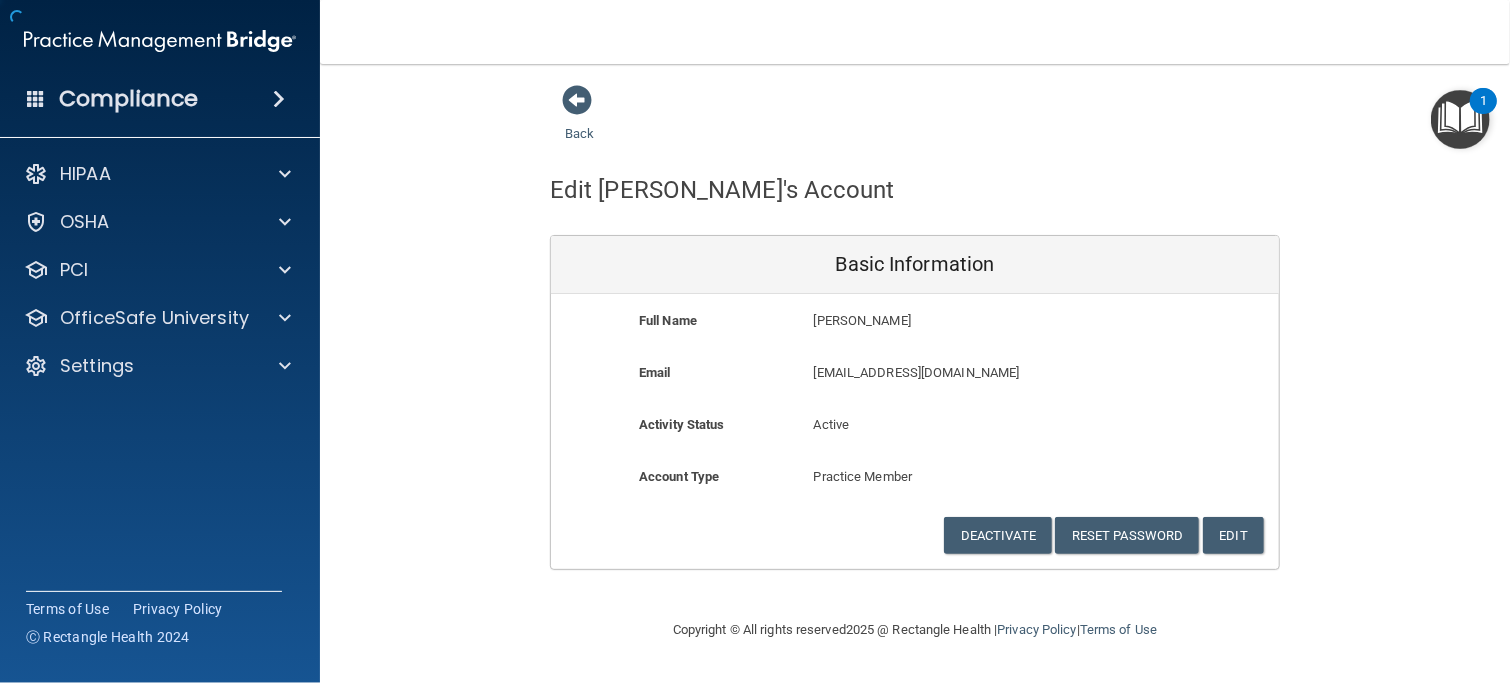 scroll, scrollTop: 0, scrollLeft: 0, axis: both 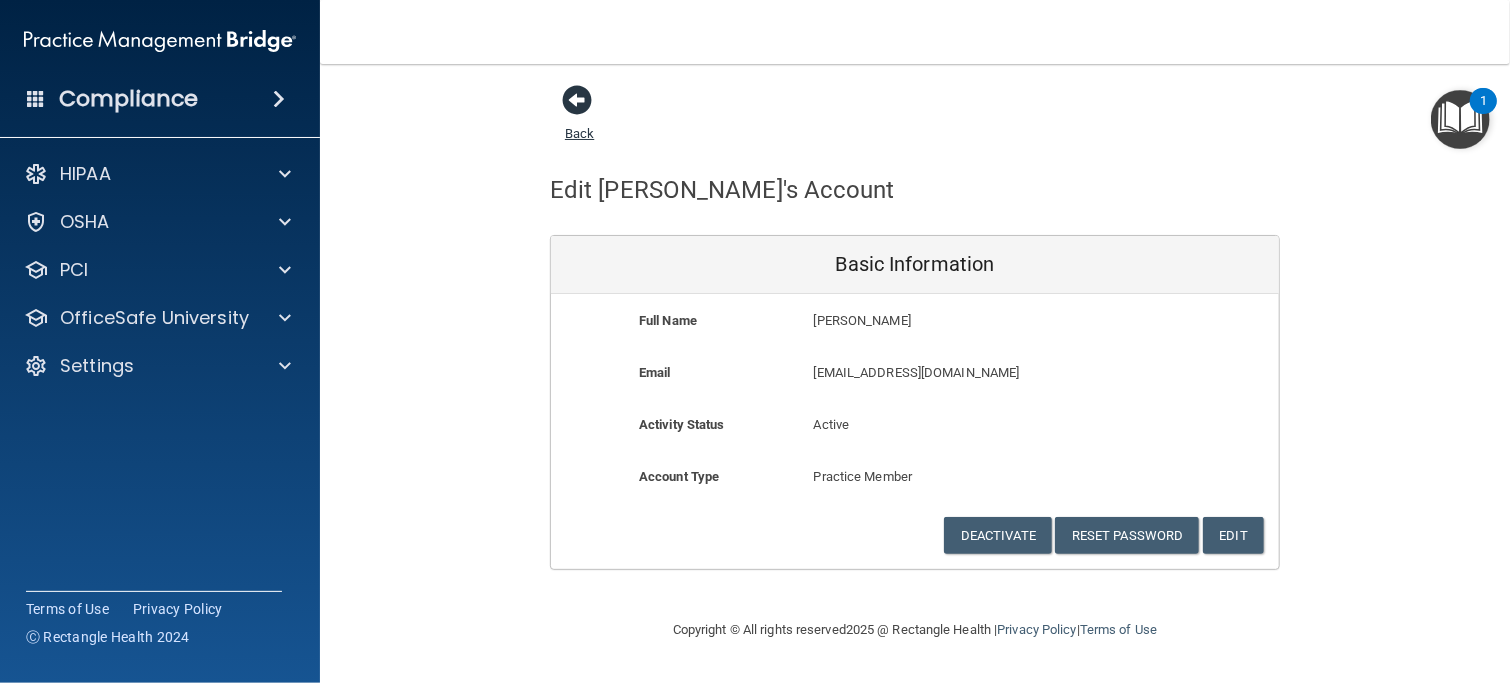 click at bounding box center [577, 100] 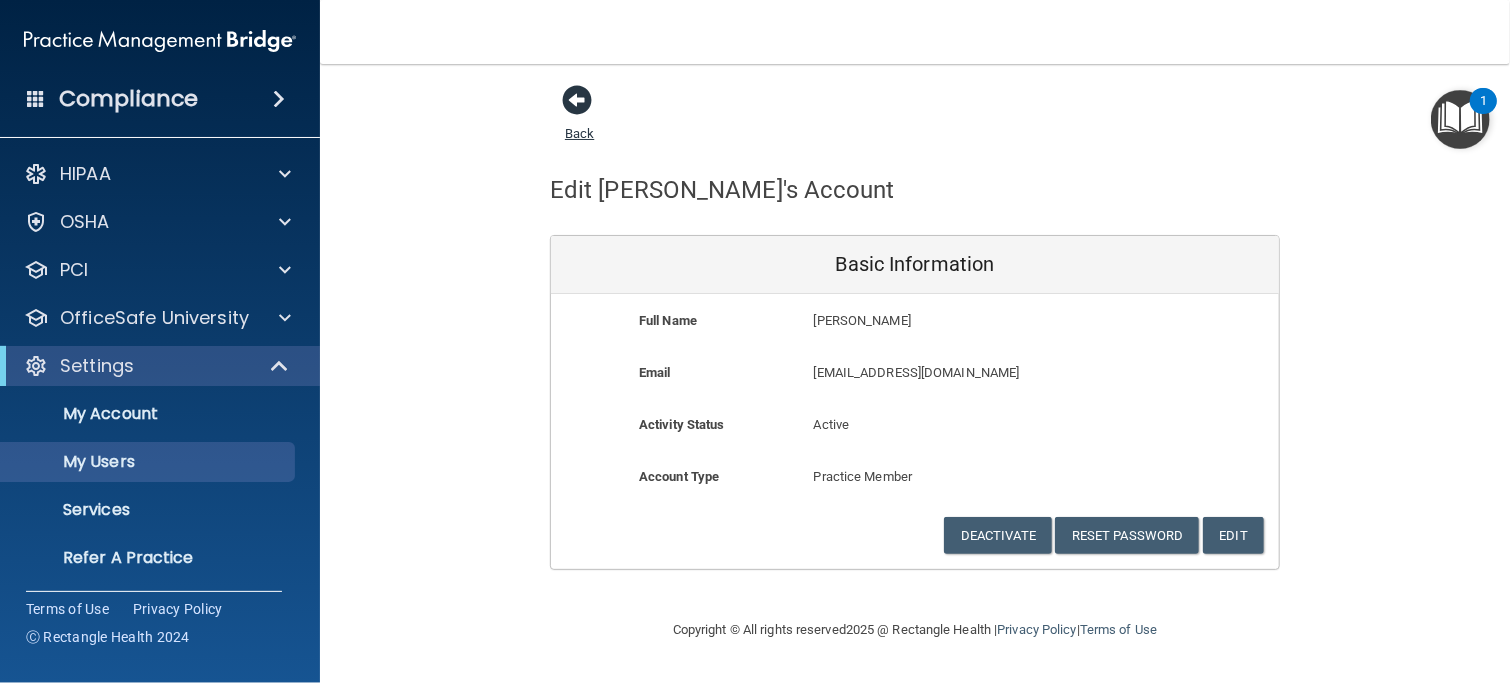 select on "20" 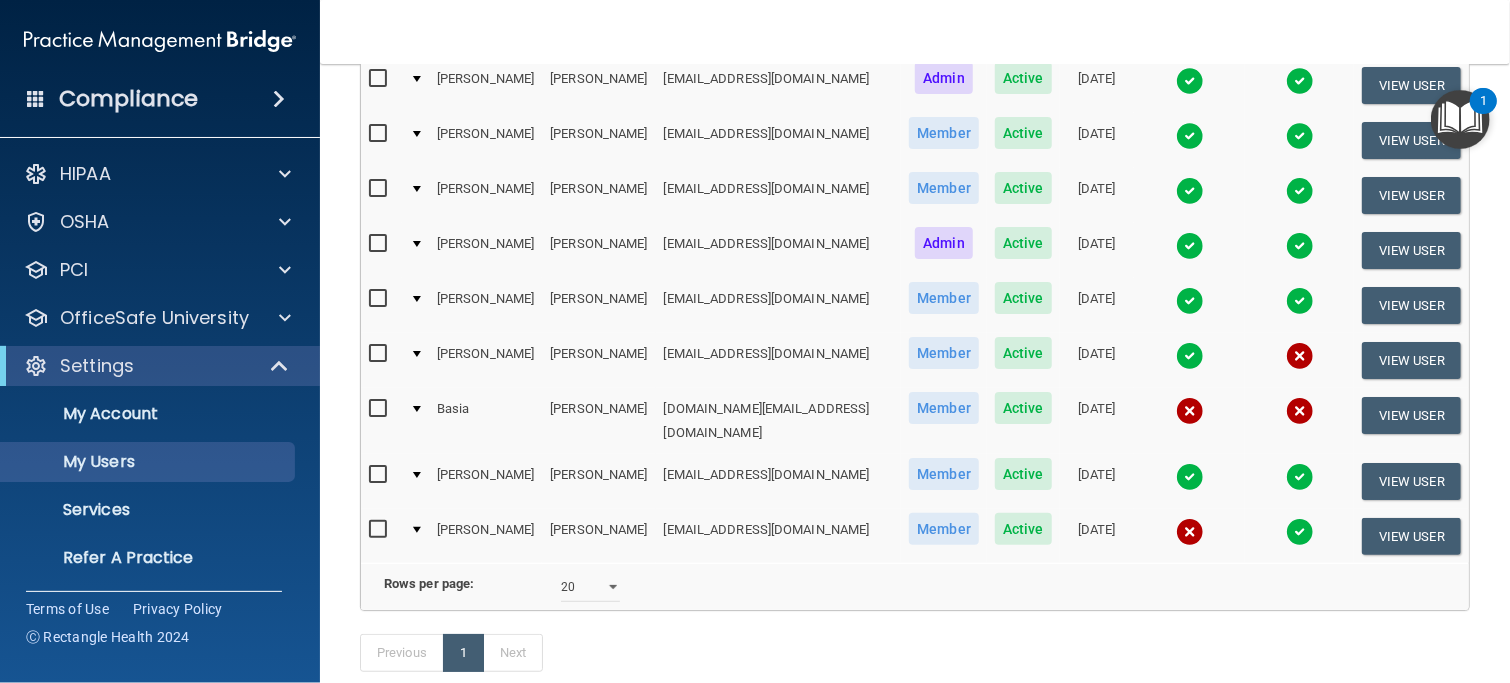 scroll, scrollTop: 400, scrollLeft: 0, axis: vertical 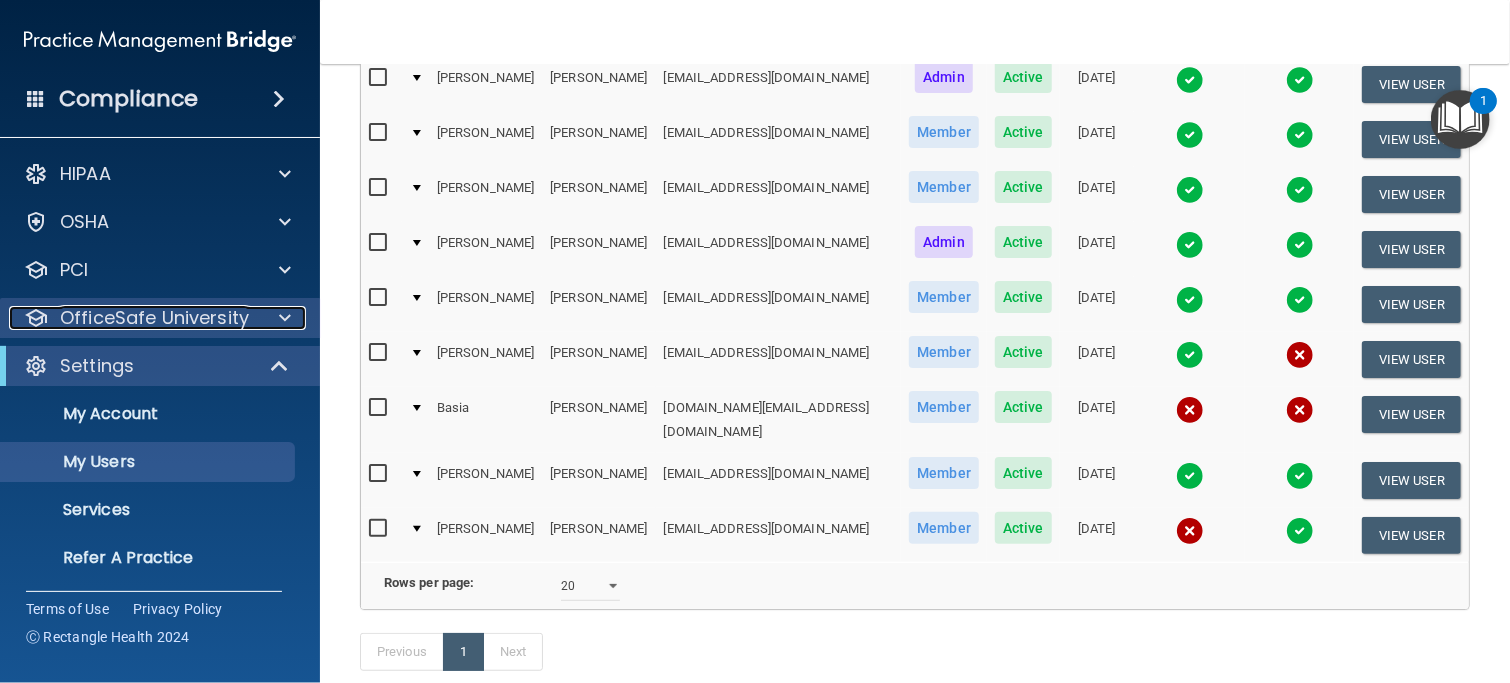 click on "OfficeSafe University" at bounding box center [154, 318] 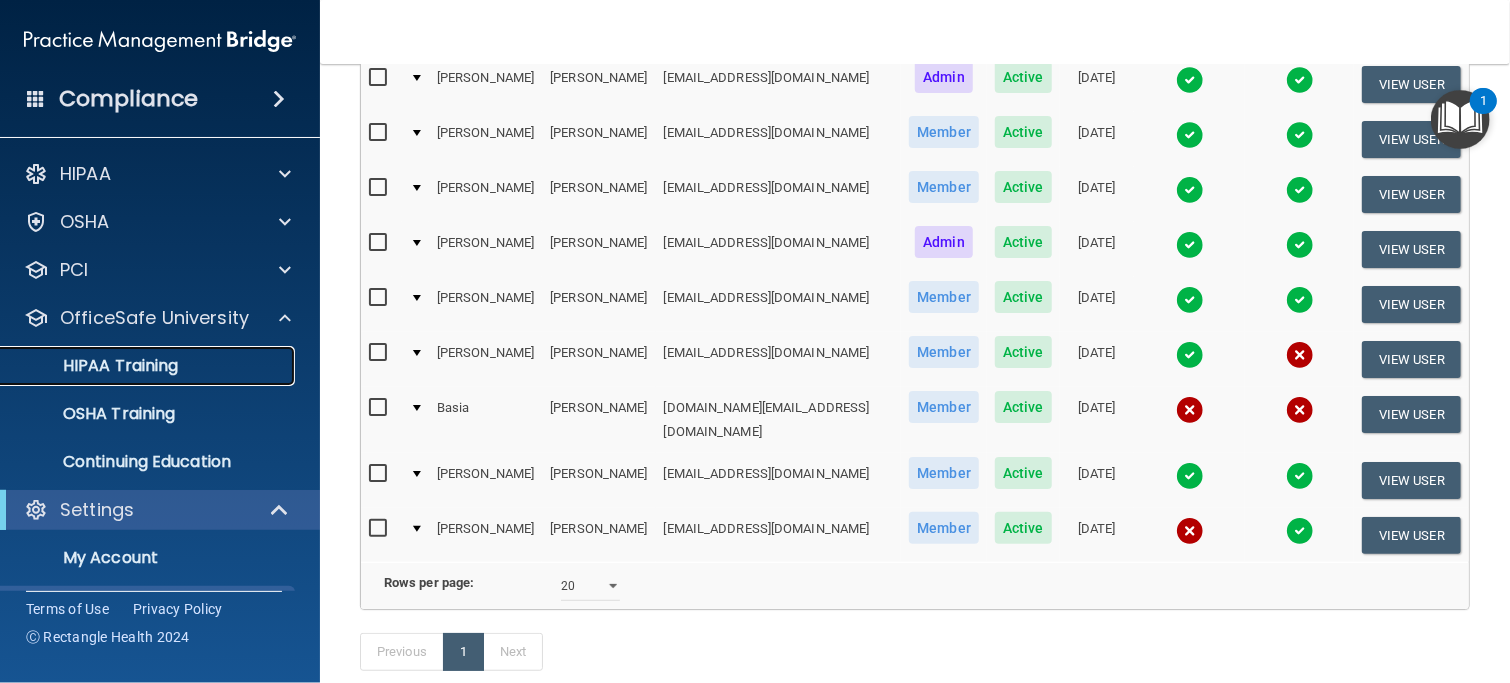 click on "HIPAA Training" at bounding box center [95, 366] 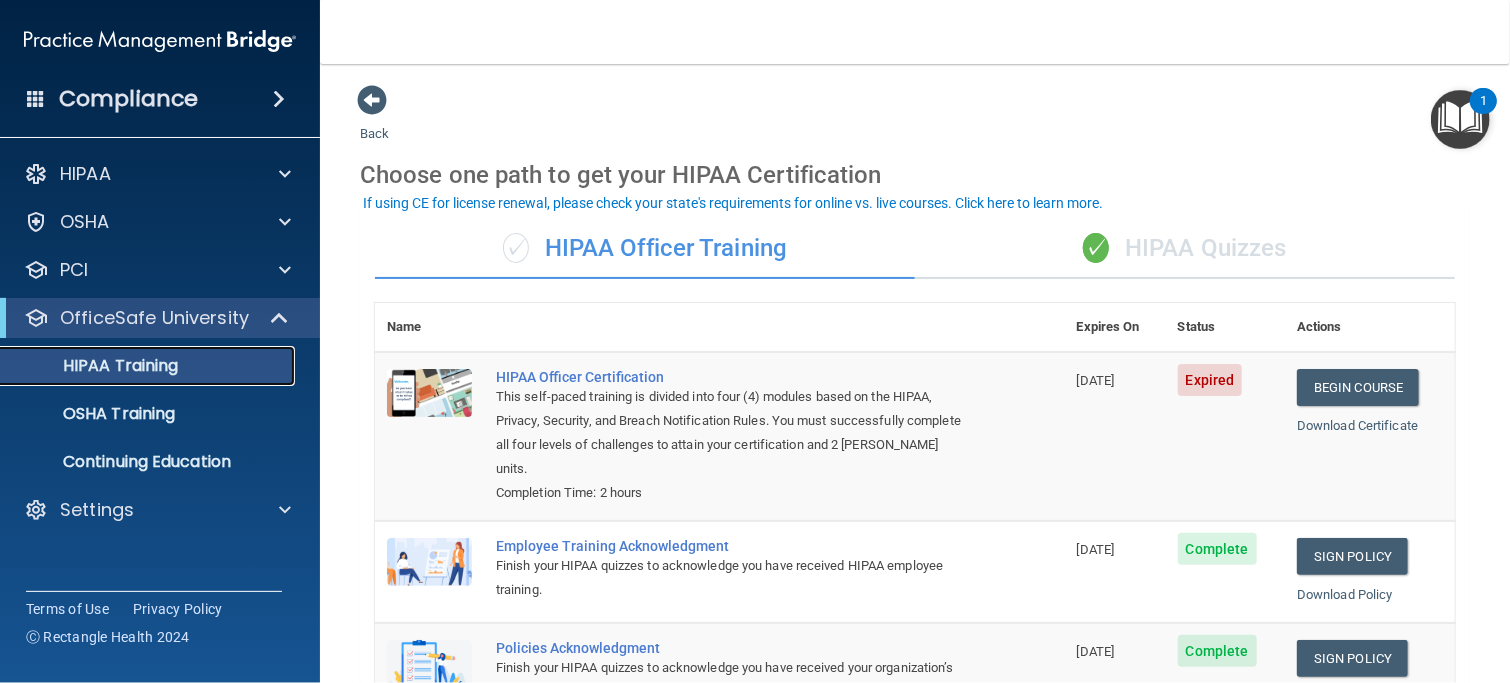 scroll, scrollTop: 0, scrollLeft: 0, axis: both 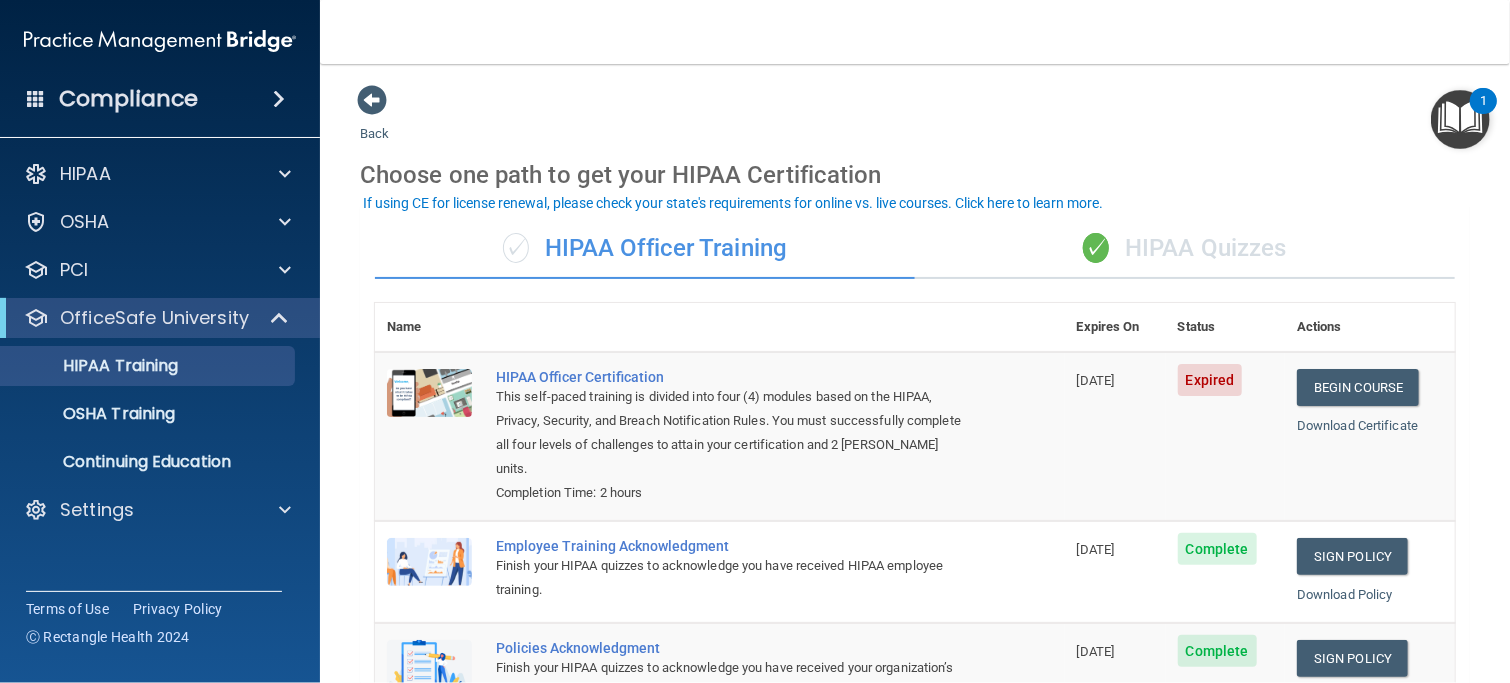 click on "✓   HIPAA Quizzes" at bounding box center [1185, 249] 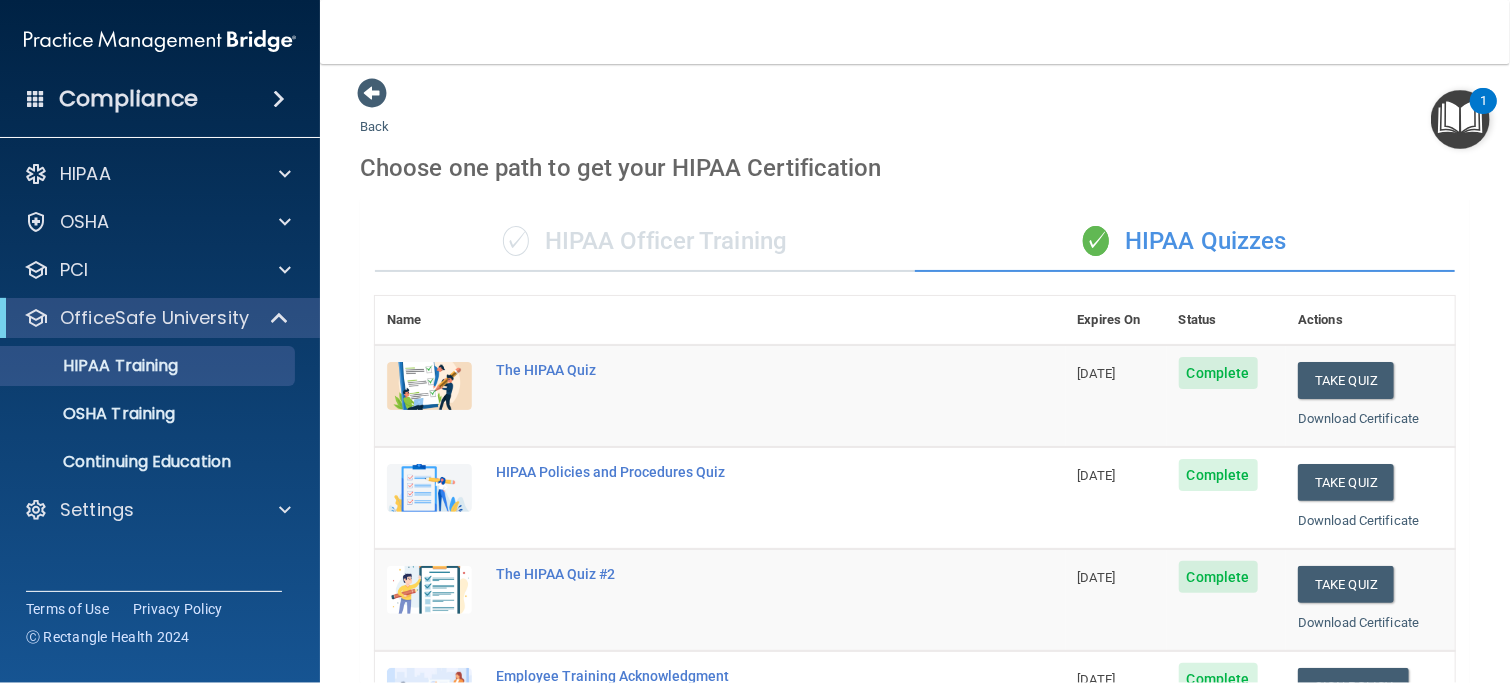 scroll, scrollTop: 0, scrollLeft: 0, axis: both 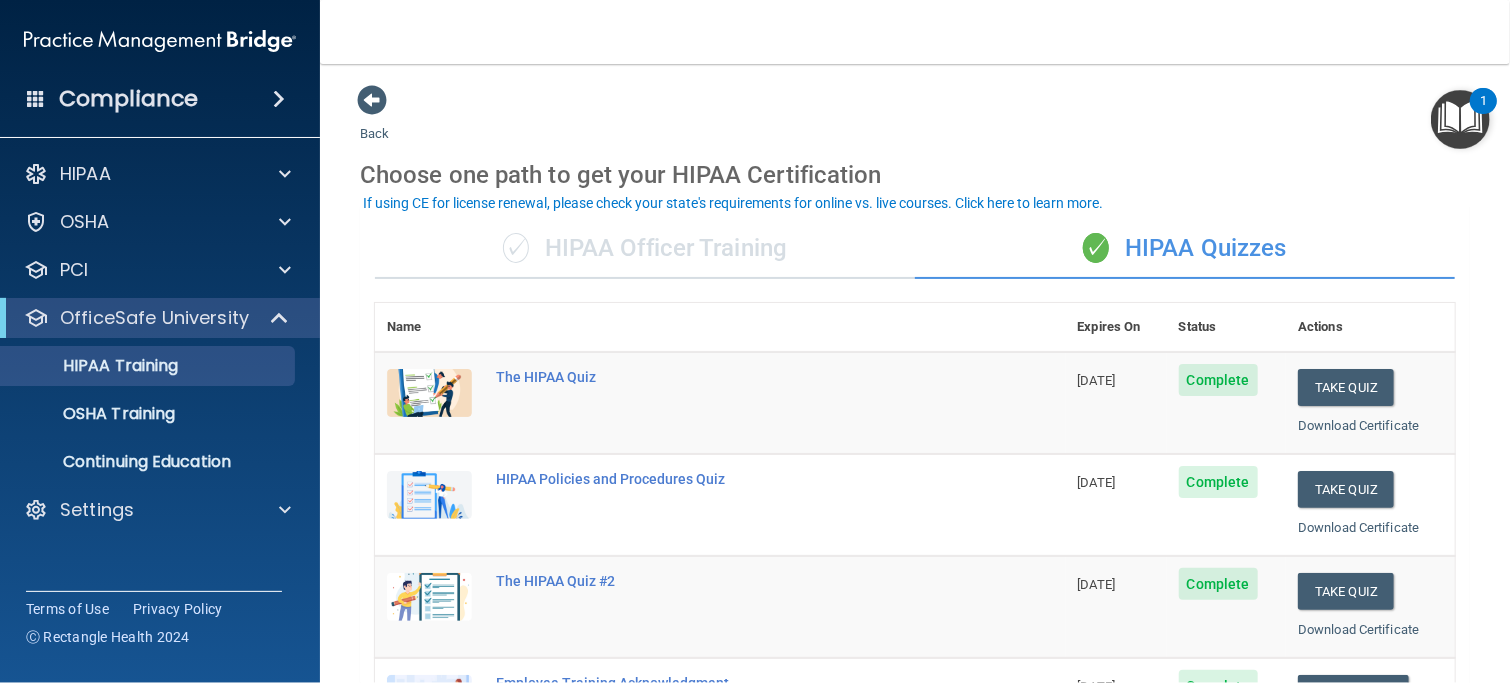 click on "✓   HIPAA Officer Training" at bounding box center [645, 249] 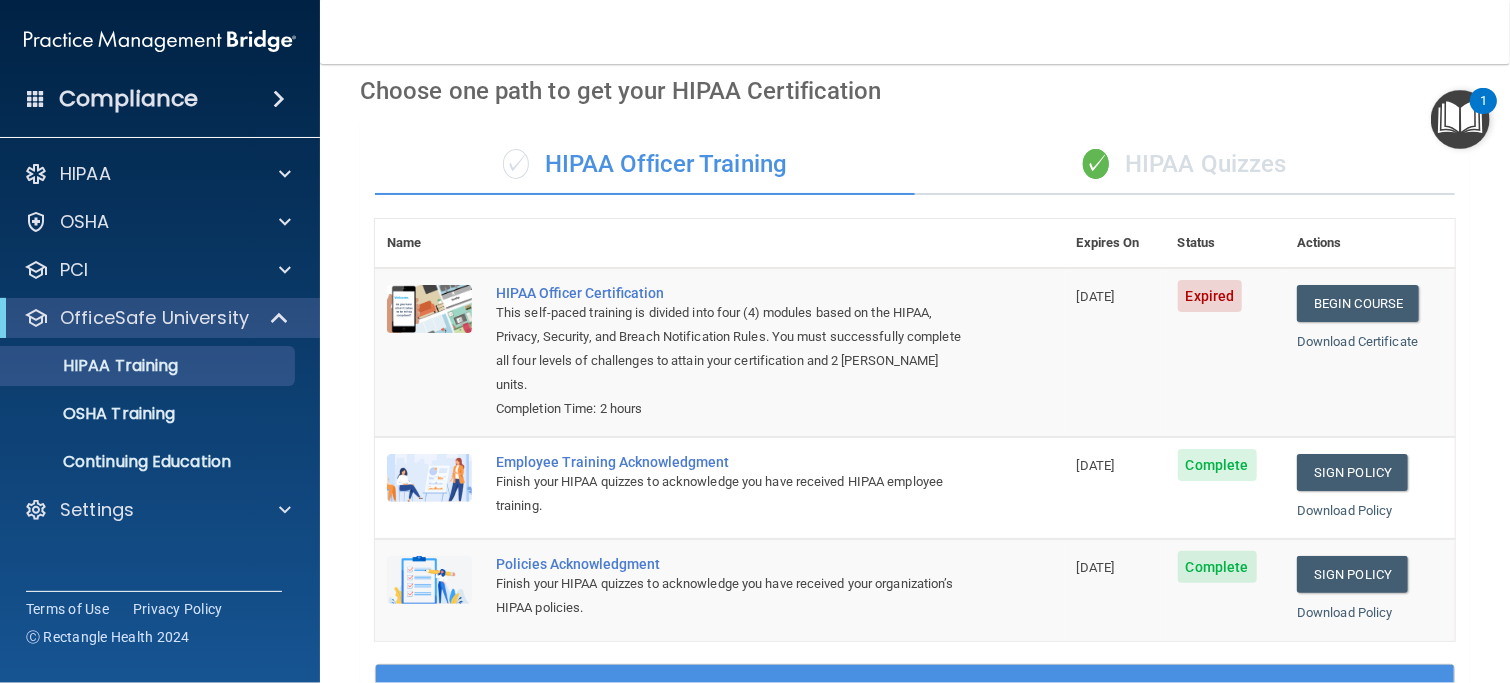 scroll, scrollTop: 0, scrollLeft: 0, axis: both 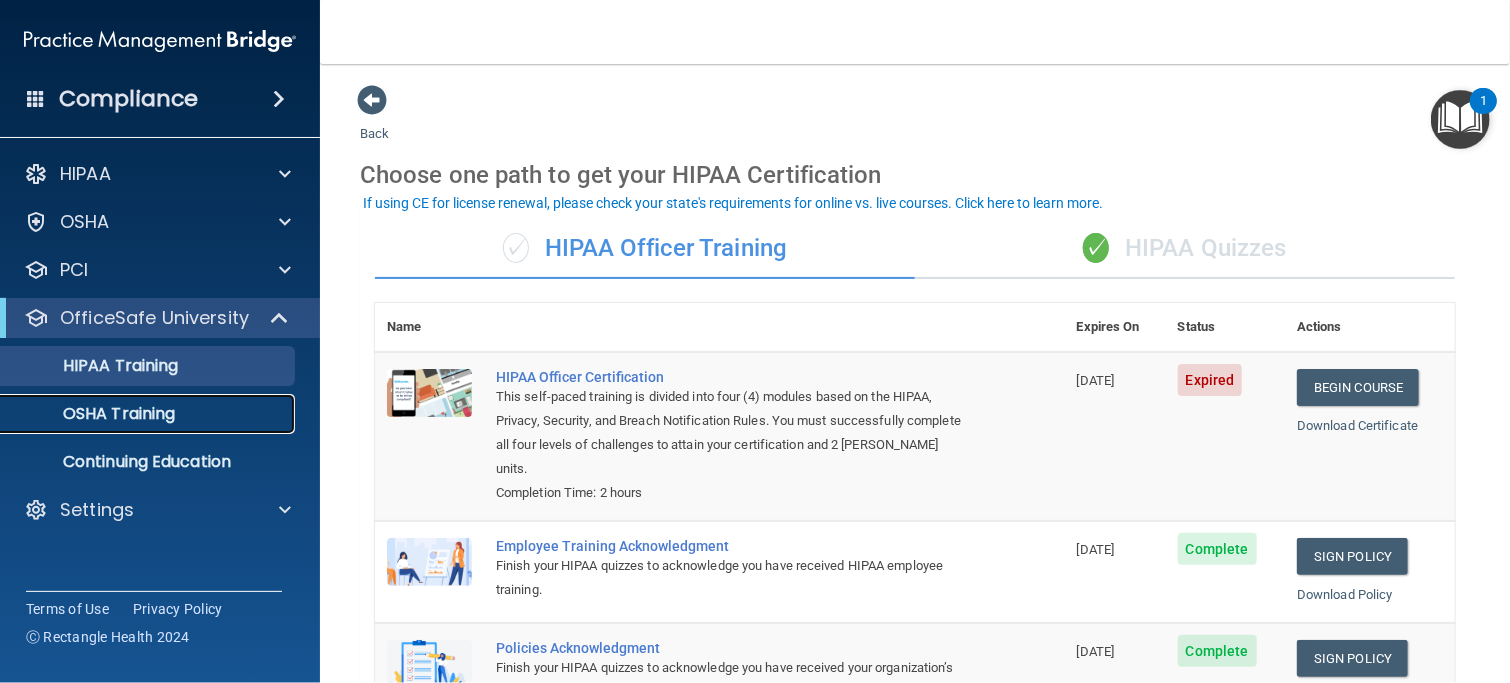 click on "OSHA Training" at bounding box center [94, 414] 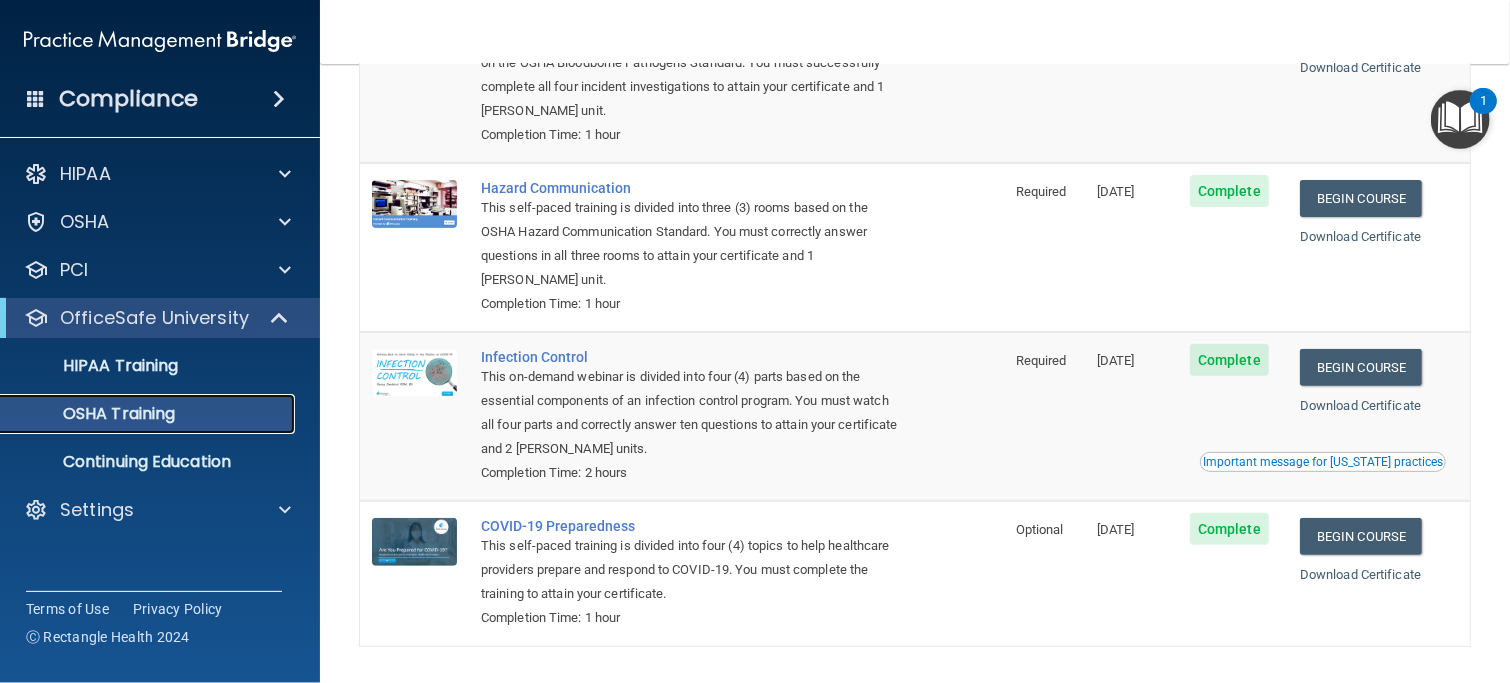 scroll, scrollTop: 300, scrollLeft: 0, axis: vertical 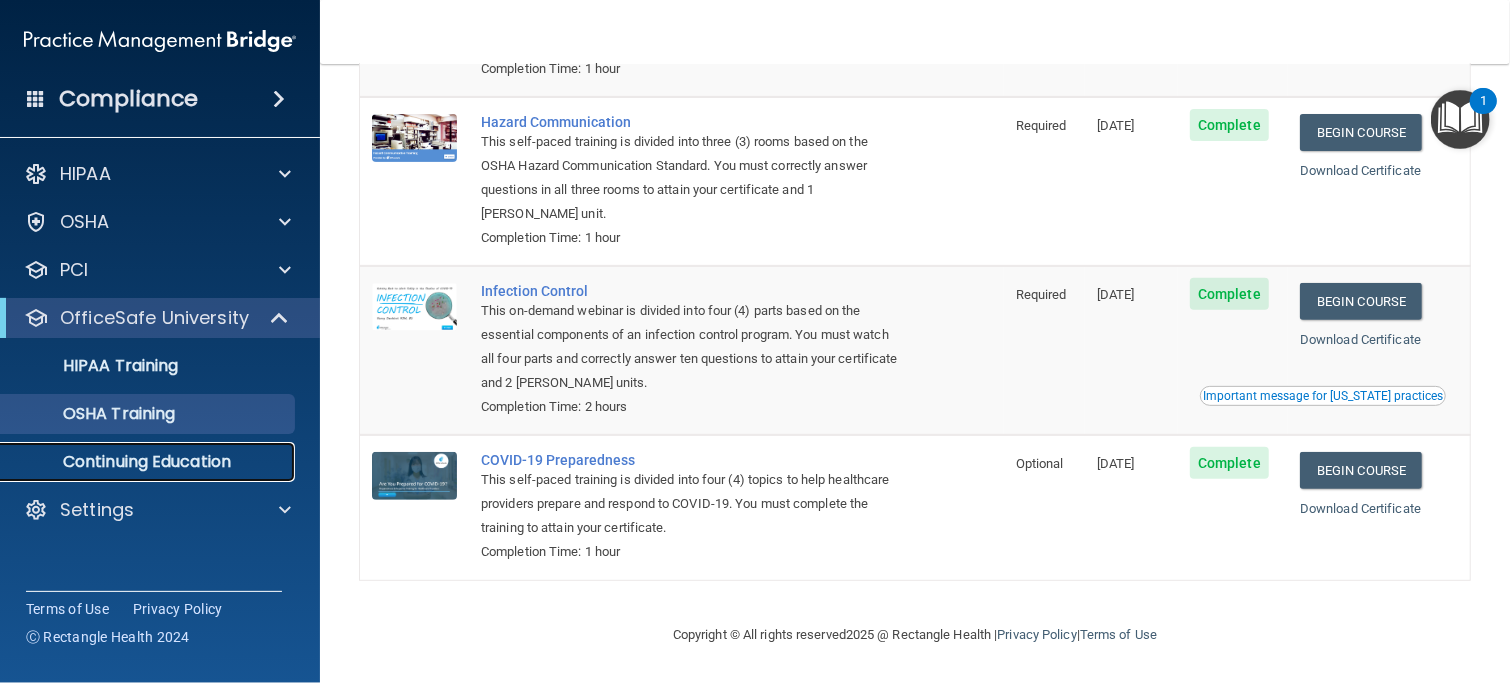 click on "Continuing Education" at bounding box center [149, 462] 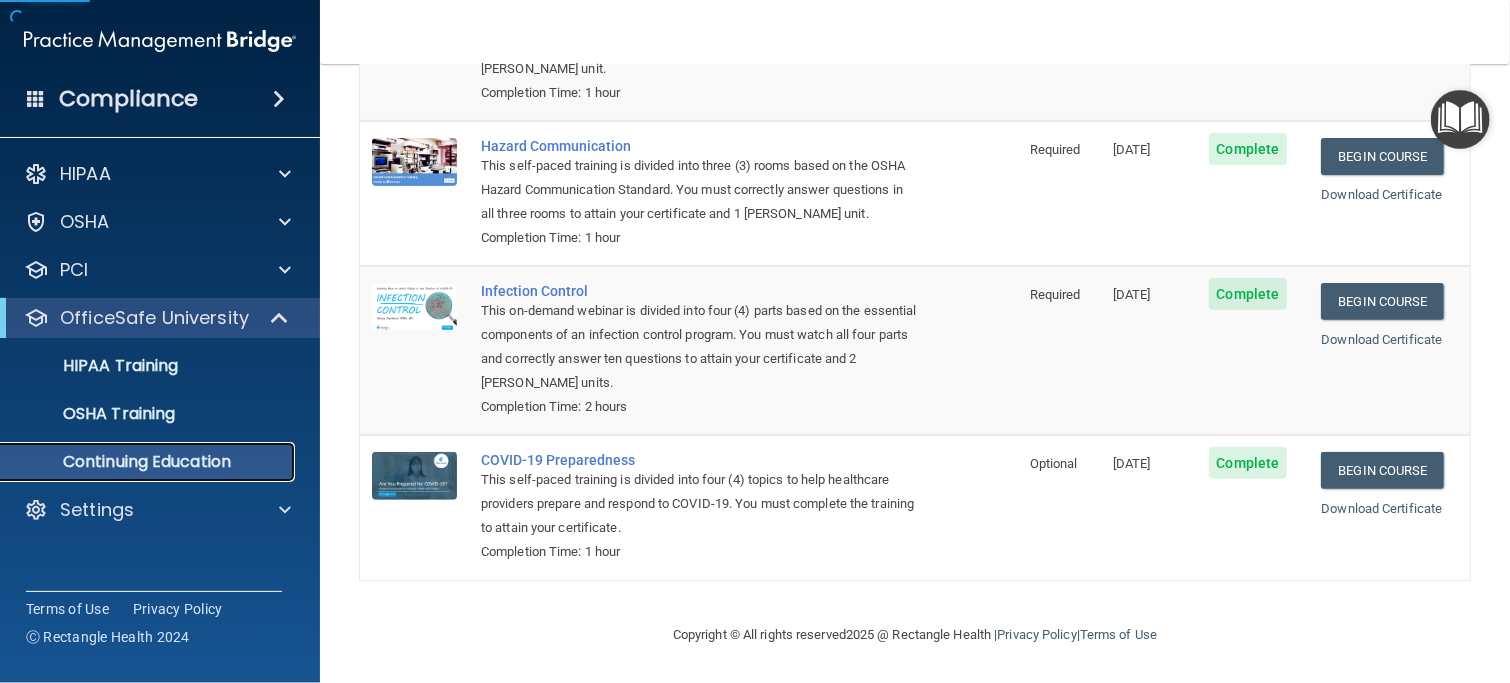 scroll, scrollTop: 0, scrollLeft: 0, axis: both 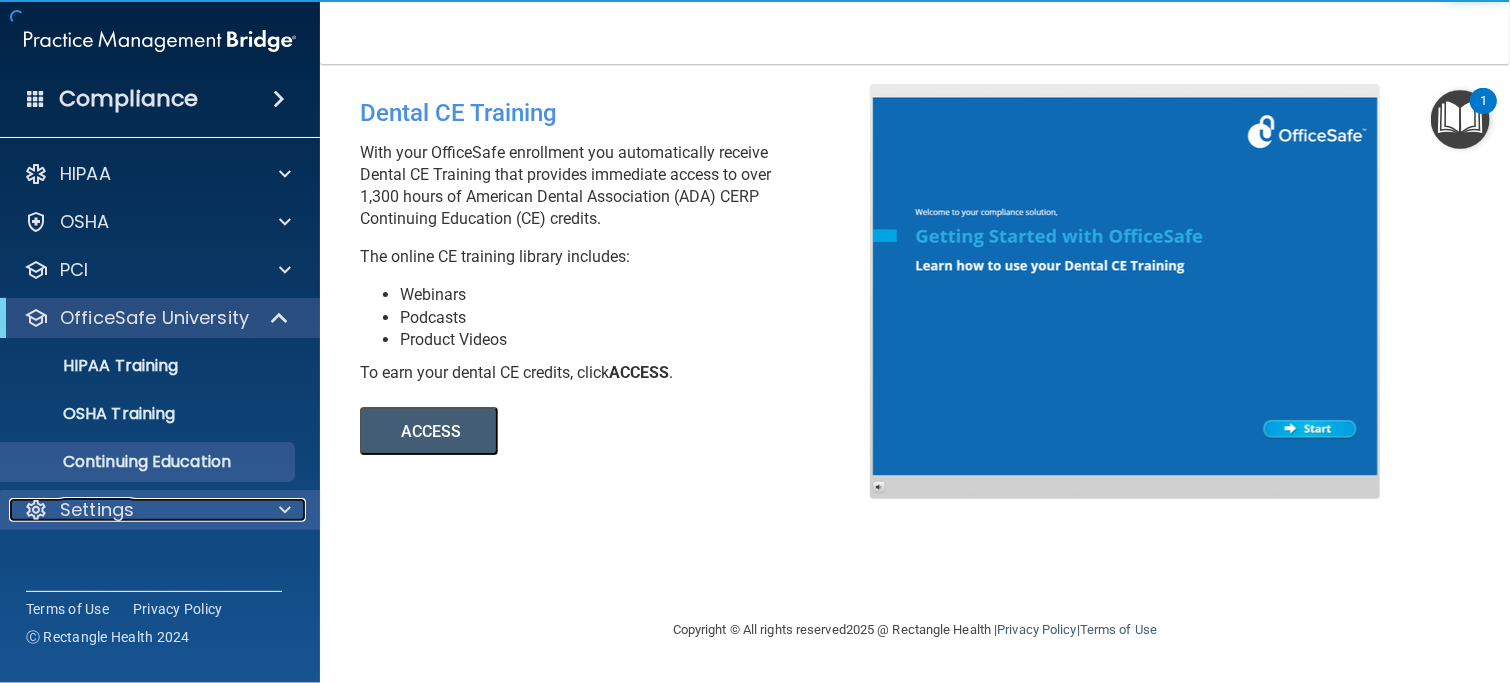 click on "Settings" at bounding box center (97, 510) 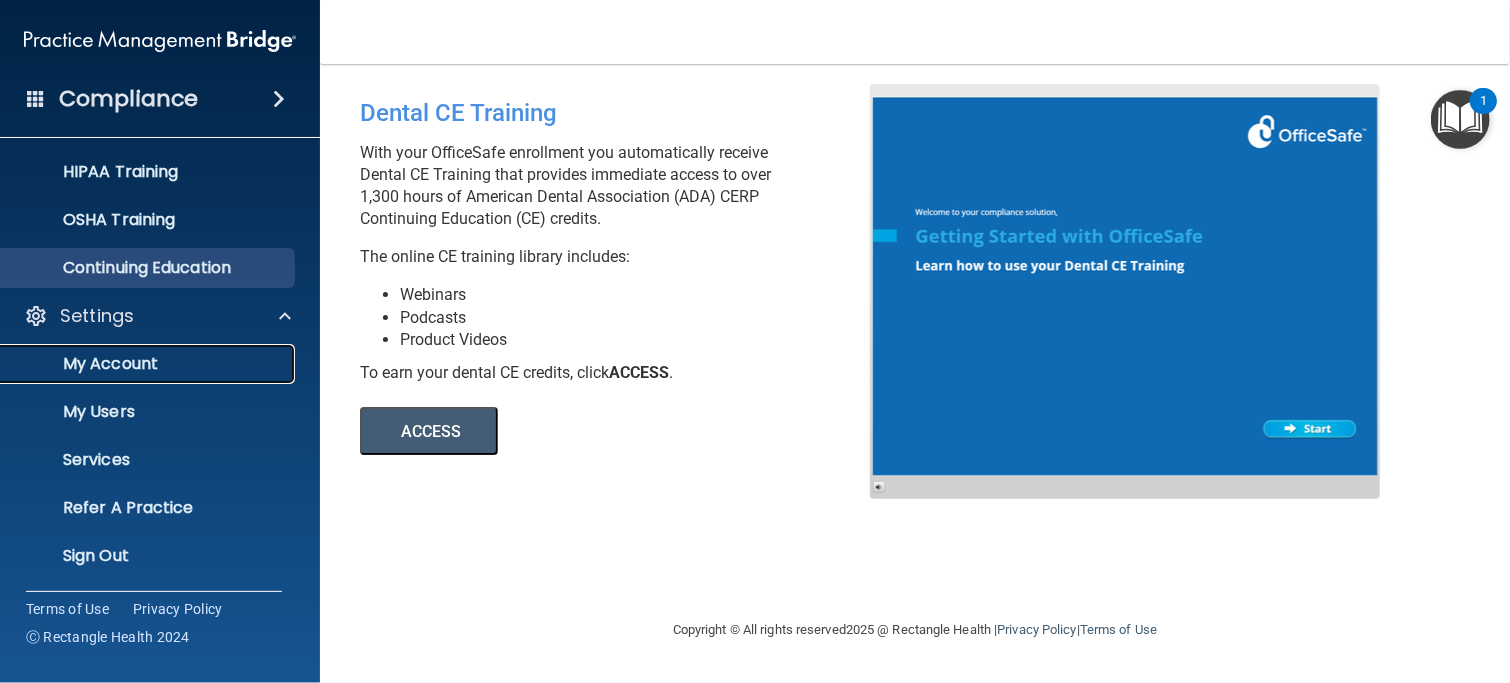 click on "My Account" at bounding box center (149, 364) 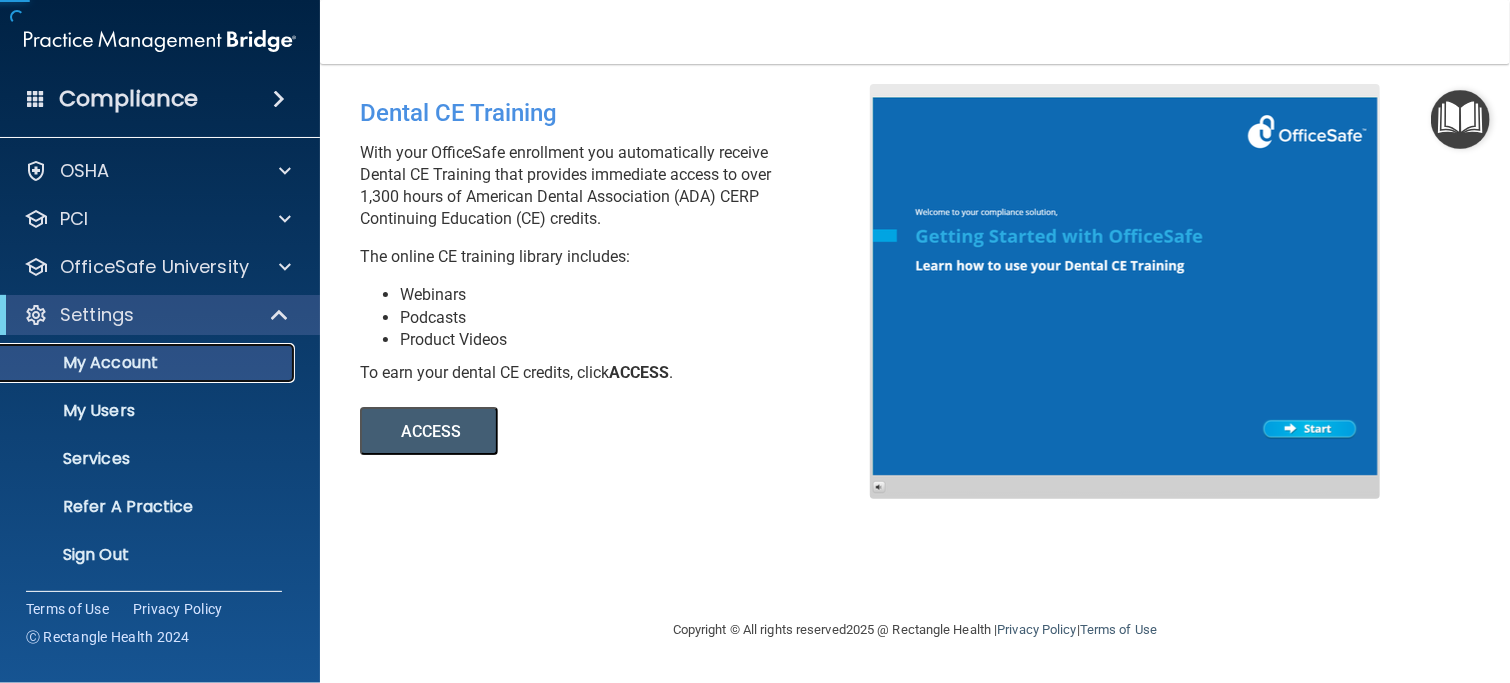 scroll, scrollTop: 50, scrollLeft: 0, axis: vertical 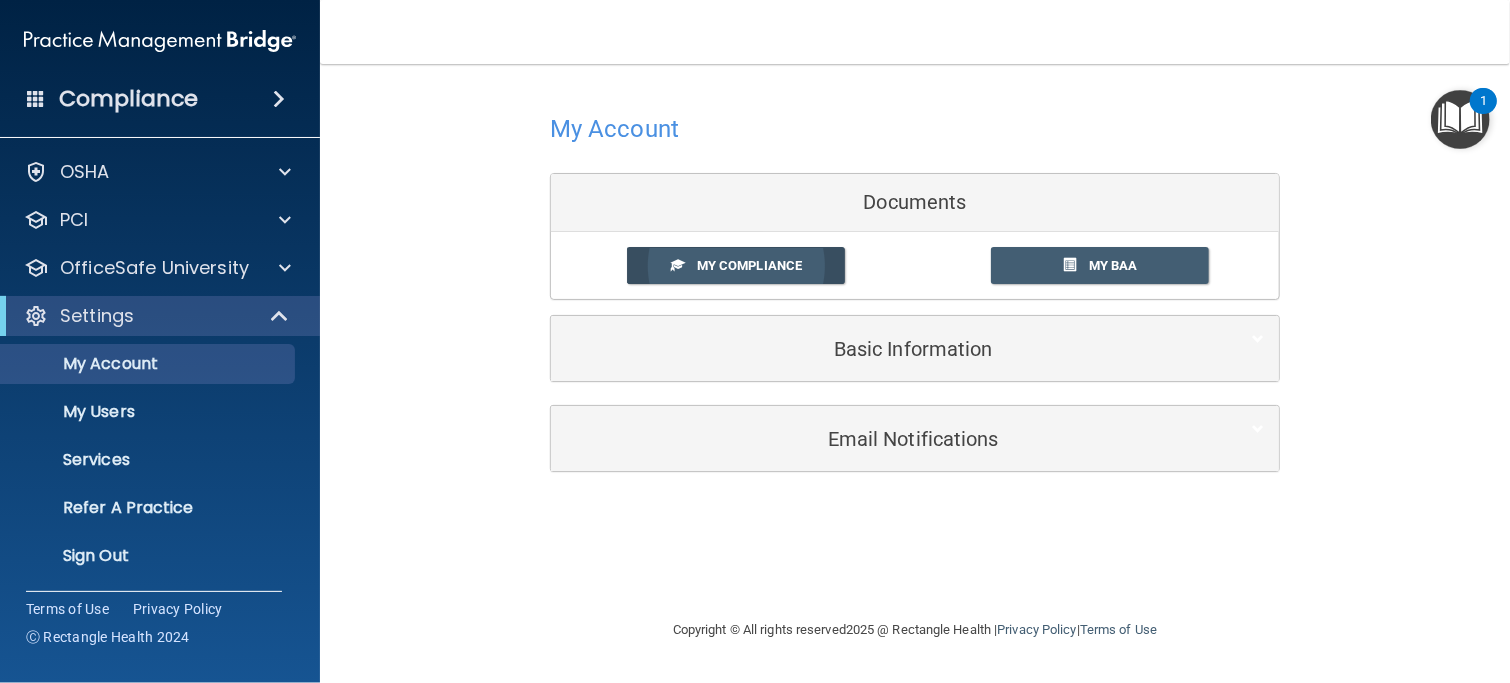 click on "My Compliance" at bounding box center [736, 265] 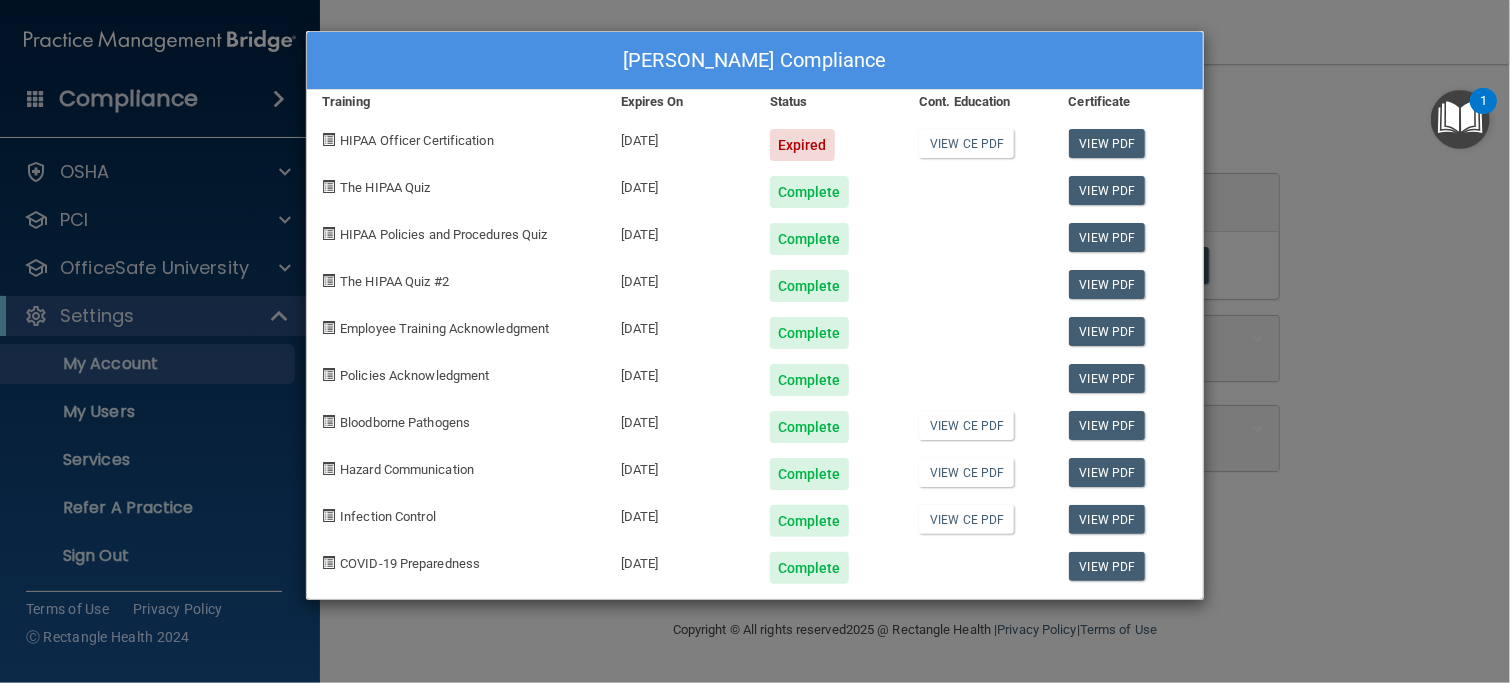click on "[PERSON_NAME] Compliance      Training   Expires On   Status   Cont. Education   Certificate         HIPAA Officer Certification      [DATE]       Expired        View CE PDF       View PDF         The HIPAA Quiz      [DATE]       Complete              View PDF         HIPAA Policies and Procedures Quiz      [DATE]       Complete              View PDF         The HIPAA Quiz #2      [DATE]       Complete              View PDF         Employee Training Acknowledgment      [DATE]       Complete              View PDF         Policies Acknowledgment      [DATE]       Complete              View PDF         Bloodborne Pathogens      [DATE]       Complete        View CE PDF       View PDF         Hazard Communication      [DATE]       Complete        View CE PDF       View PDF         Infection Control      [DATE]       Complete        View CE PDF       View PDF         COVID-19 Preparedness      [DATE]       Complete              View PDF" at bounding box center [755, 341] 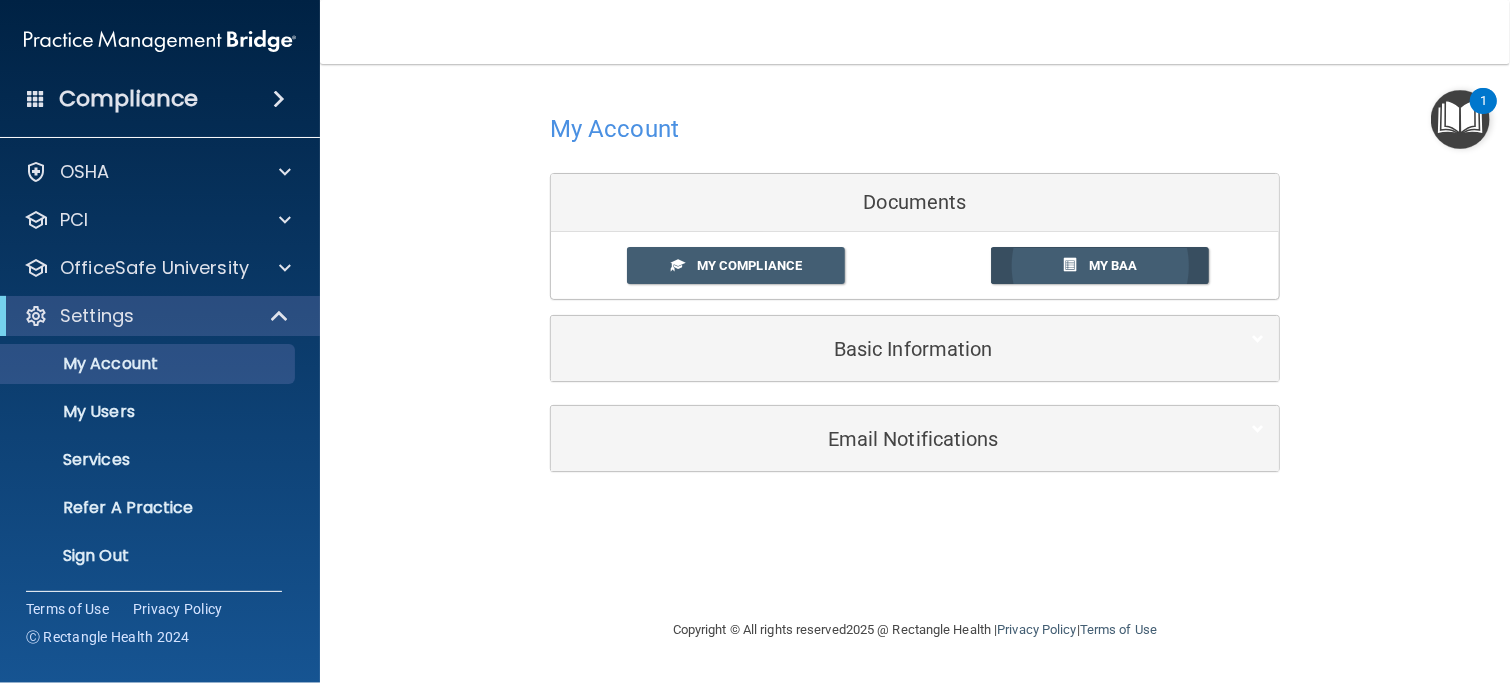 click on "My BAA" at bounding box center (1113, 265) 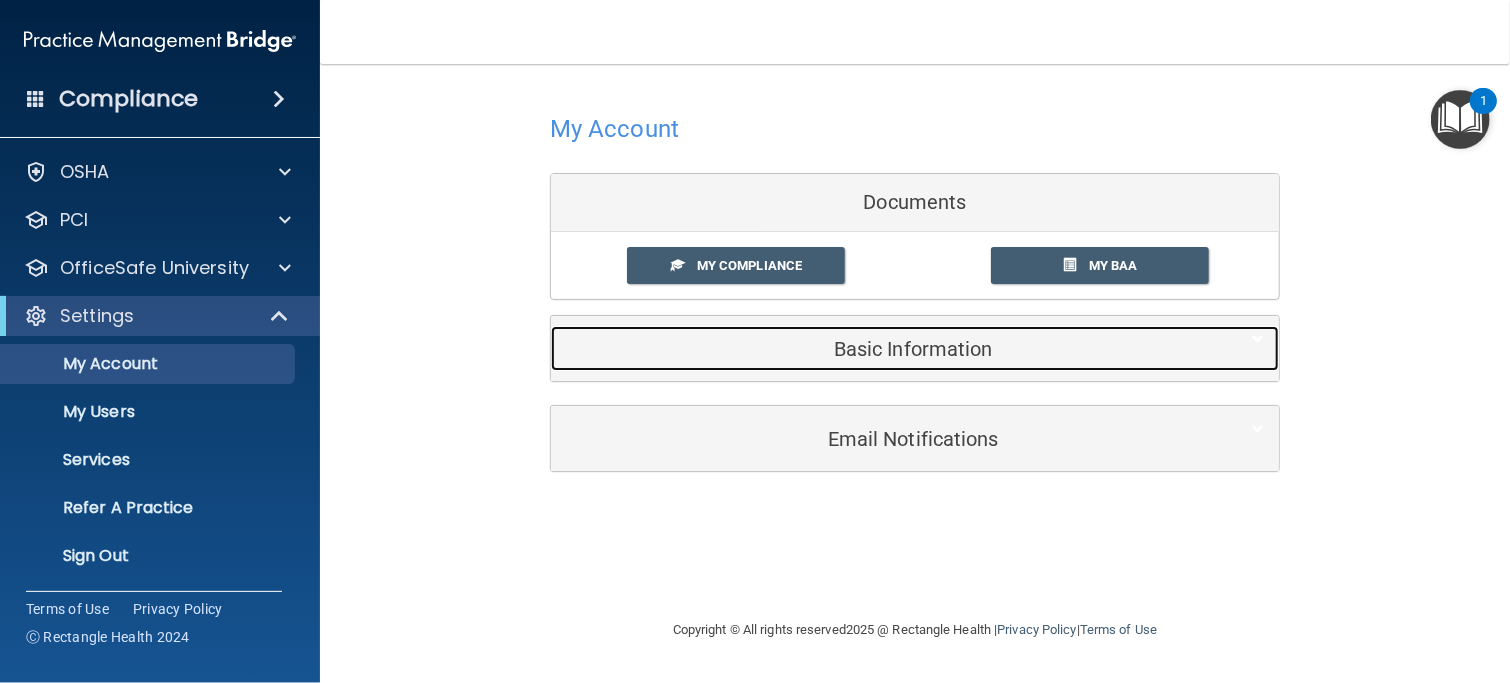 click on "Basic Information" at bounding box center (884, 349) 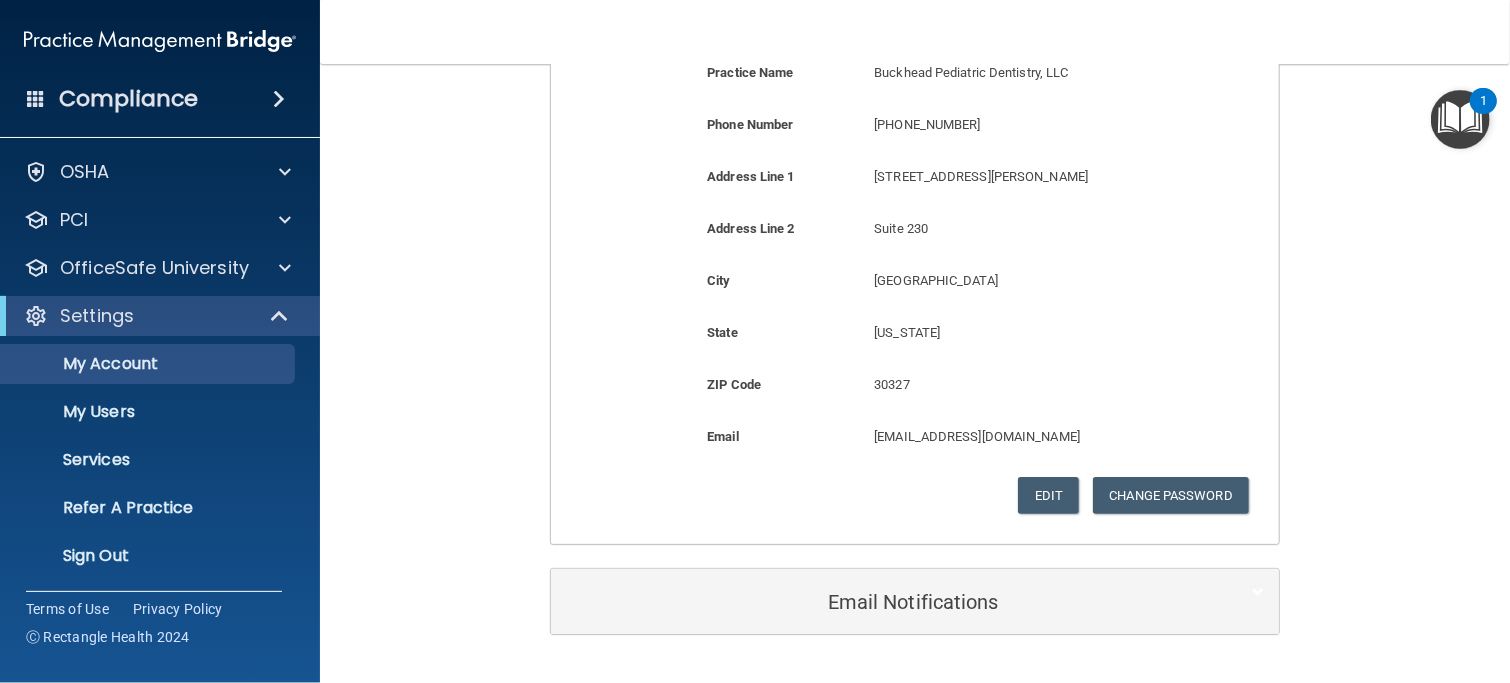 scroll, scrollTop: 508, scrollLeft: 0, axis: vertical 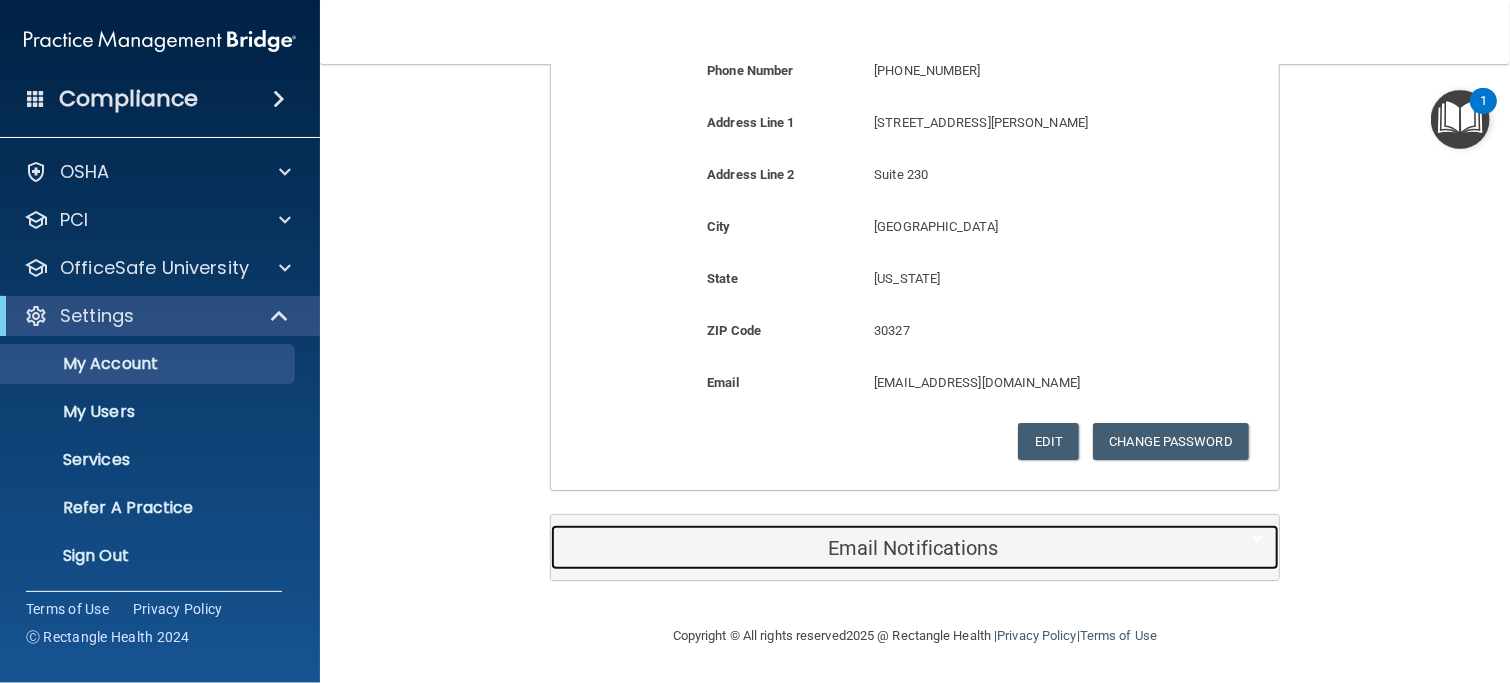 click on "Email Notifications" at bounding box center [884, 548] 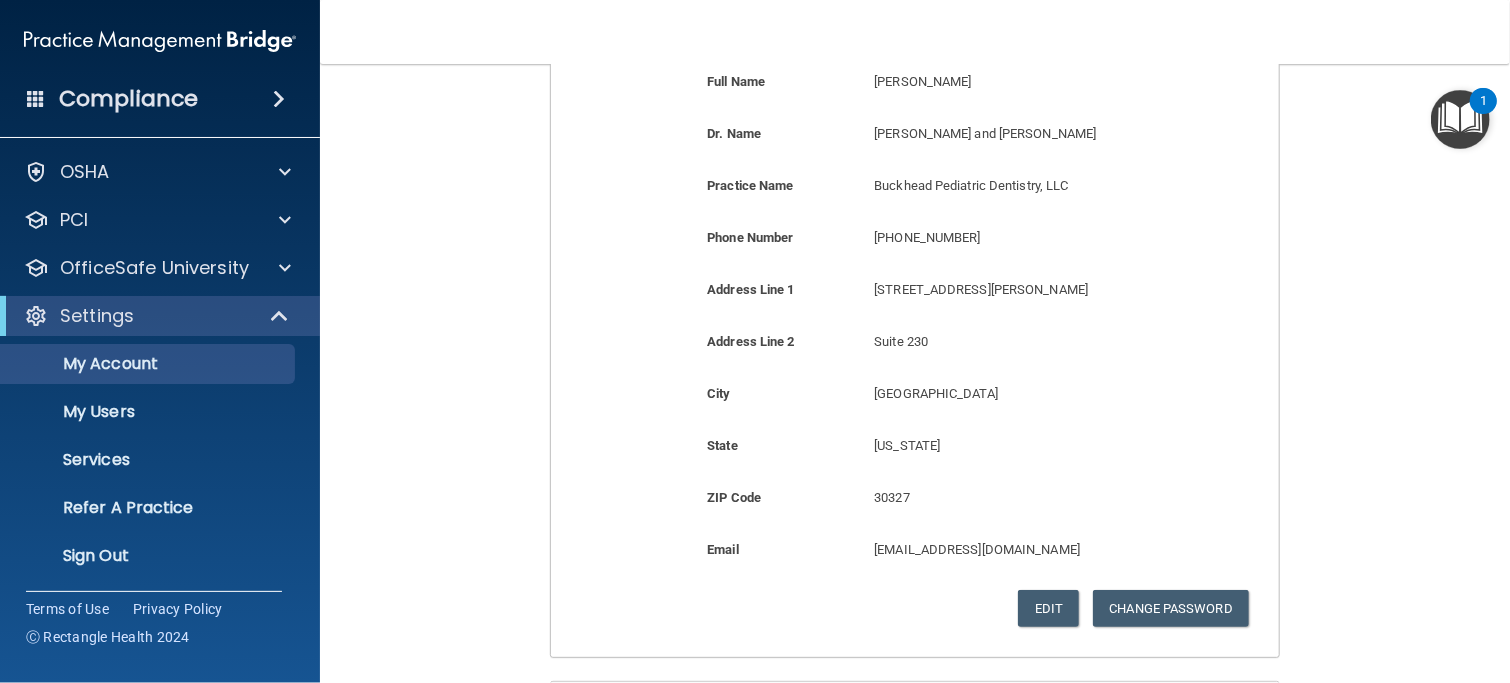 scroll, scrollTop: 0, scrollLeft: 0, axis: both 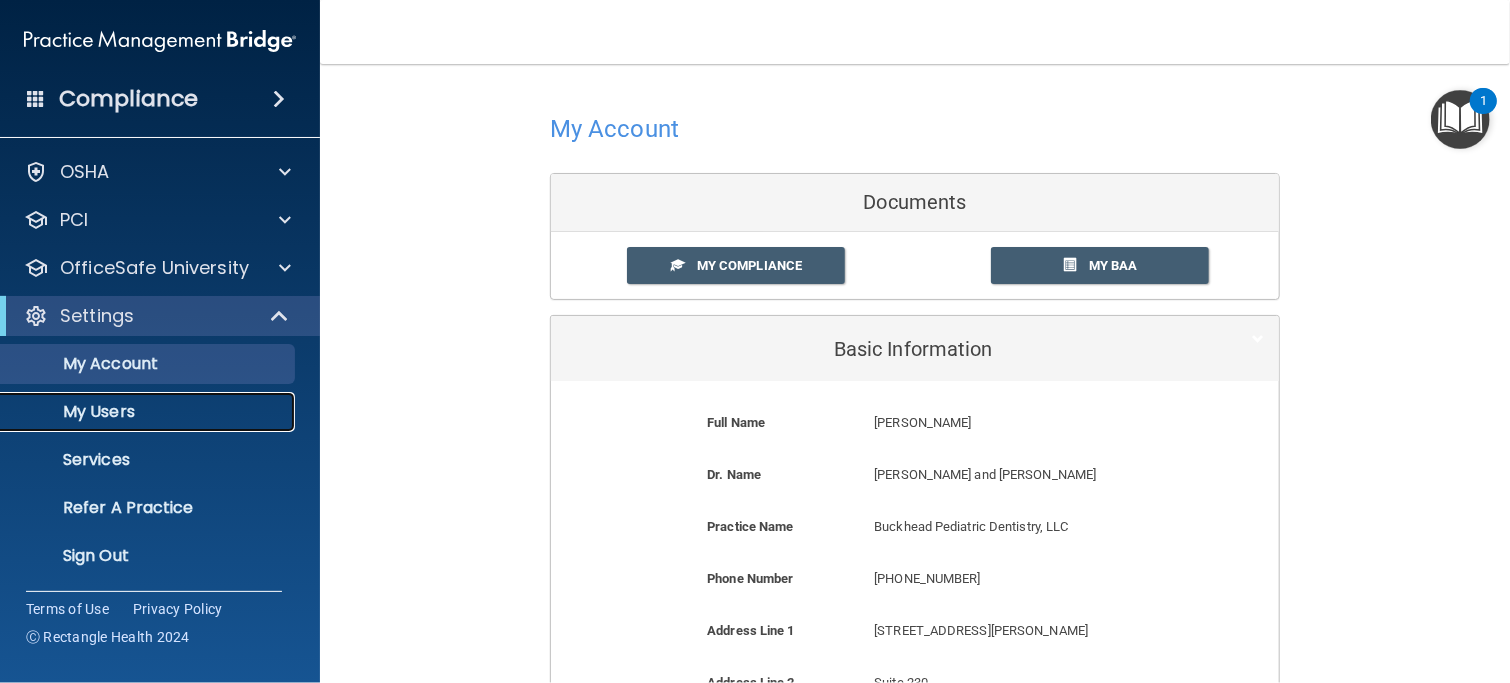 click on "My Users" at bounding box center [149, 412] 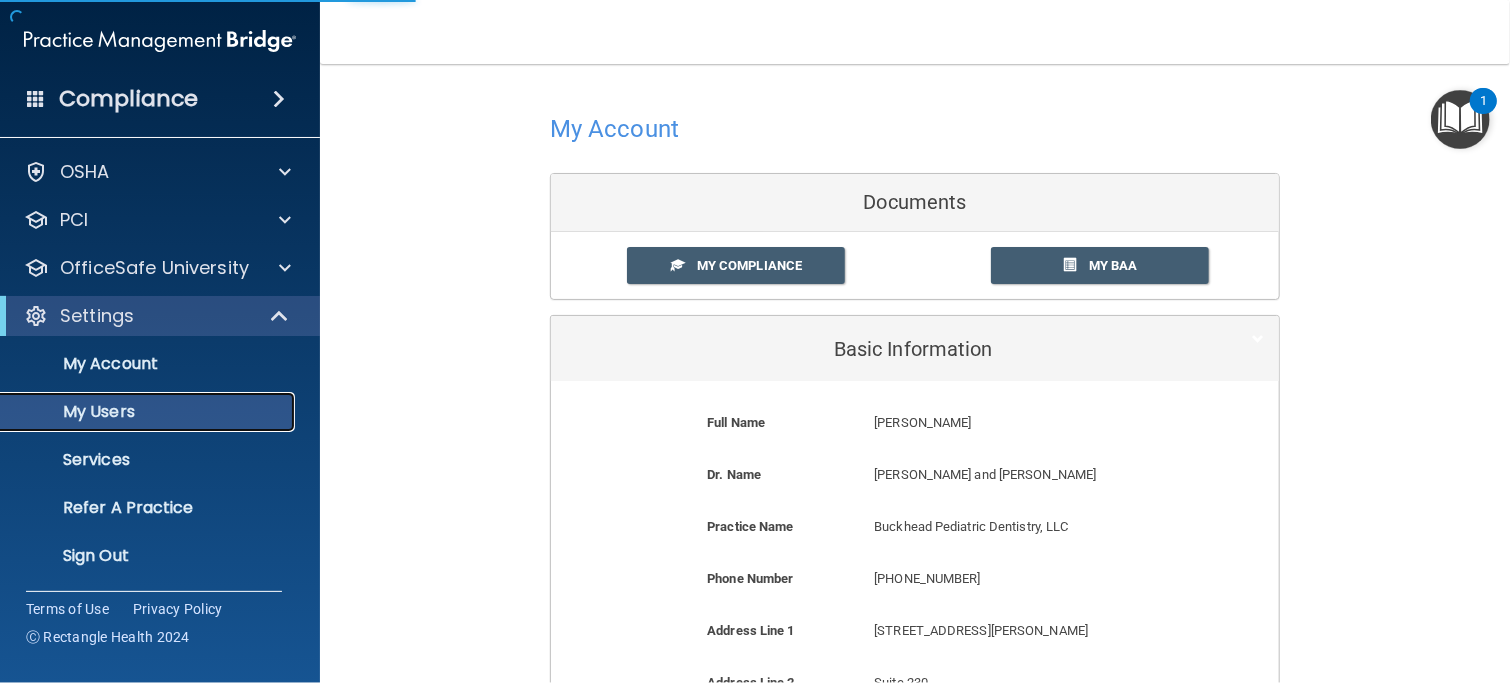 select on "20" 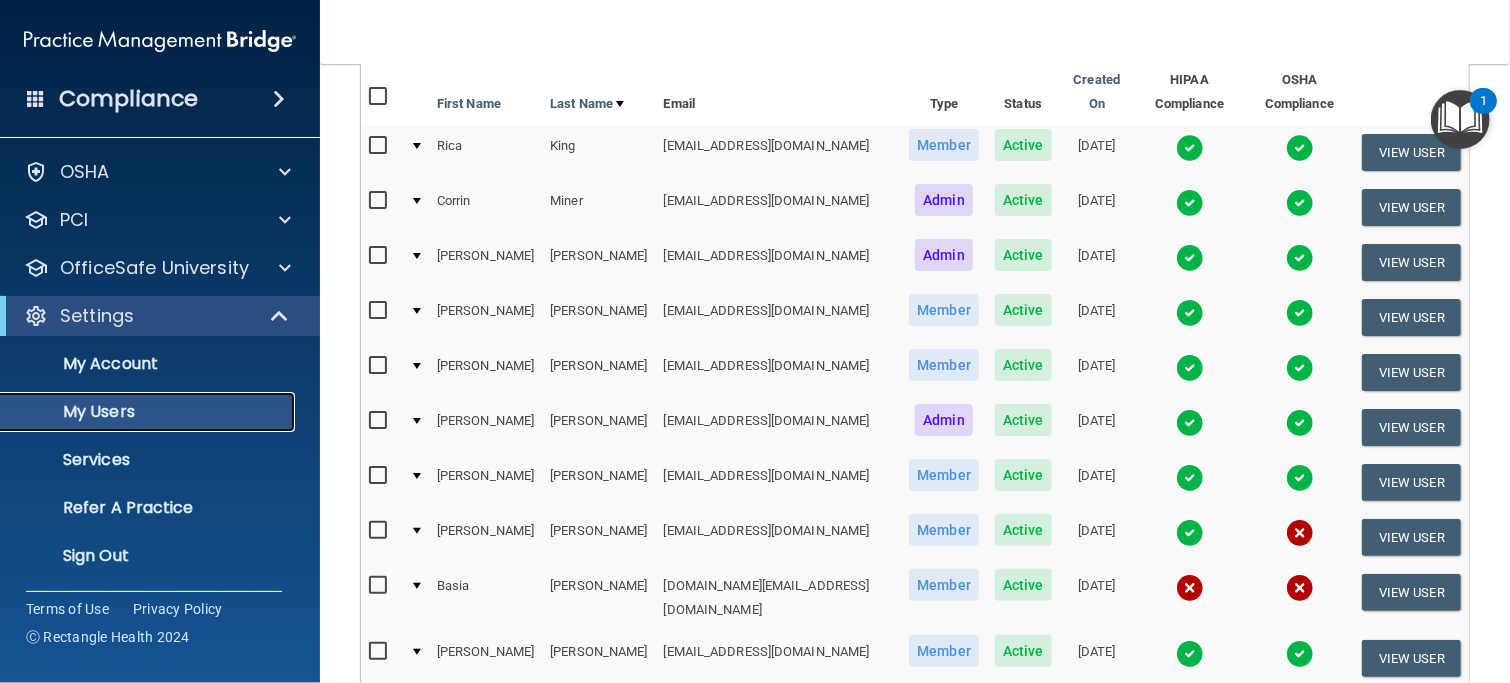 scroll, scrollTop: 300, scrollLeft: 0, axis: vertical 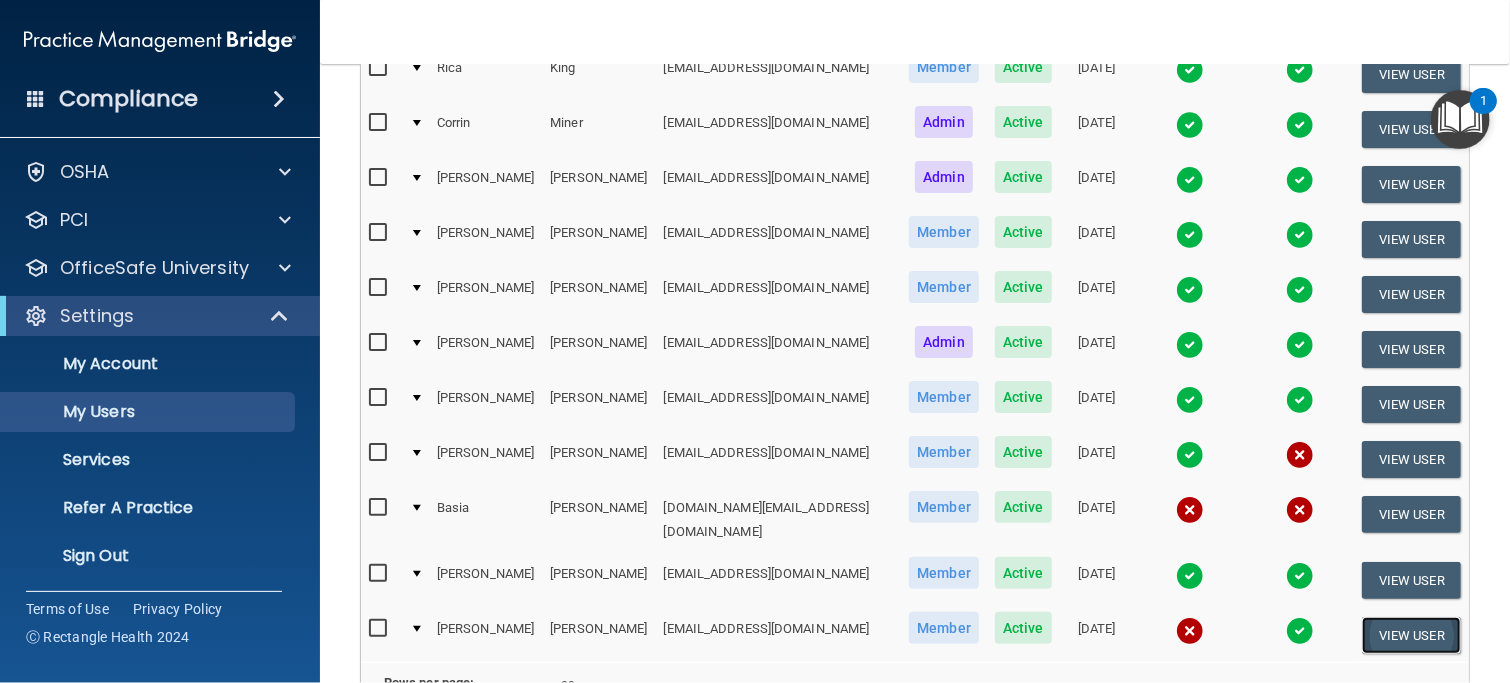 click on "View User" at bounding box center (1411, 635) 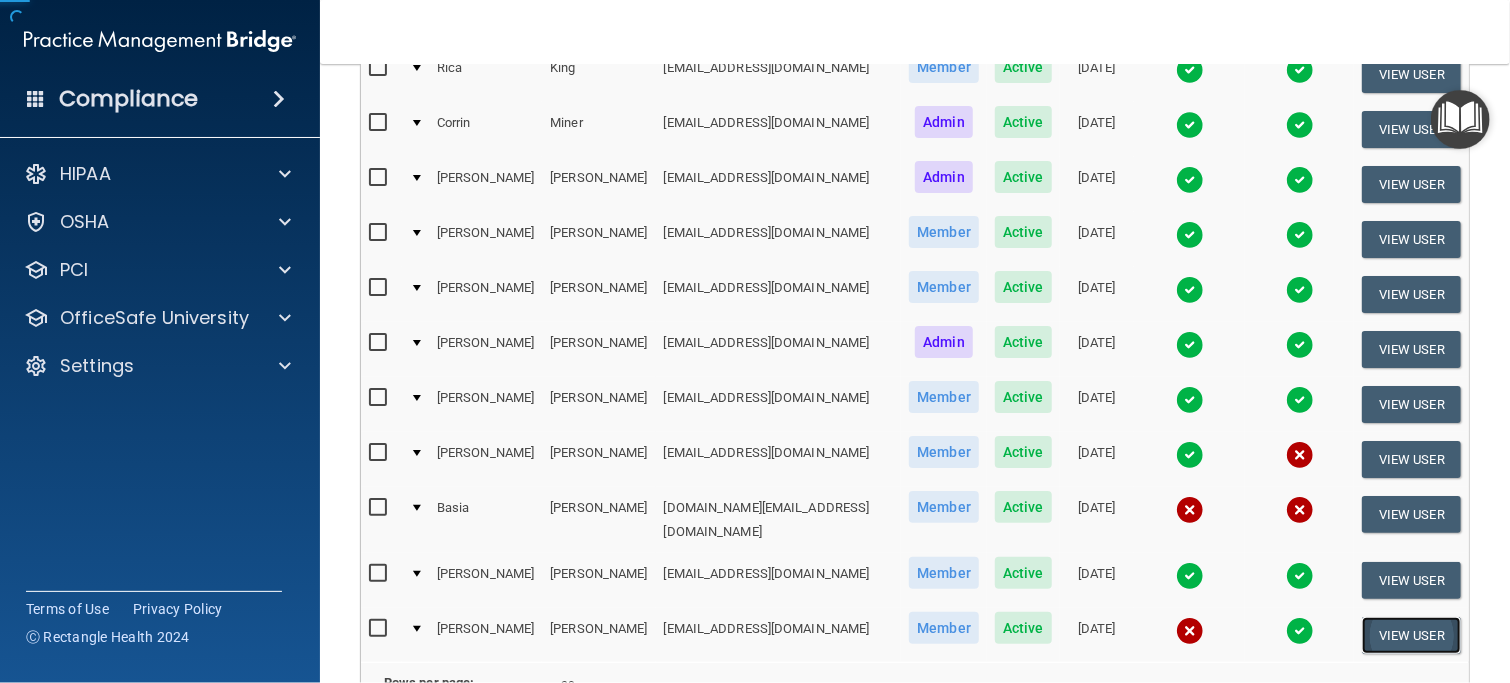 scroll, scrollTop: 0, scrollLeft: 0, axis: both 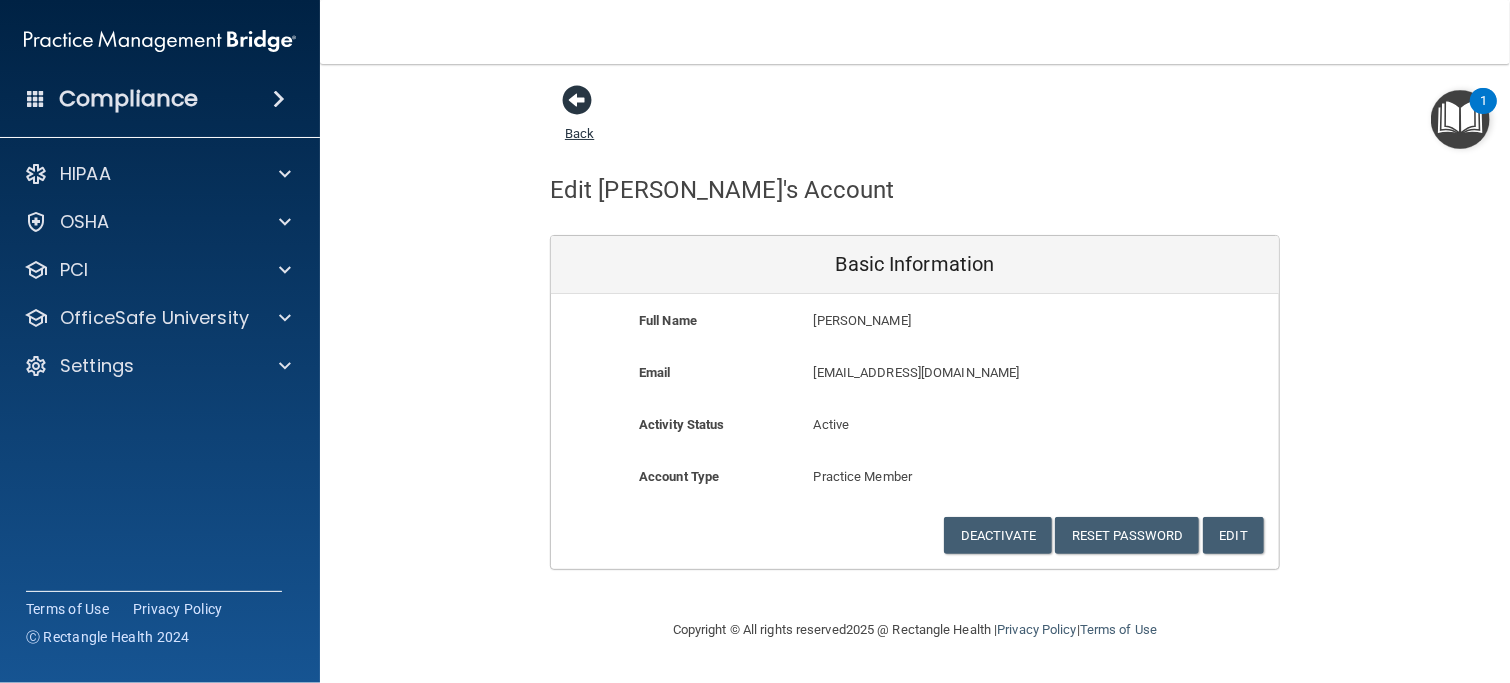 click at bounding box center [577, 100] 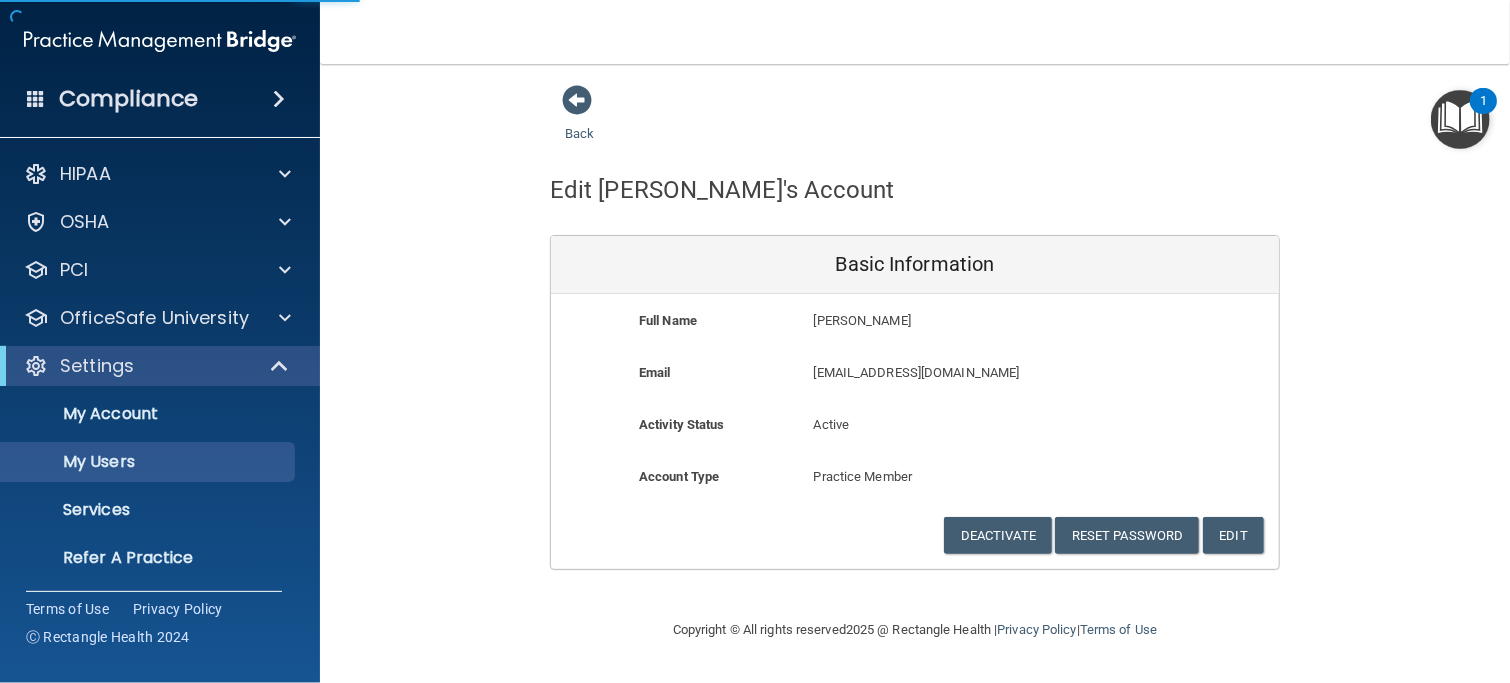 select on "20" 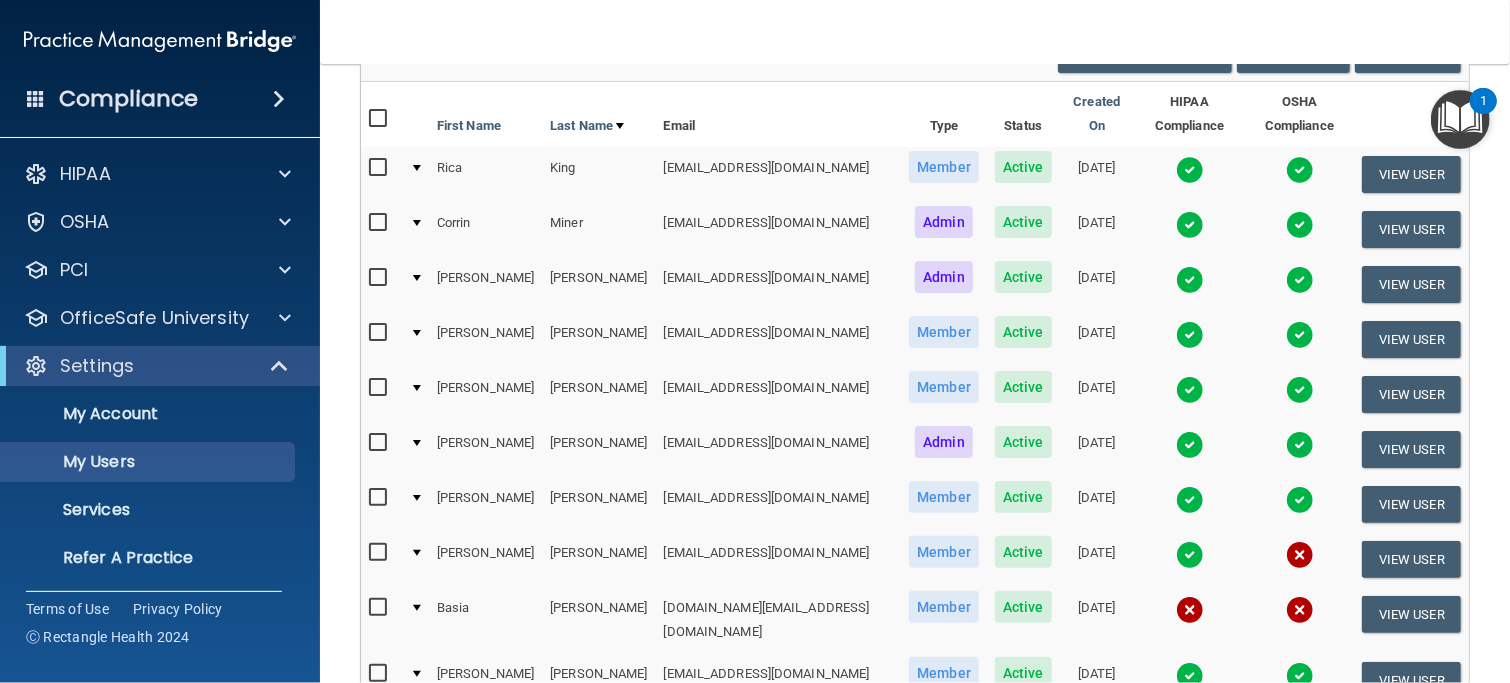 scroll, scrollTop: 300, scrollLeft: 0, axis: vertical 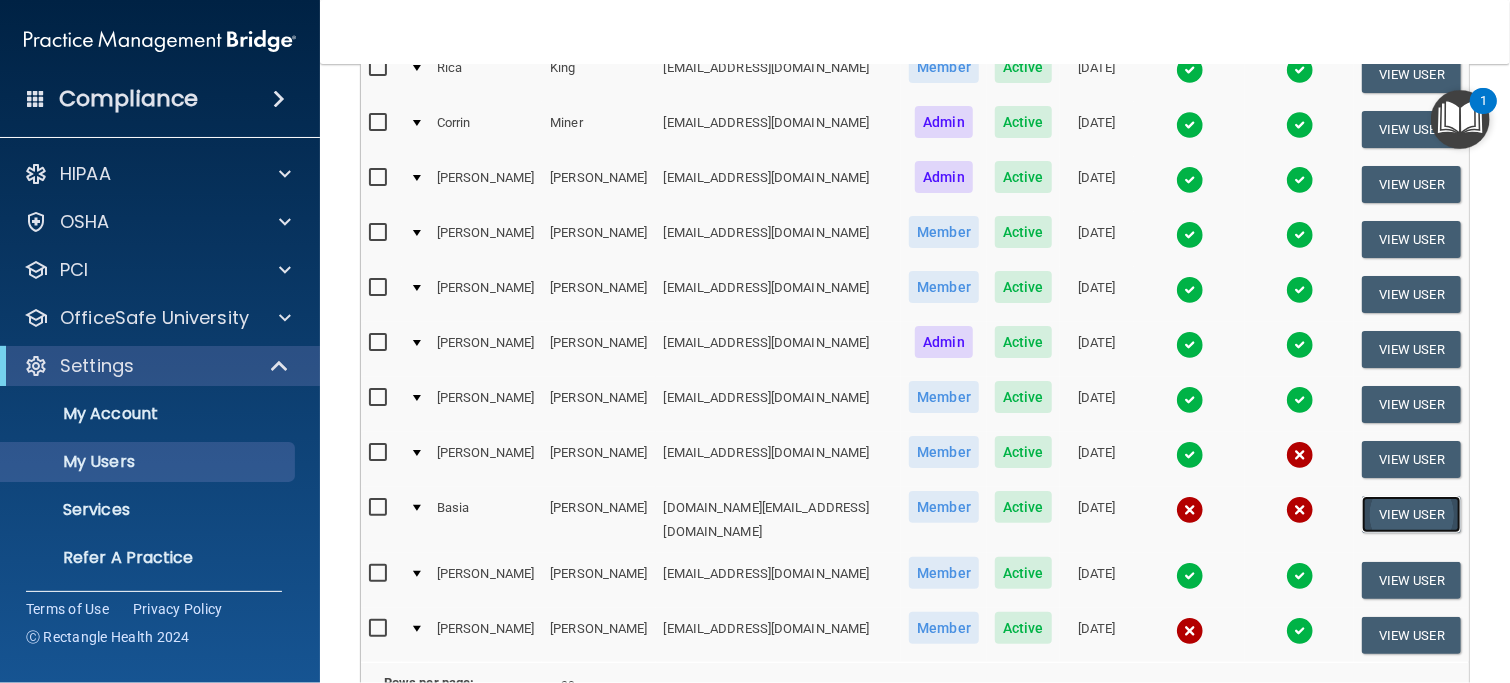 click on "View User" at bounding box center [1411, 514] 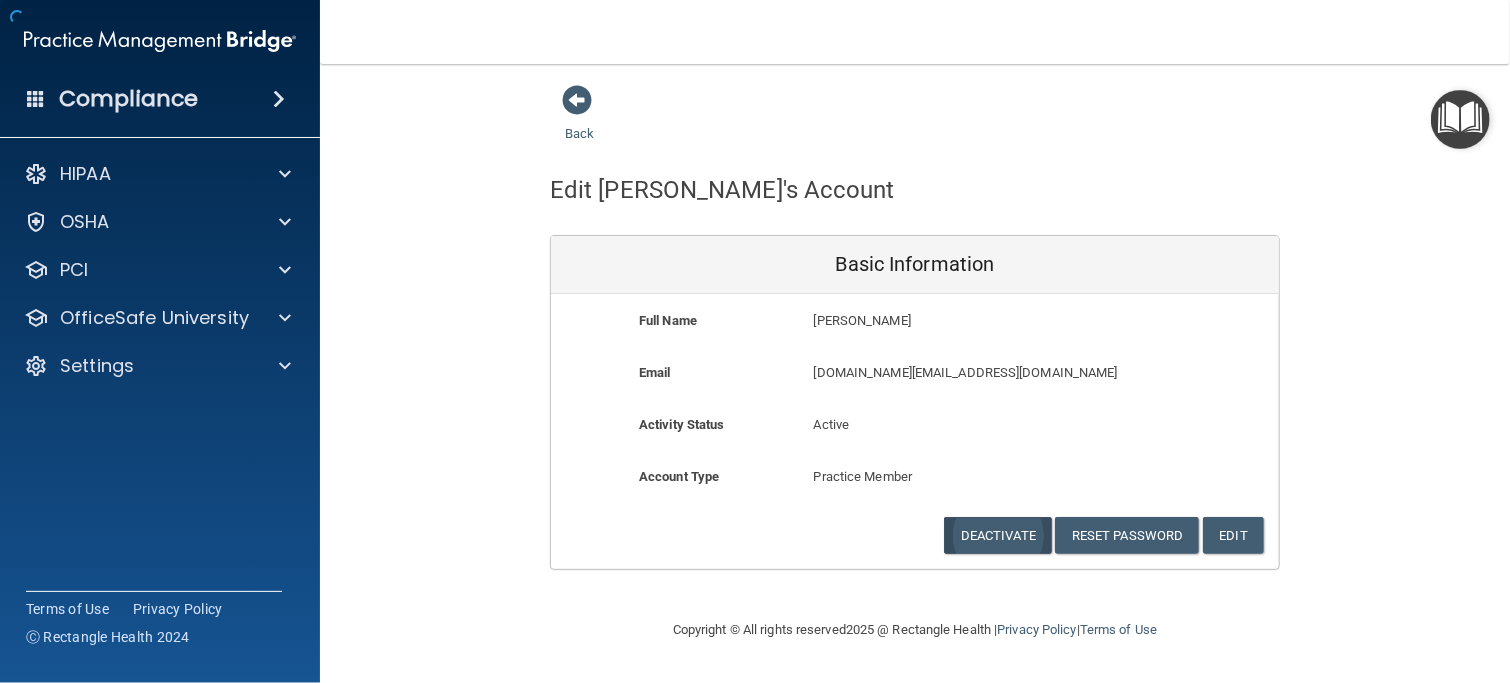 scroll, scrollTop: 0, scrollLeft: 0, axis: both 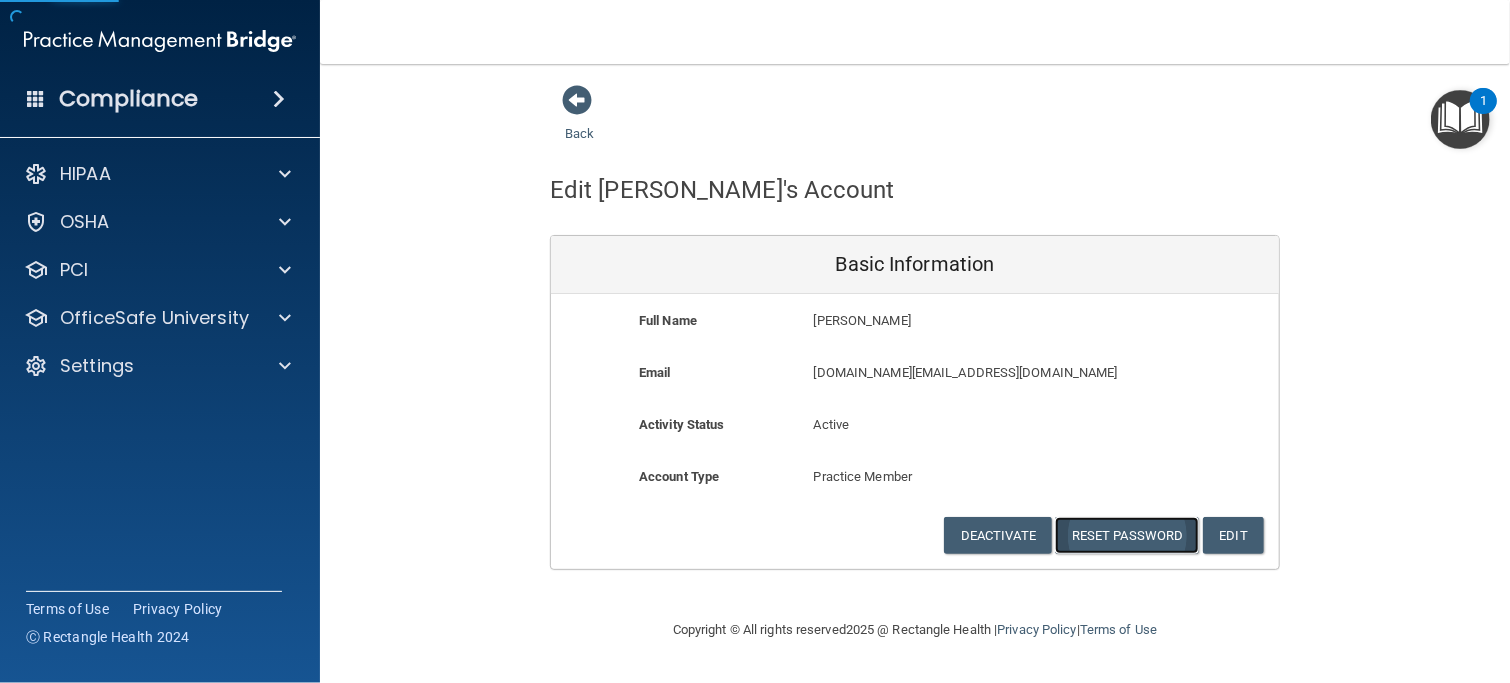 click on "Reset Password" at bounding box center (1127, 535) 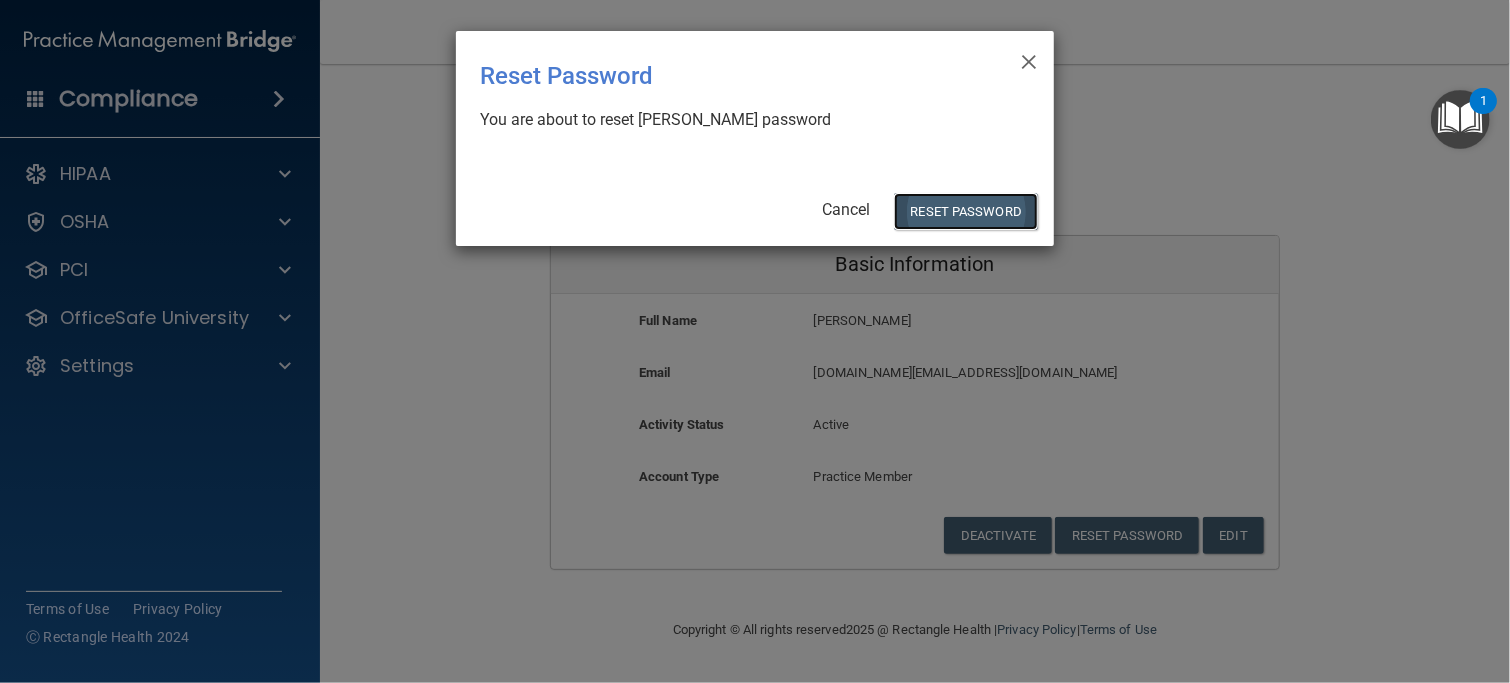 click on "Reset Password" at bounding box center [966, 211] 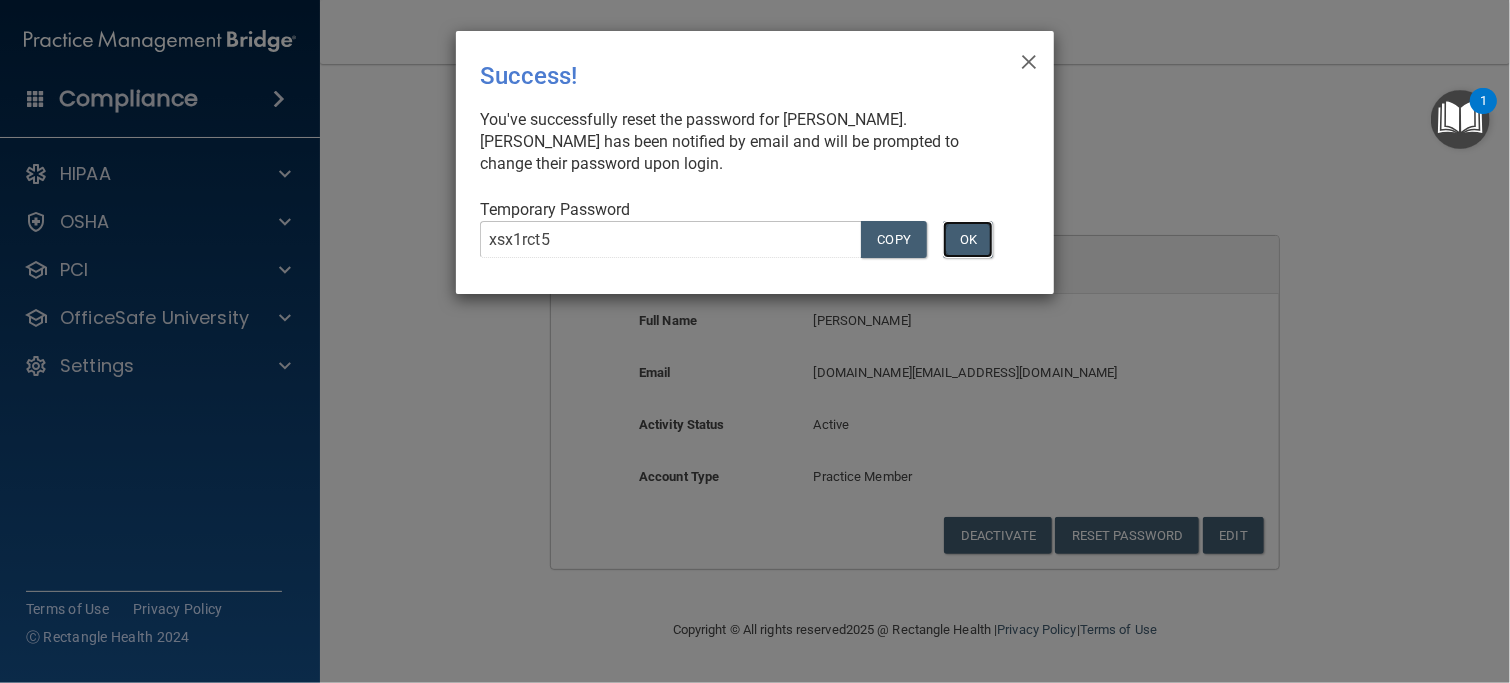 click on "OK" at bounding box center [968, 239] 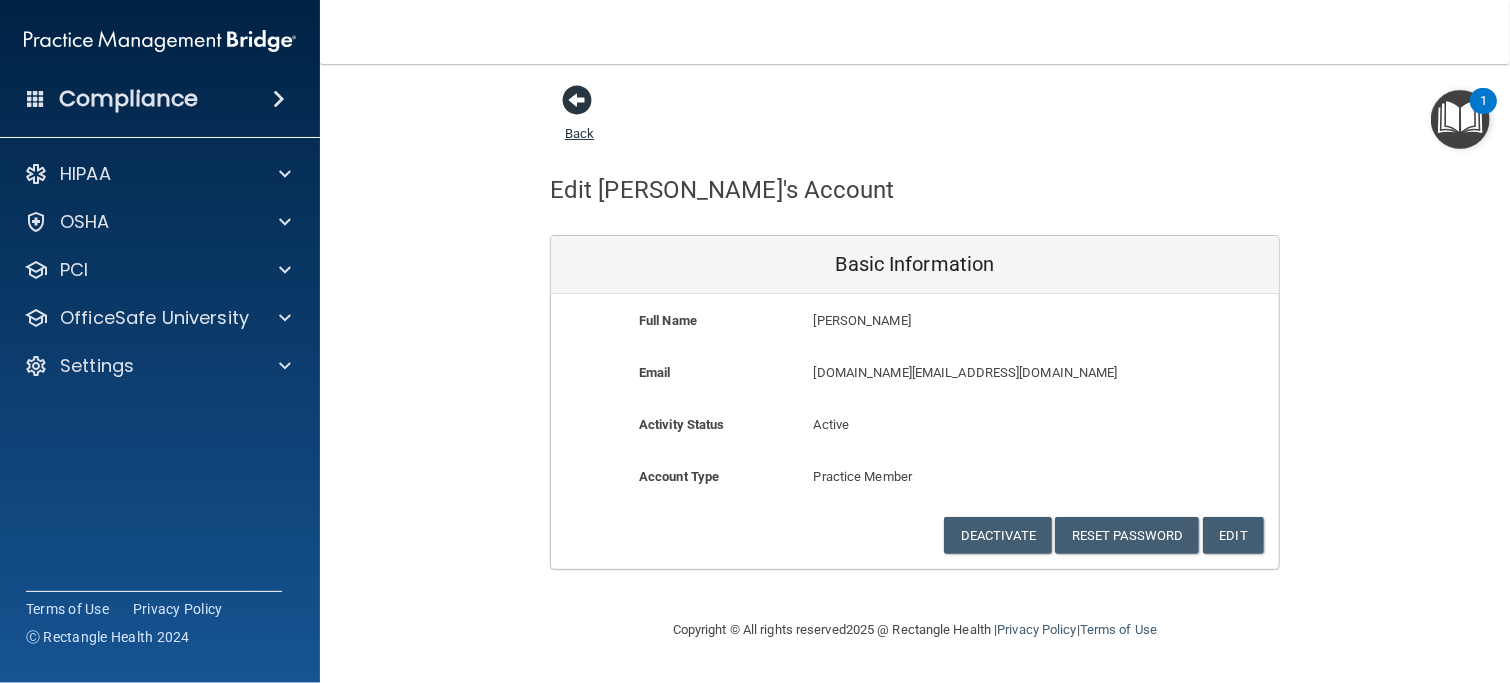 click at bounding box center [577, 100] 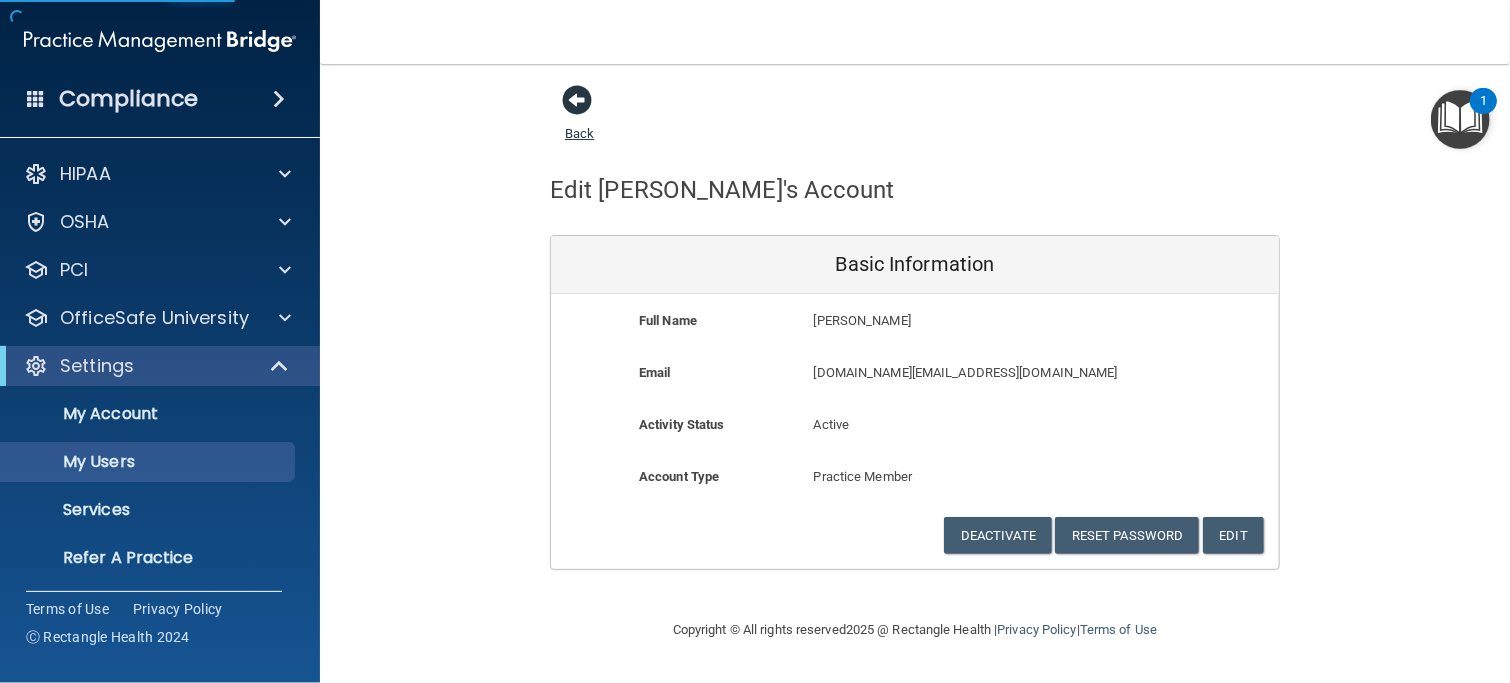 click at bounding box center [577, 100] 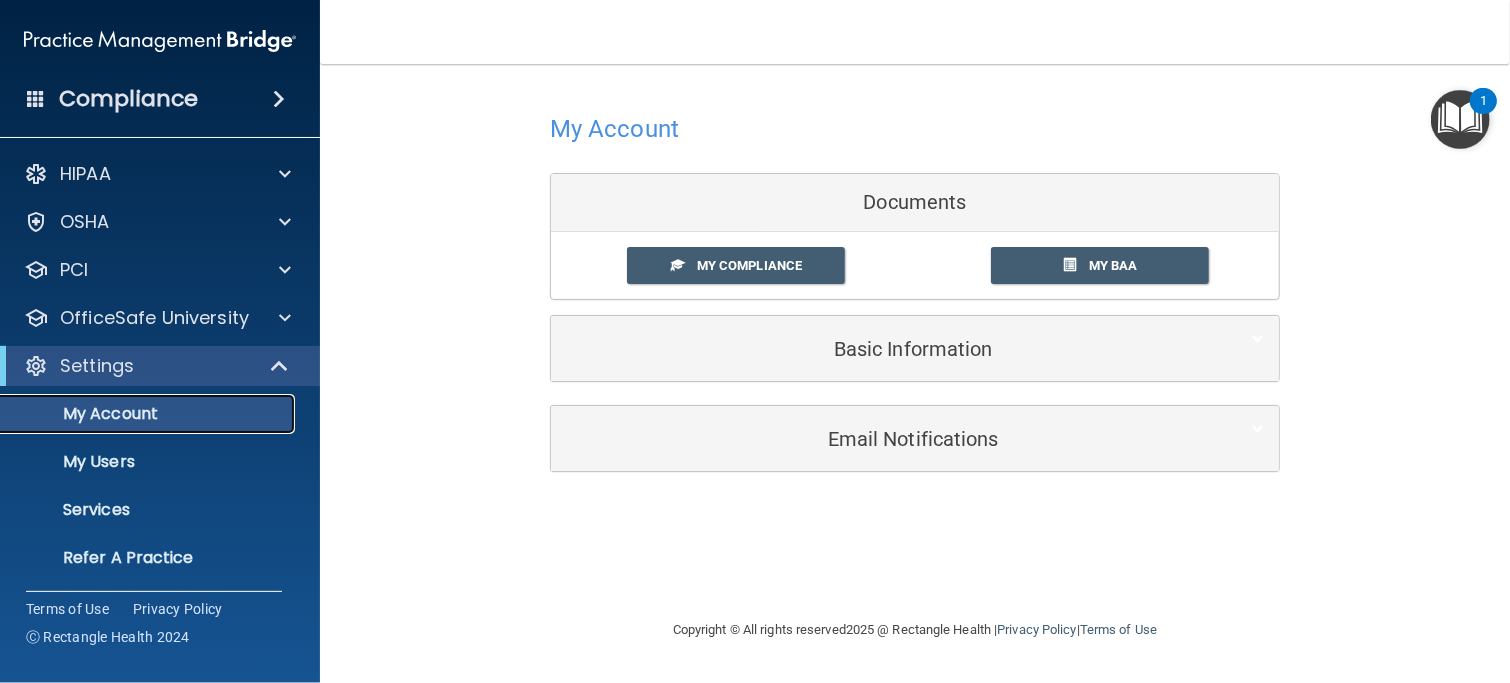 click on "My Account" at bounding box center (149, 414) 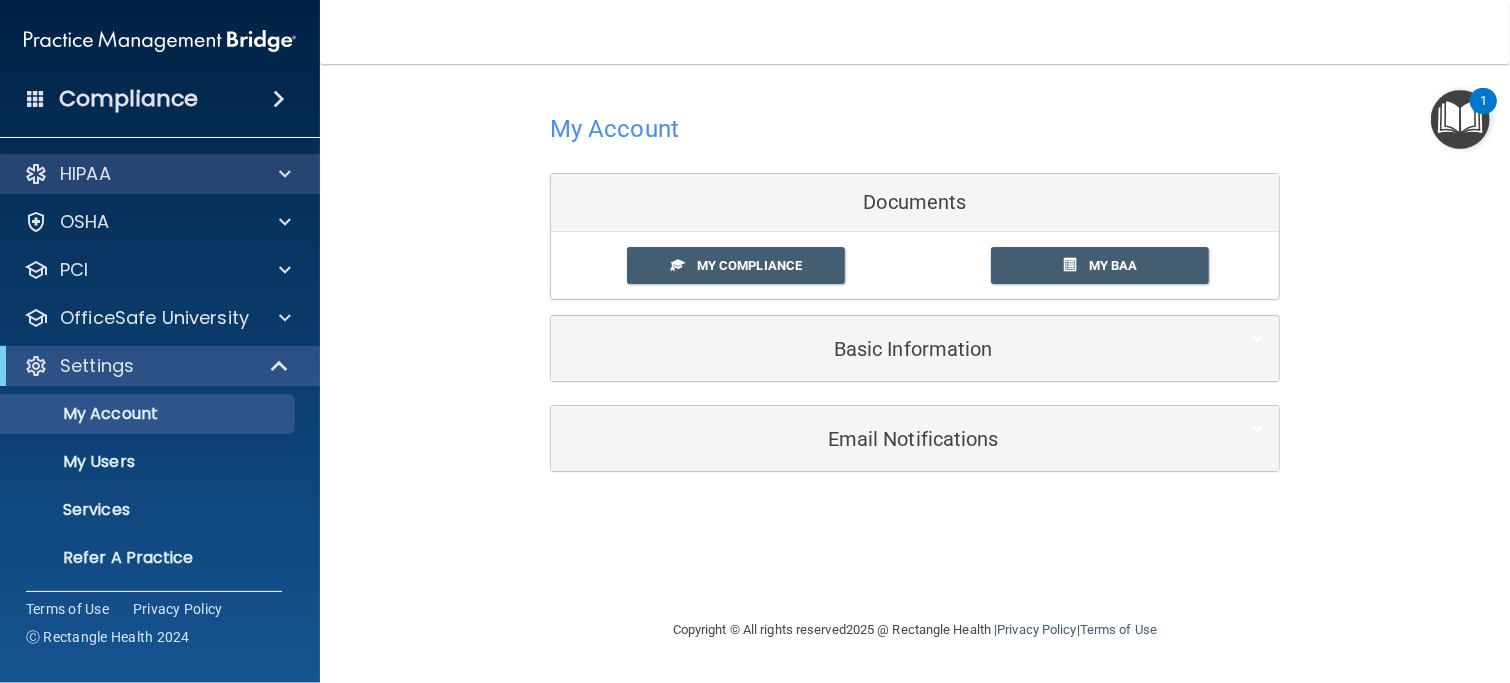 click on "HIPAA" at bounding box center [160, 174] 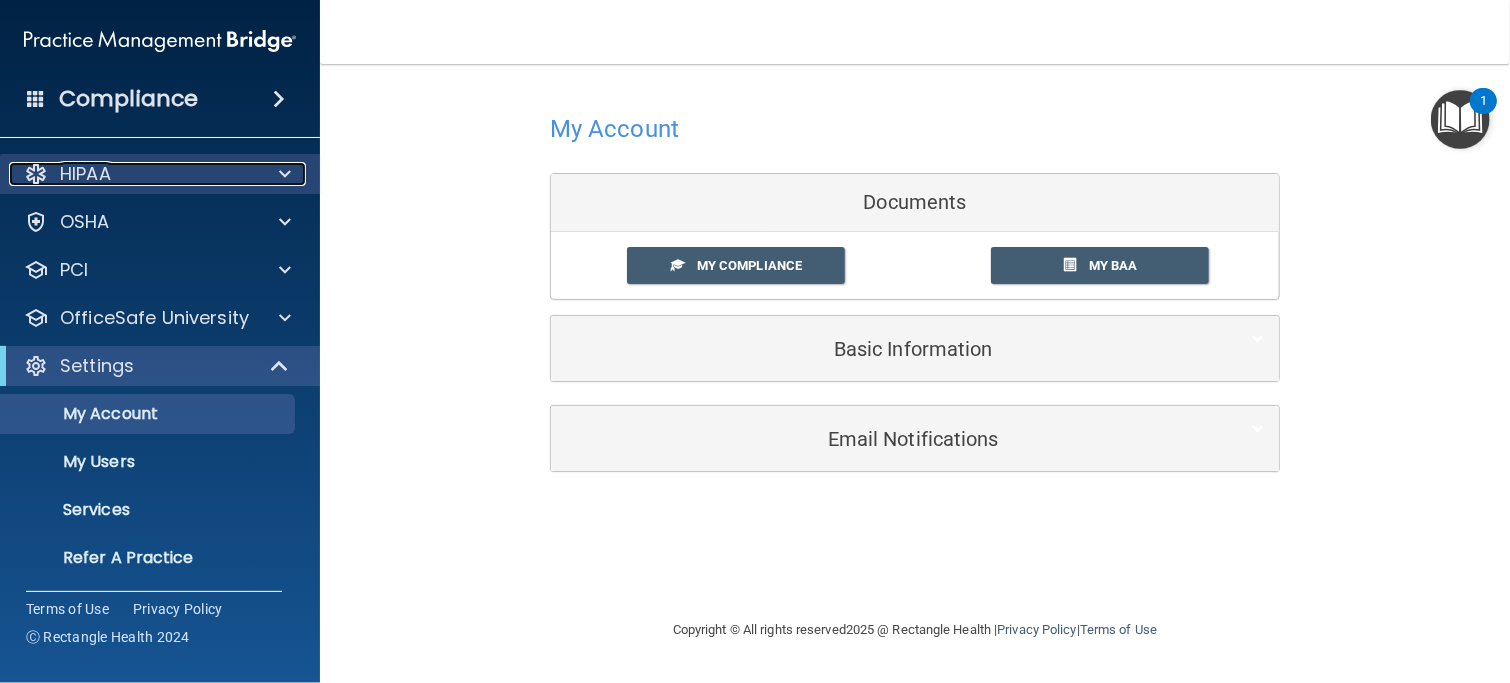 click on "HIPAA" at bounding box center (133, 174) 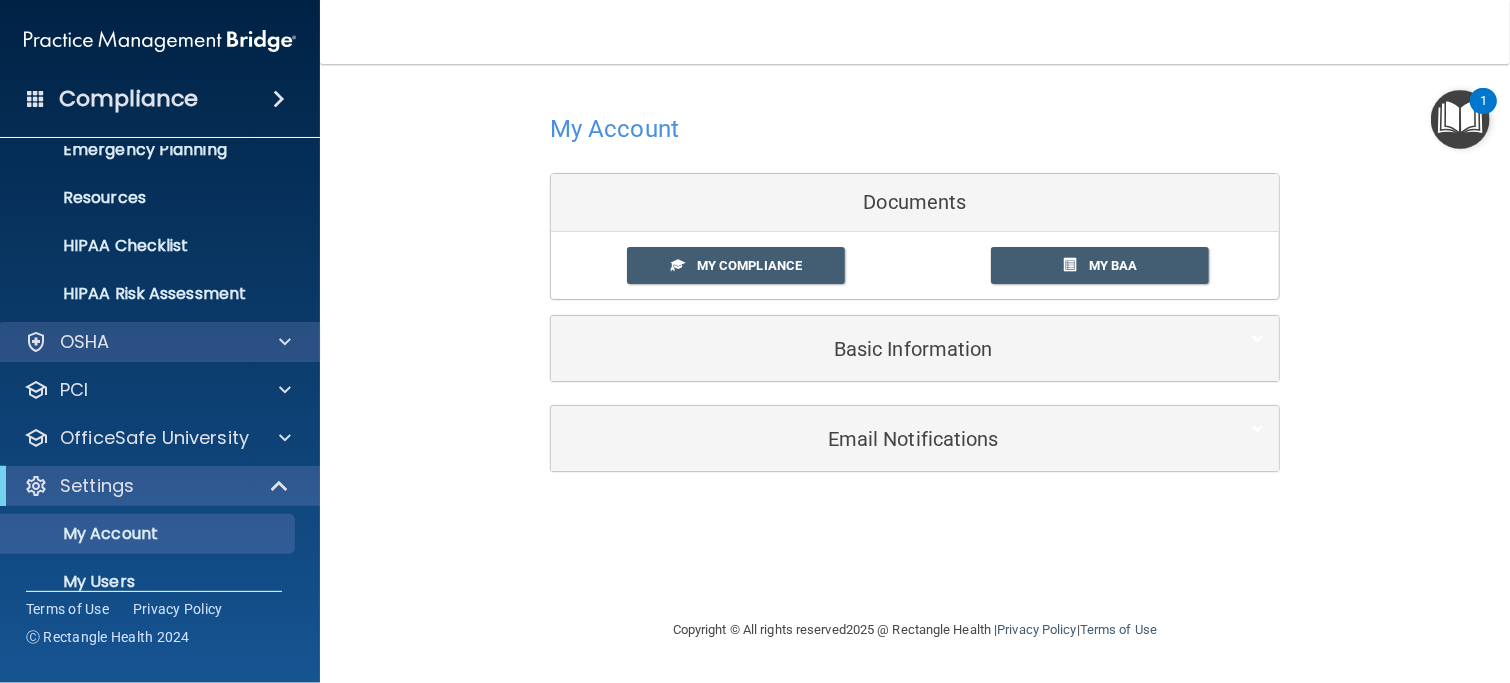 scroll, scrollTop: 385, scrollLeft: 0, axis: vertical 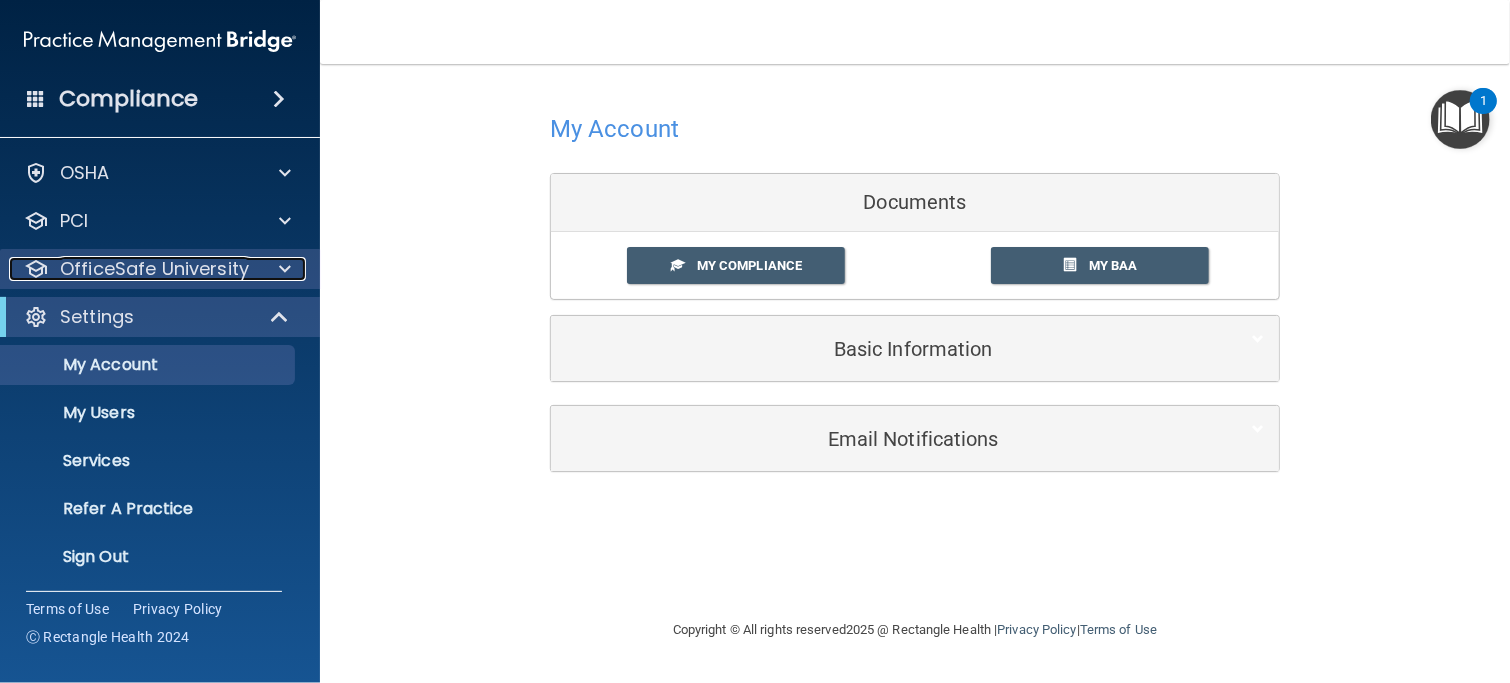 click on "OfficeSafe University" at bounding box center (154, 269) 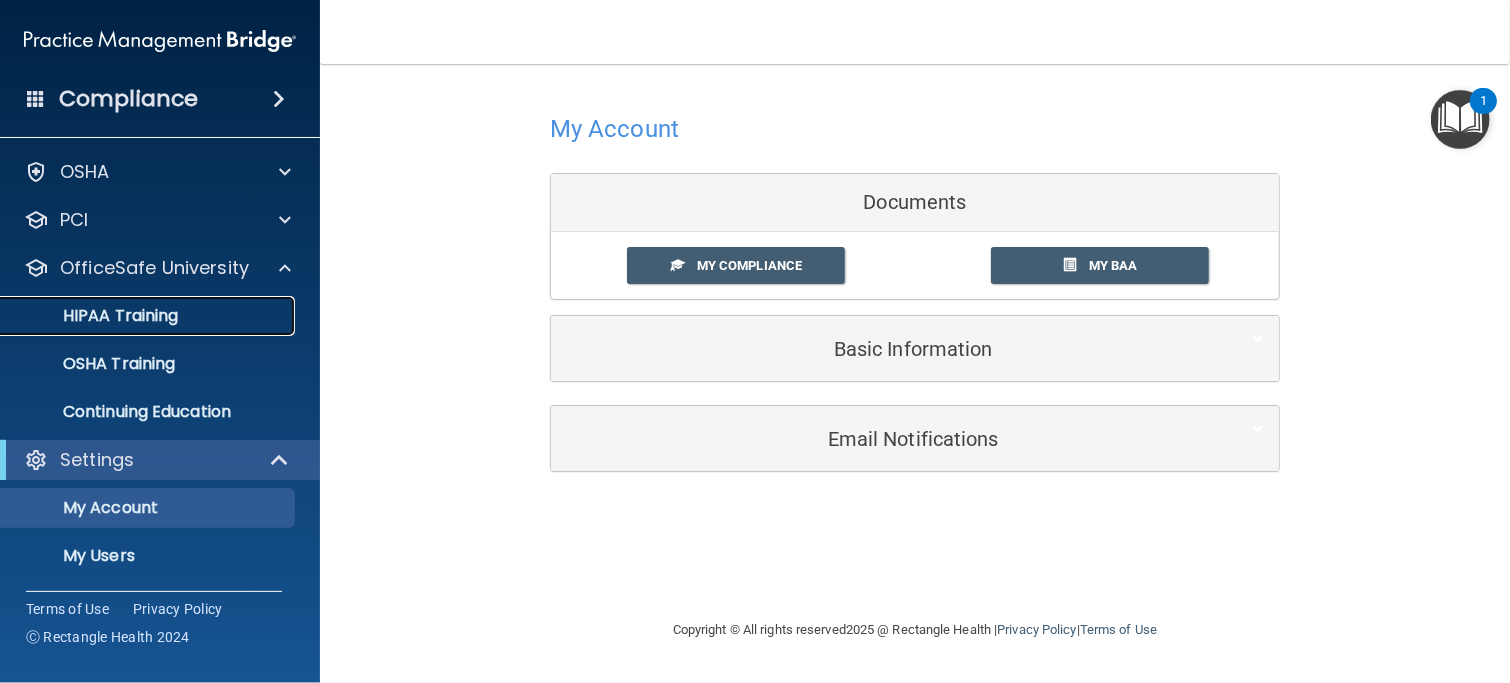 click on "HIPAA Training" at bounding box center (95, 316) 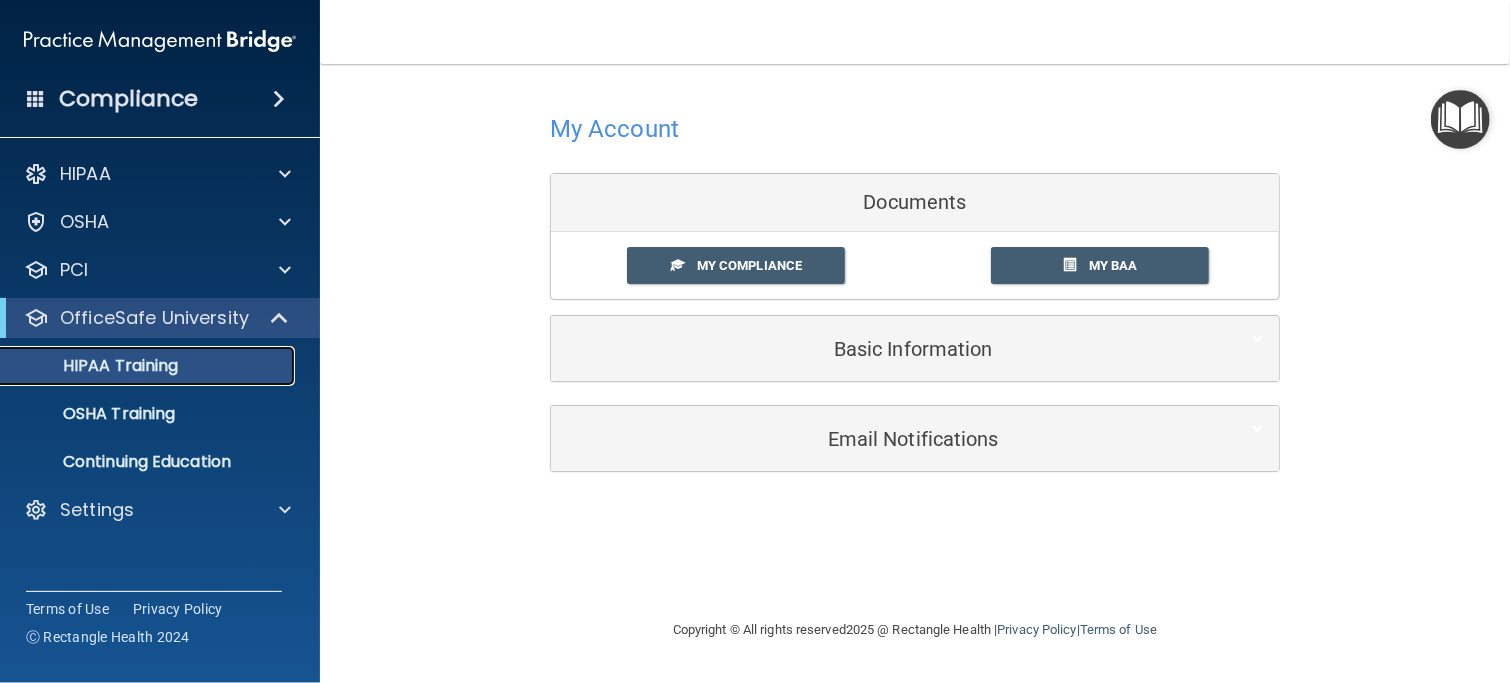 scroll, scrollTop: 0, scrollLeft: 0, axis: both 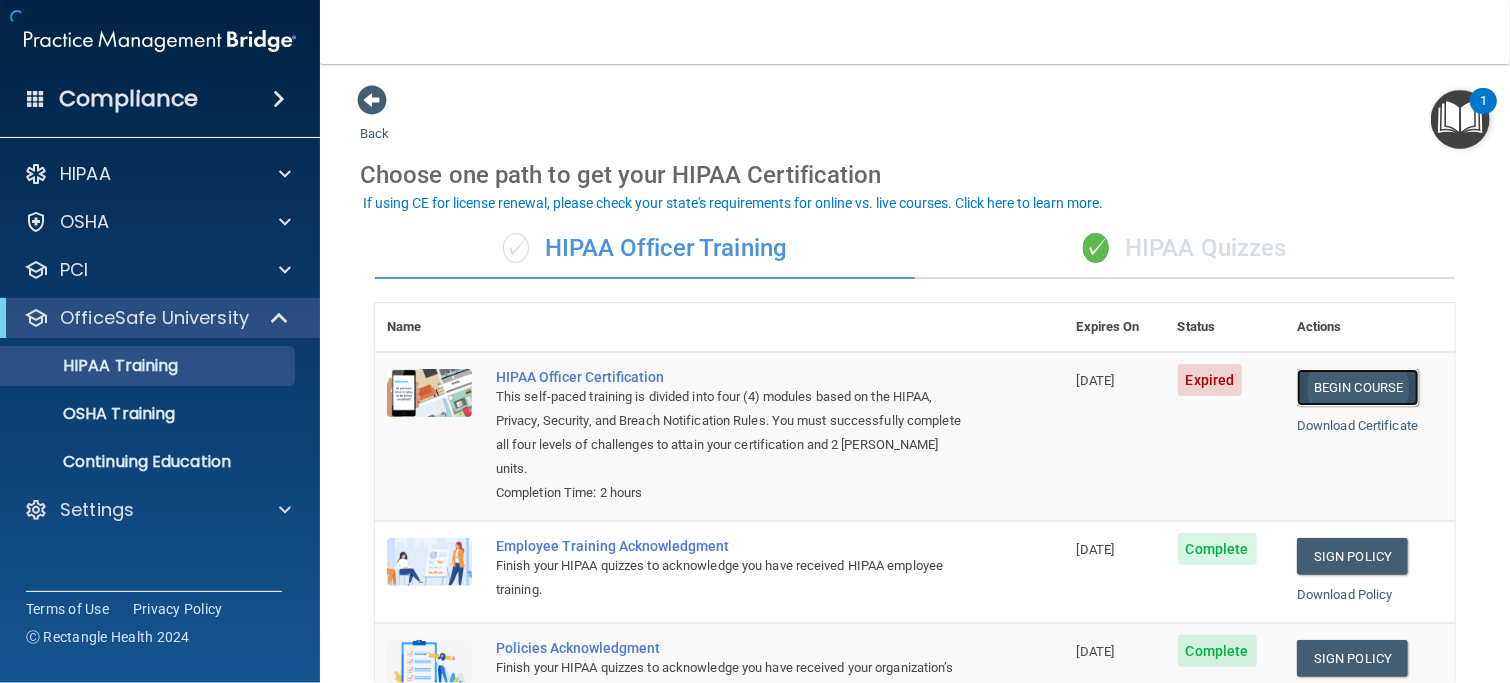 click on "Begin Course" at bounding box center (1358, 387) 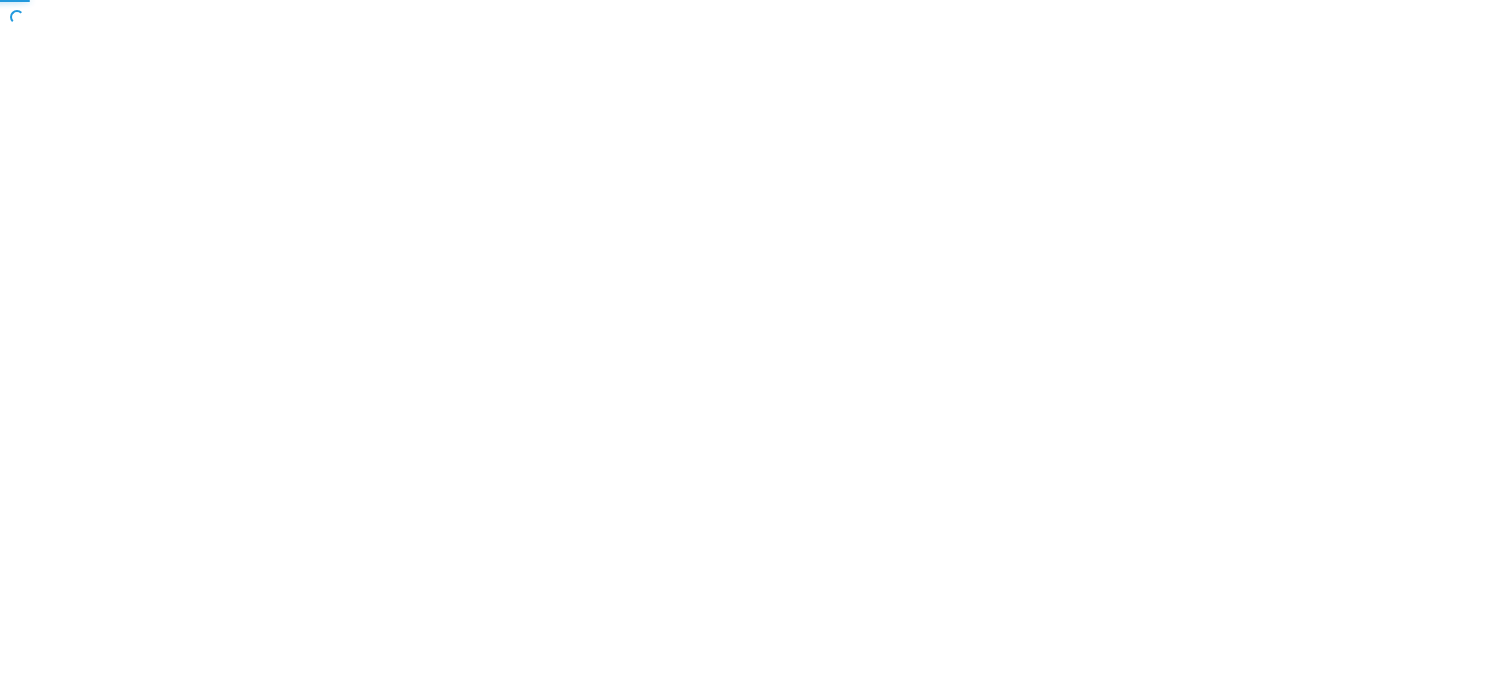 scroll, scrollTop: 0, scrollLeft: 0, axis: both 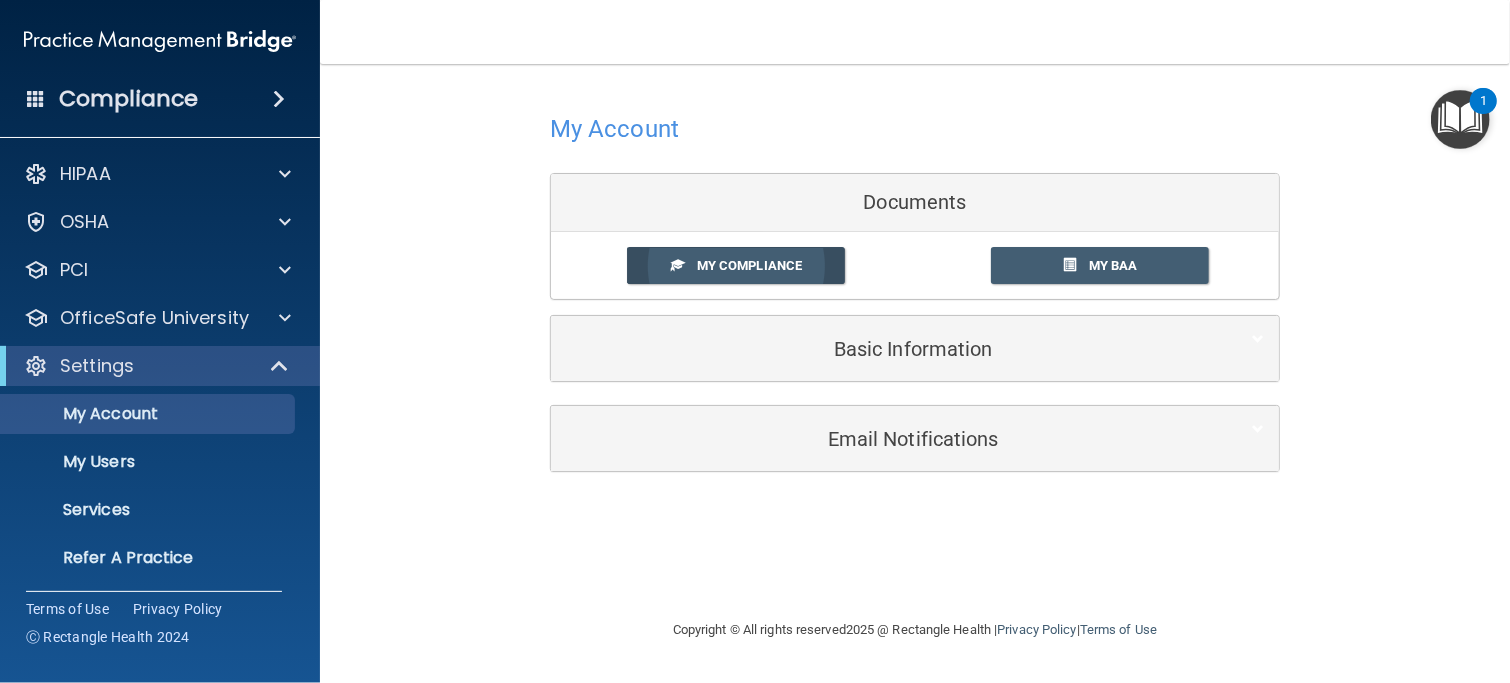 drag, startPoint x: 761, startPoint y: 256, endPoint x: 762, endPoint y: 266, distance: 10.049875 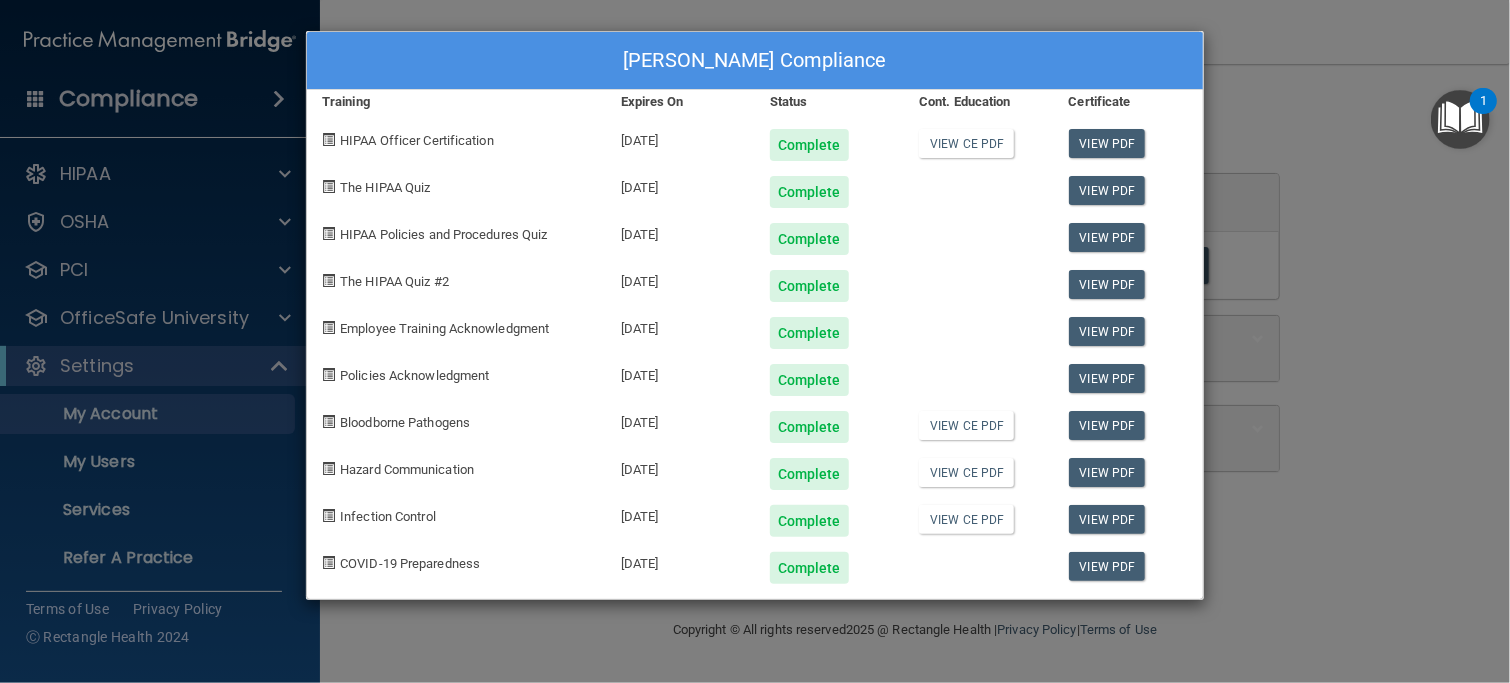 click on "Corrin Miner's Compliance      Training   Expires On   Status   Cont. Education   Certificate         HIPAA Officer Certification      07/21/2026       Complete        View CE PDF       View PDF         The HIPAA Quiz      02/26/2026       Complete              View PDF         HIPAA Policies and Procedures Quiz      02/26/2026       Complete              View PDF         The HIPAA Quiz #2      02/26/2026       Complete              View PDF         Employee Training Acknowledgment      02/26/2026       Complete              View PDF         Policies Acknowledgment      02/26/2026       Complete              View PDF         Bloodborne Pathogens      09/25/2025       Complete        View CE PDF       View PDF         Hazard Communication      09/25/2025       Complete        View CE PDF       View PDF         Infection Control      09/25/2025       Complete        View CE PDF       View PDF         COVID-19 Preparedness      09/25/2025       Complete              View PDF" at bounding box center [755, 341] 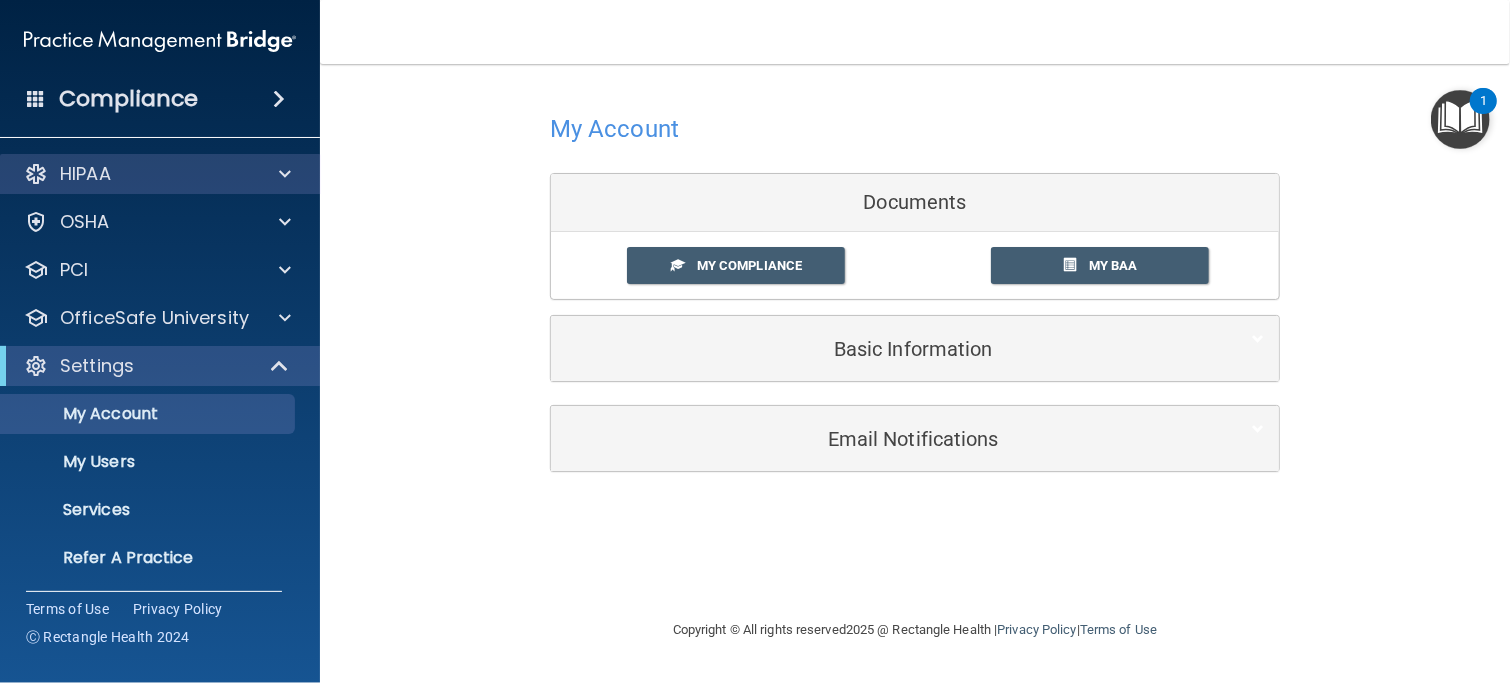 click on "HIPAA" at bounding box center (160, 174) 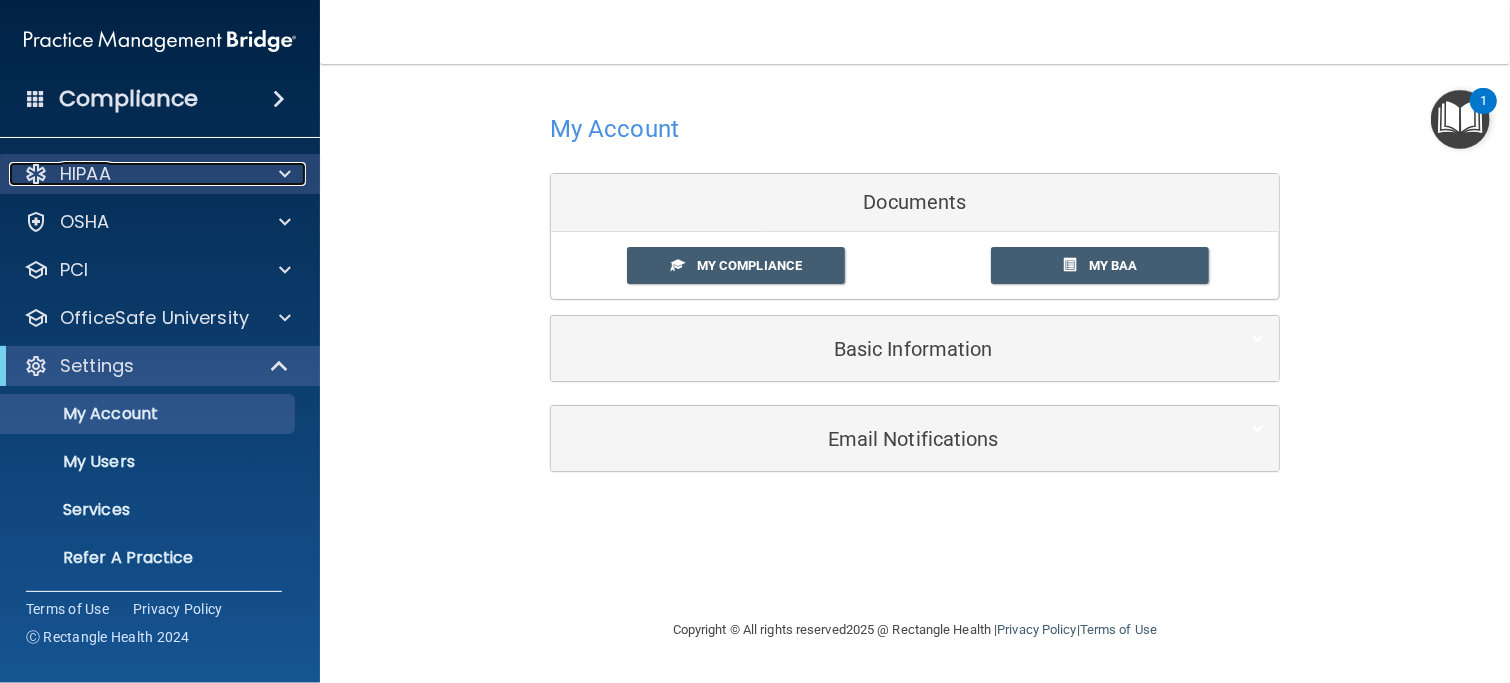 click on "HIPAA" at bounding box center [85, 174] 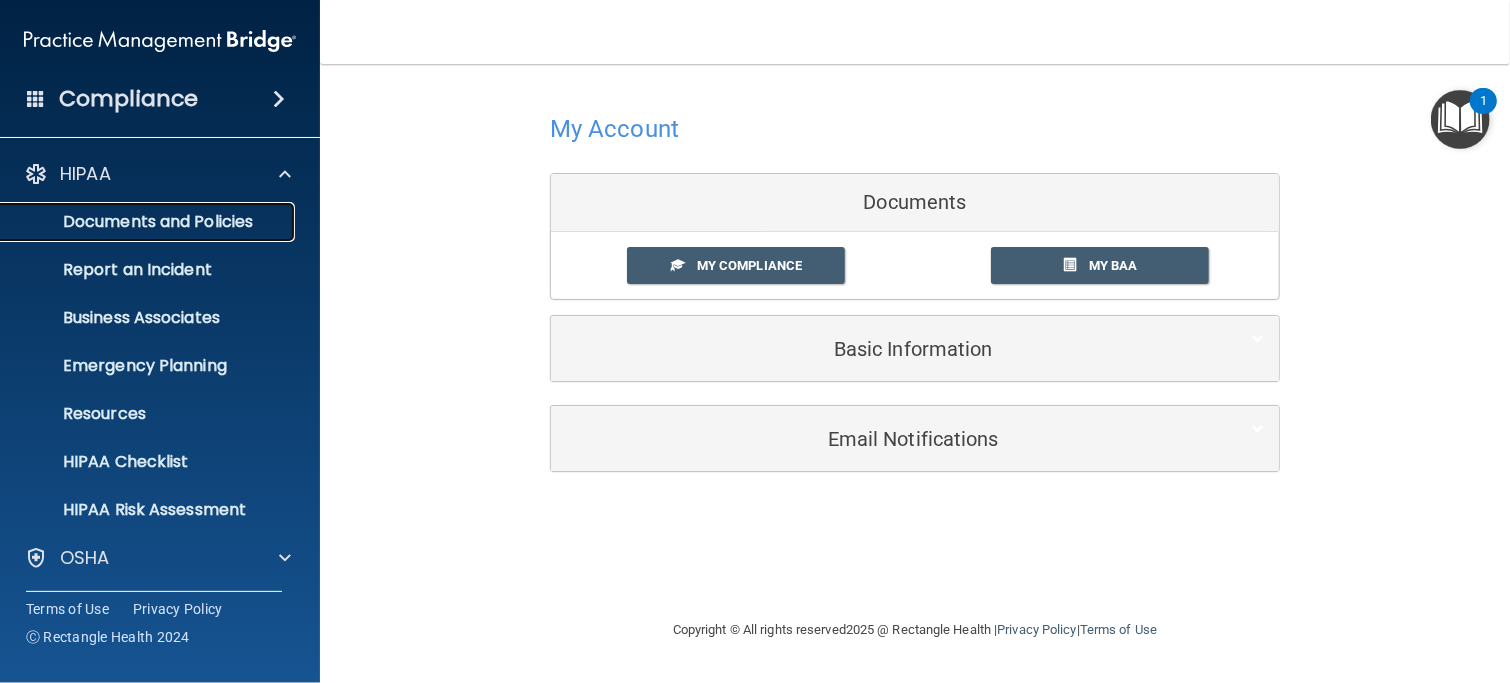 click on "Documents and Policies" at bounding box center [149, 222] 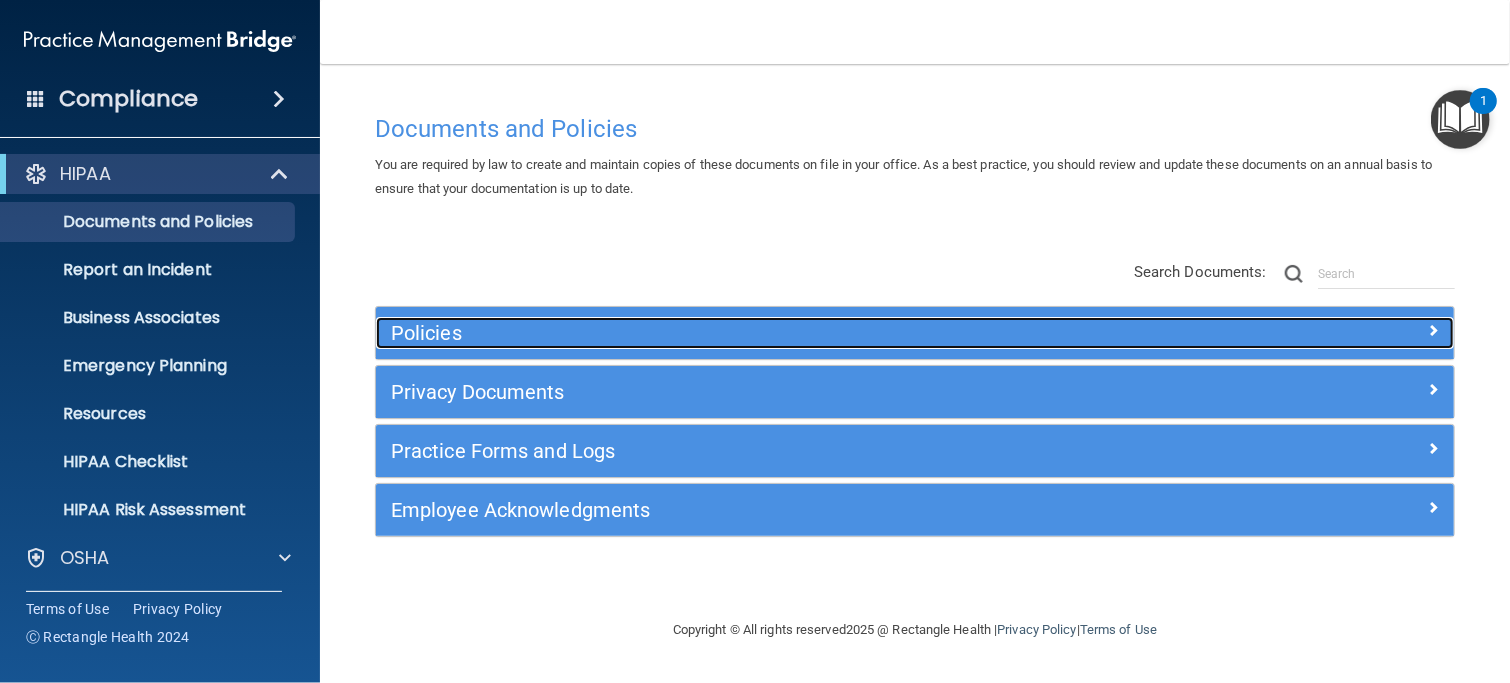 click on "Policies" at bounding box center [780, 333] 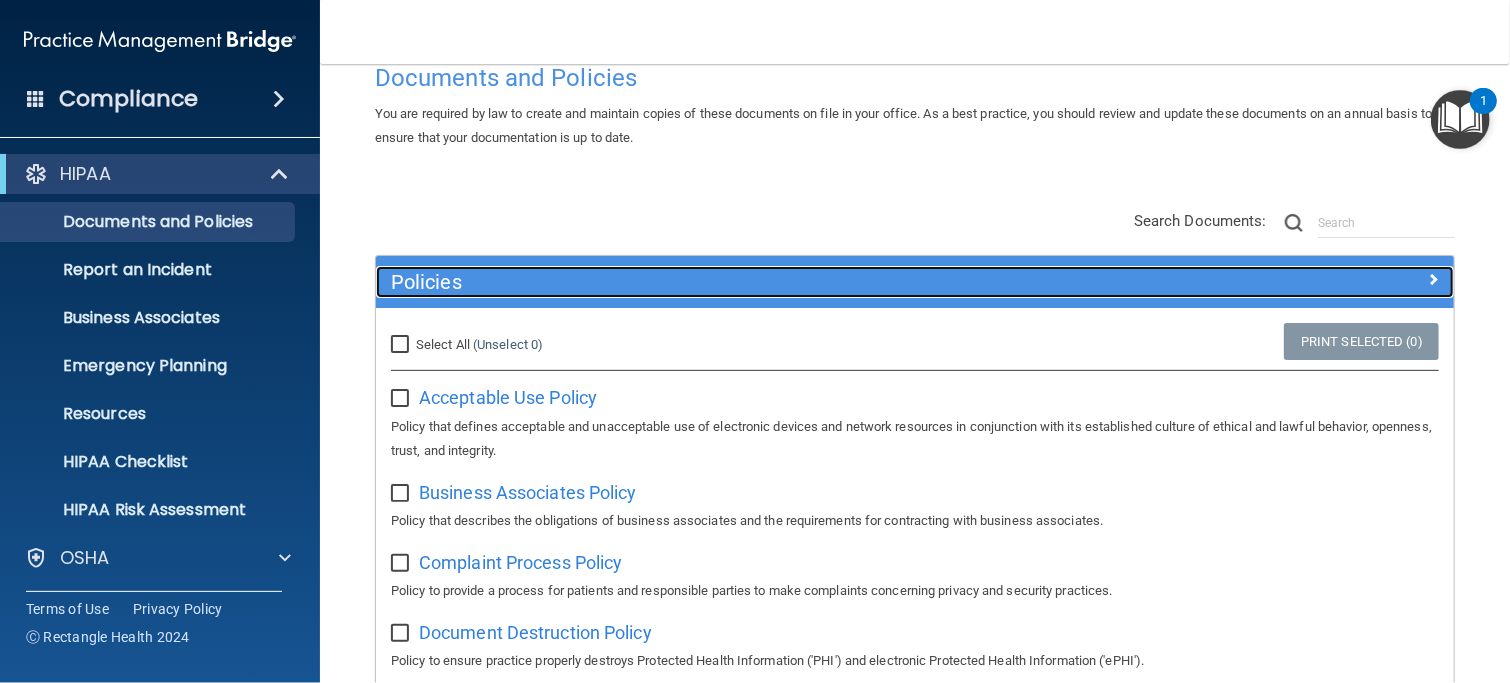 scroll, scrollTop: 100, scrollLeft: 0, axis: vertical 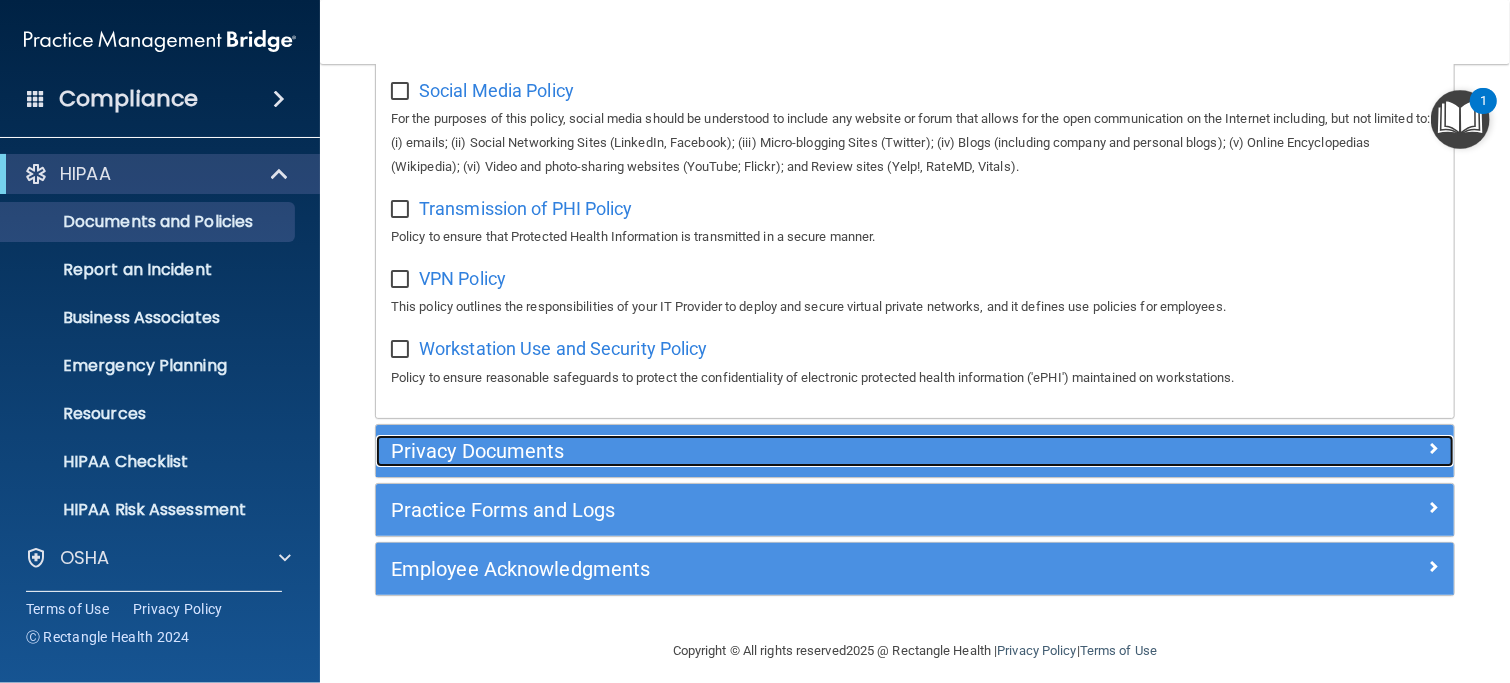 click on "Privacy Documents" at bounding box center [780, 451] 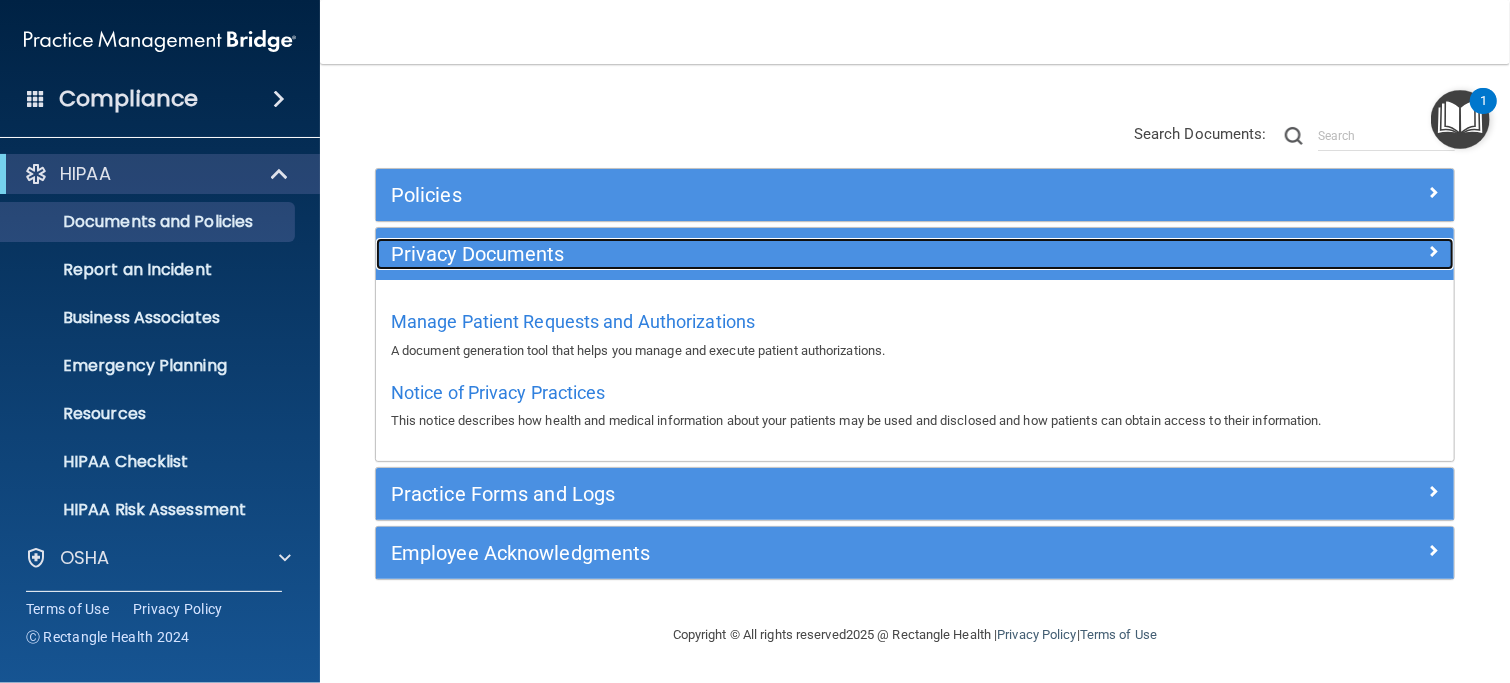 scroll, scrollTop: 137, scrollLeft: 0, axis: vertical 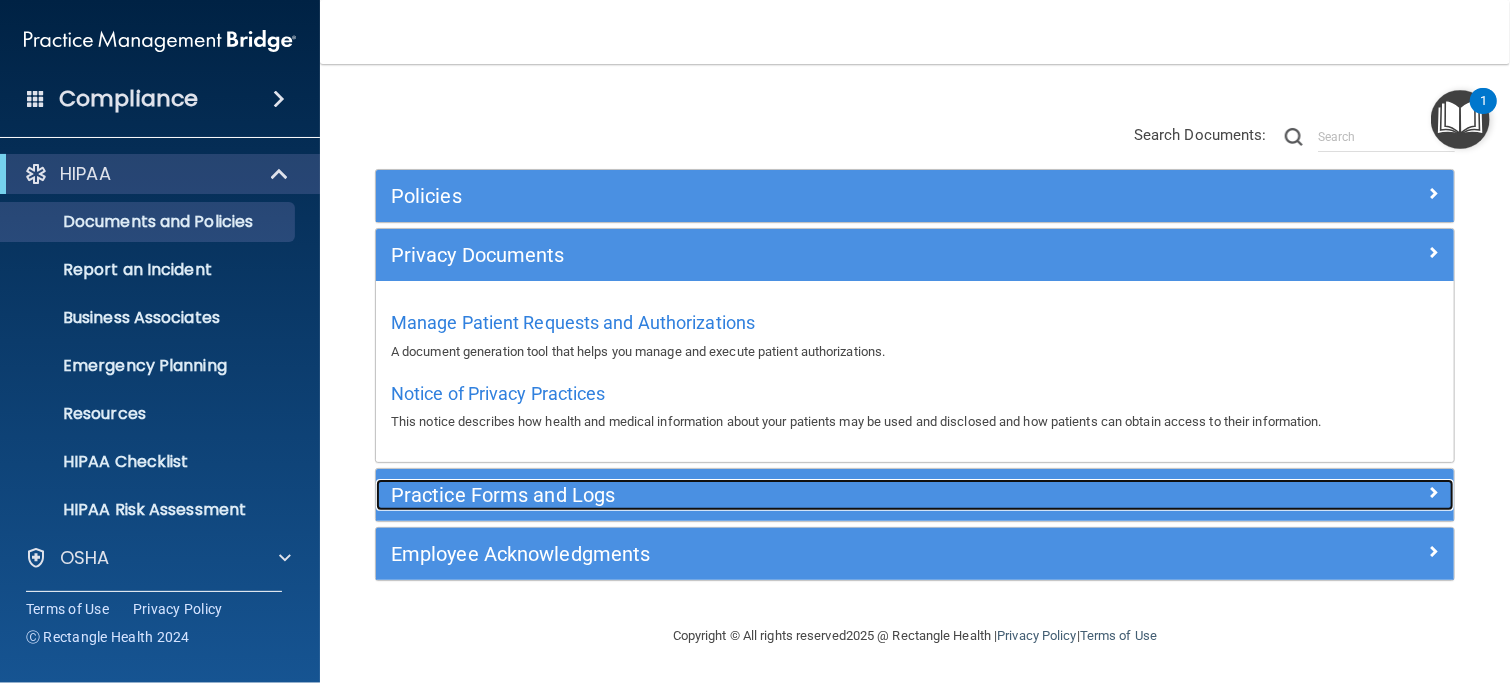 click on "Practice Forms and Logs" at bounding box center [780, 495] 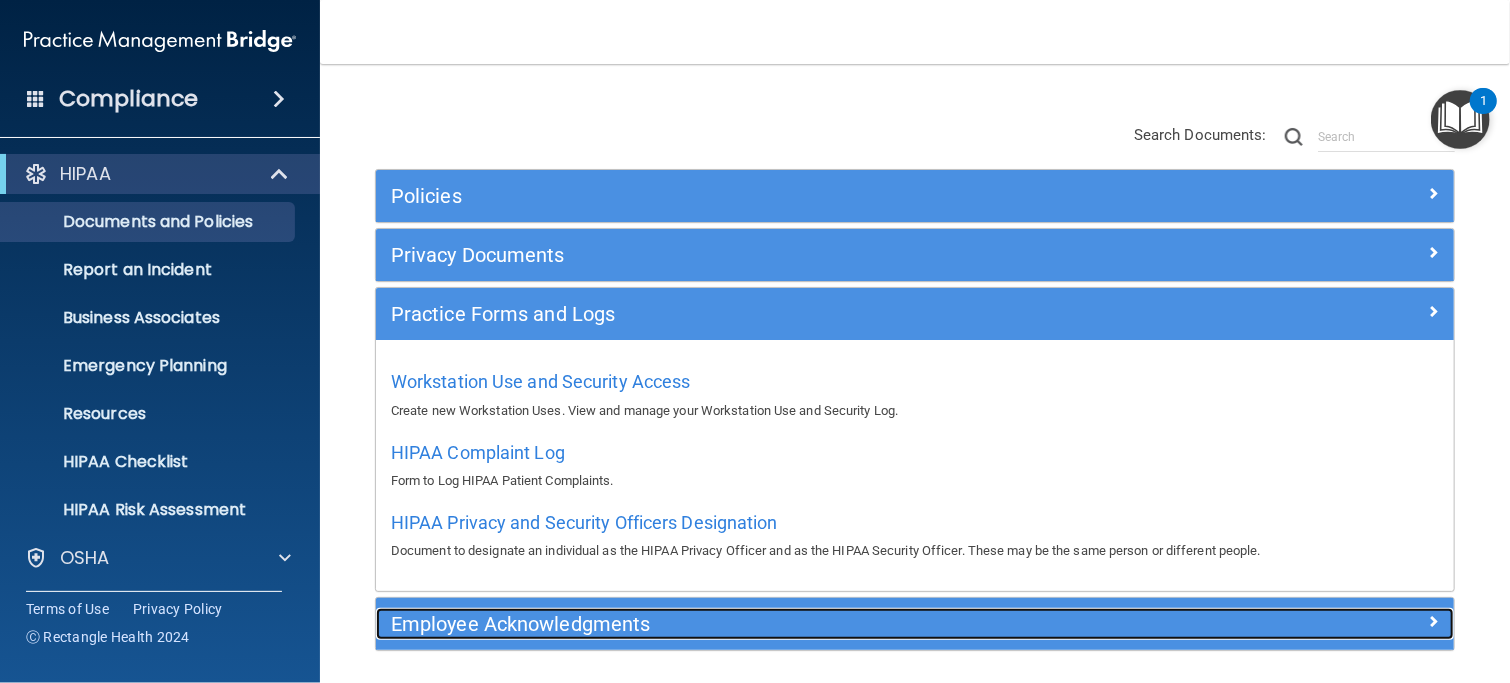 click on "Employee Acknowledgments" at bounding box center [780, 624] 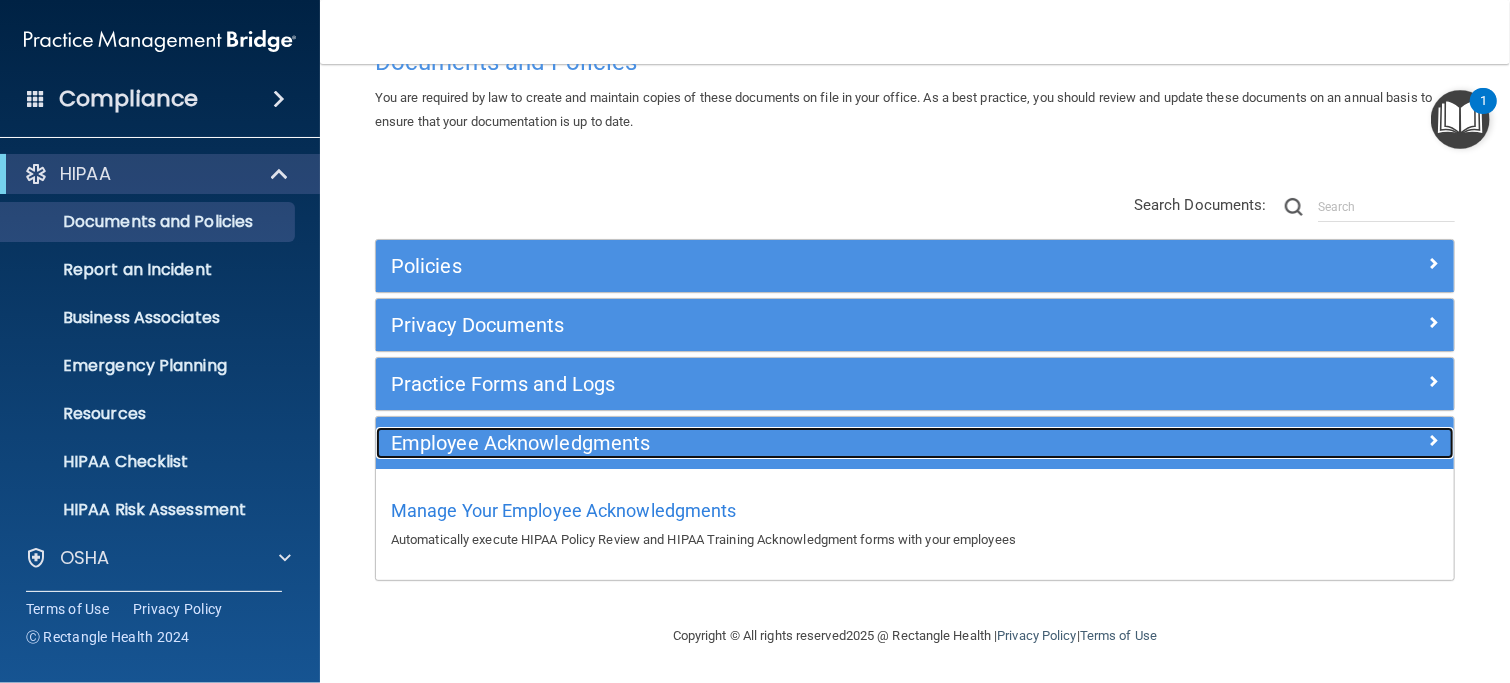 scroll, scrollTop: 67, scrollLeft: 0, axis: vertical 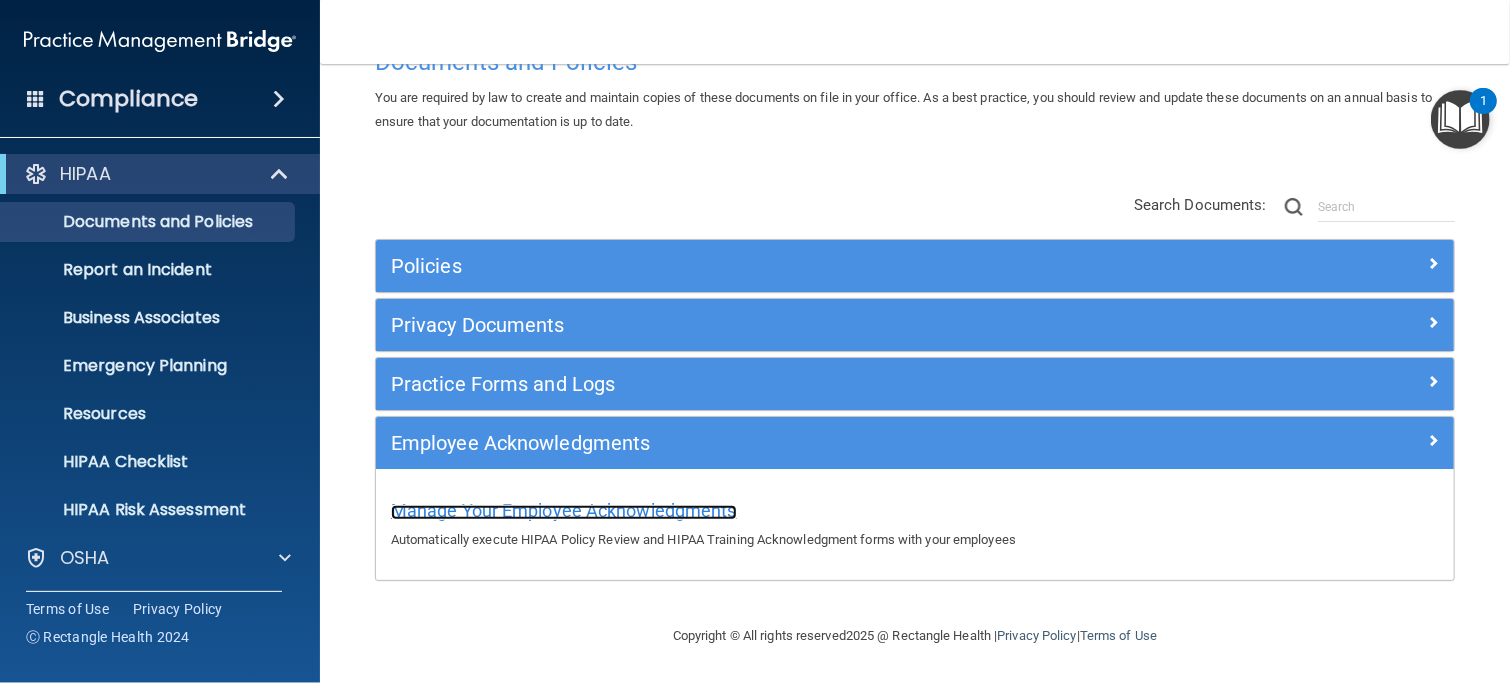 click on "Manage Your Employee Acknowledgments" at bounding box center (564, 510) 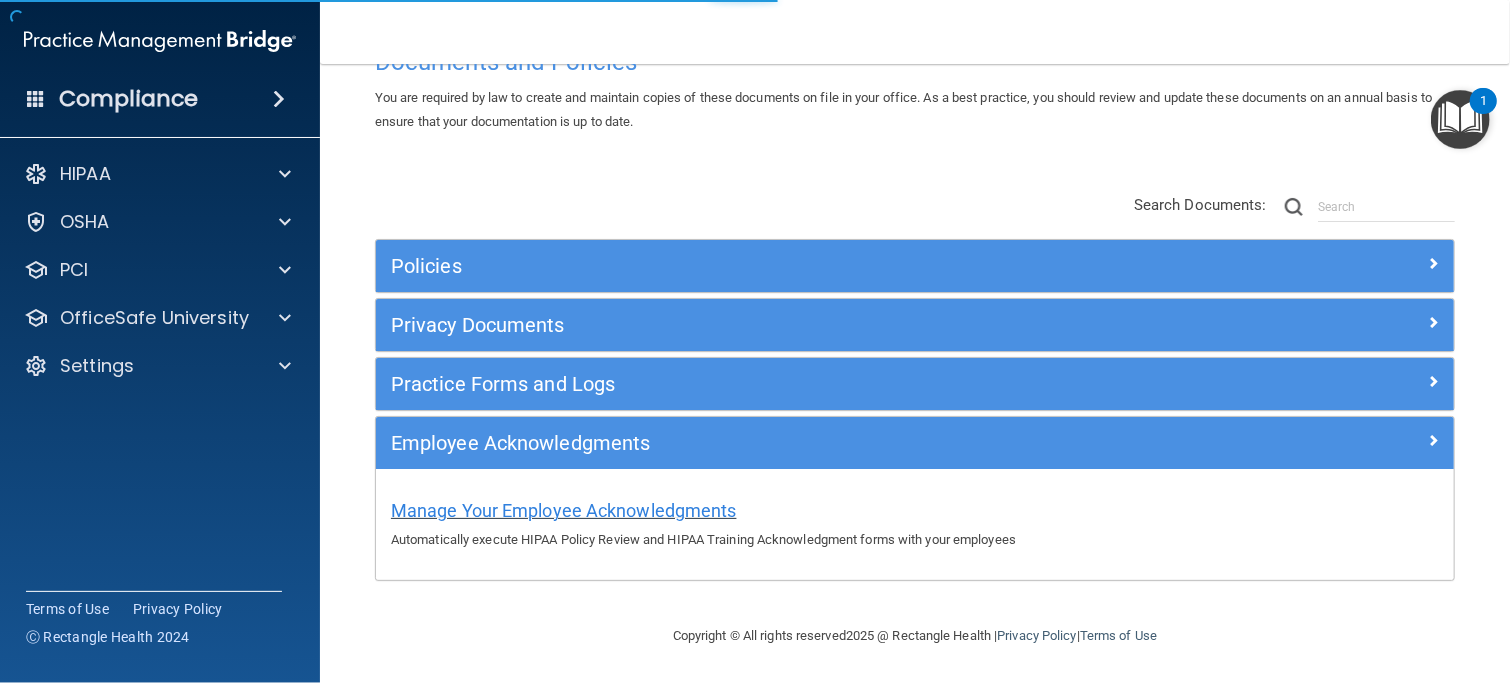 scroll, scrollTop: 106, scrollLeft: 0, axis: vertical 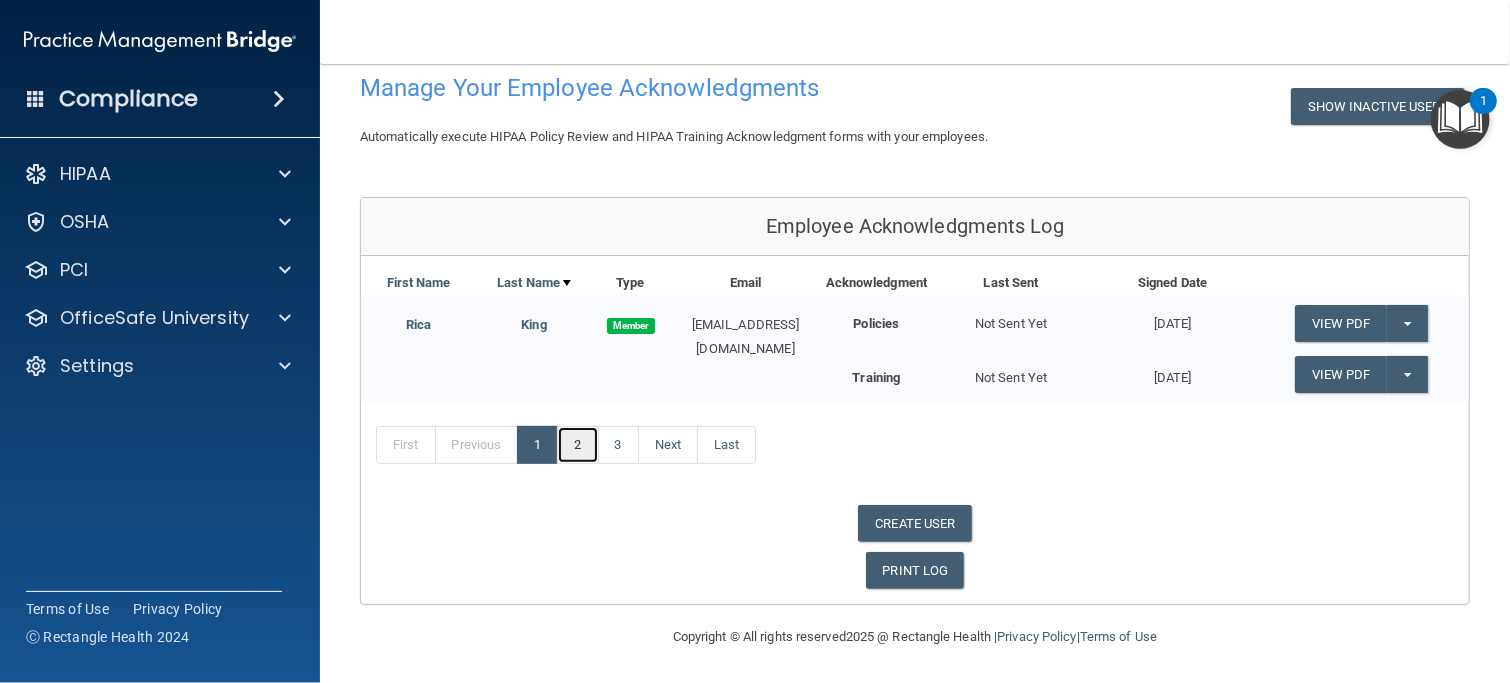 click on "2" at bounding box center (577, 445) 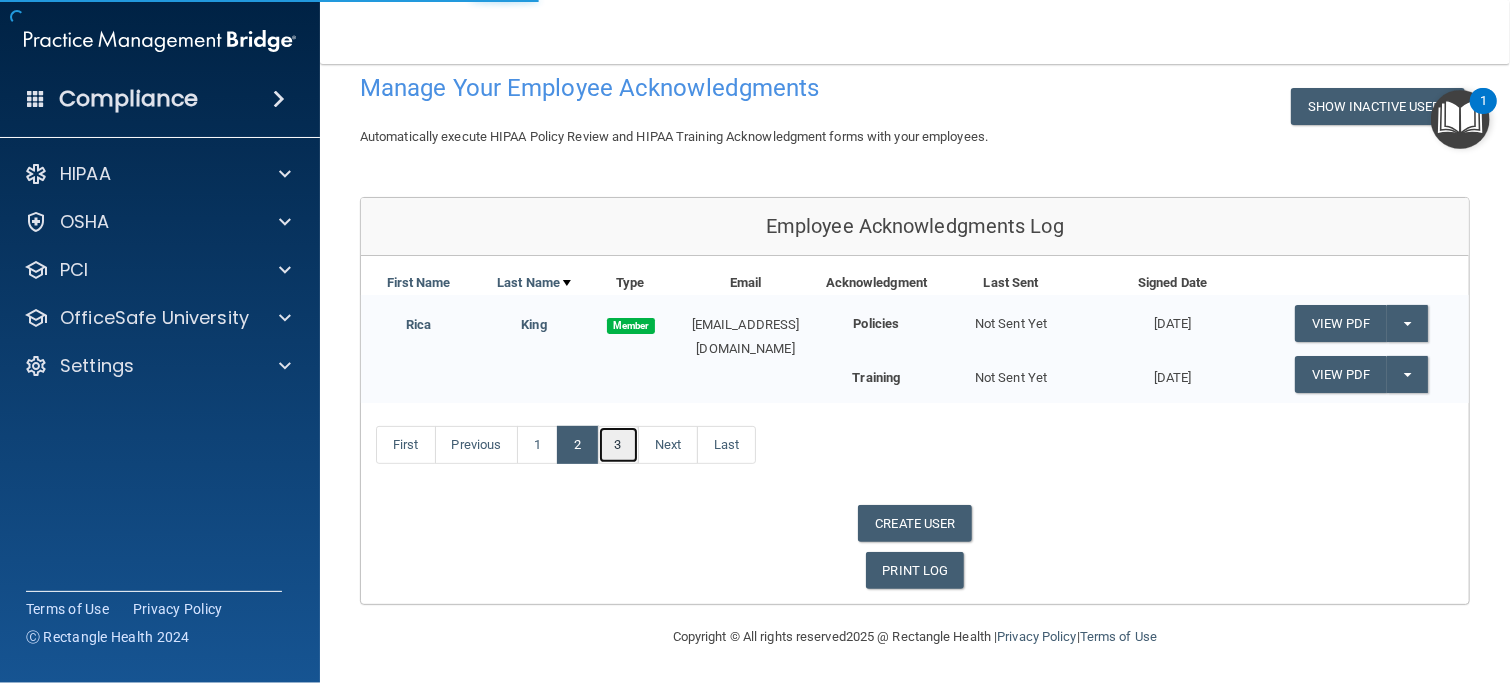 click on "3" at bounding box center [618, 445] 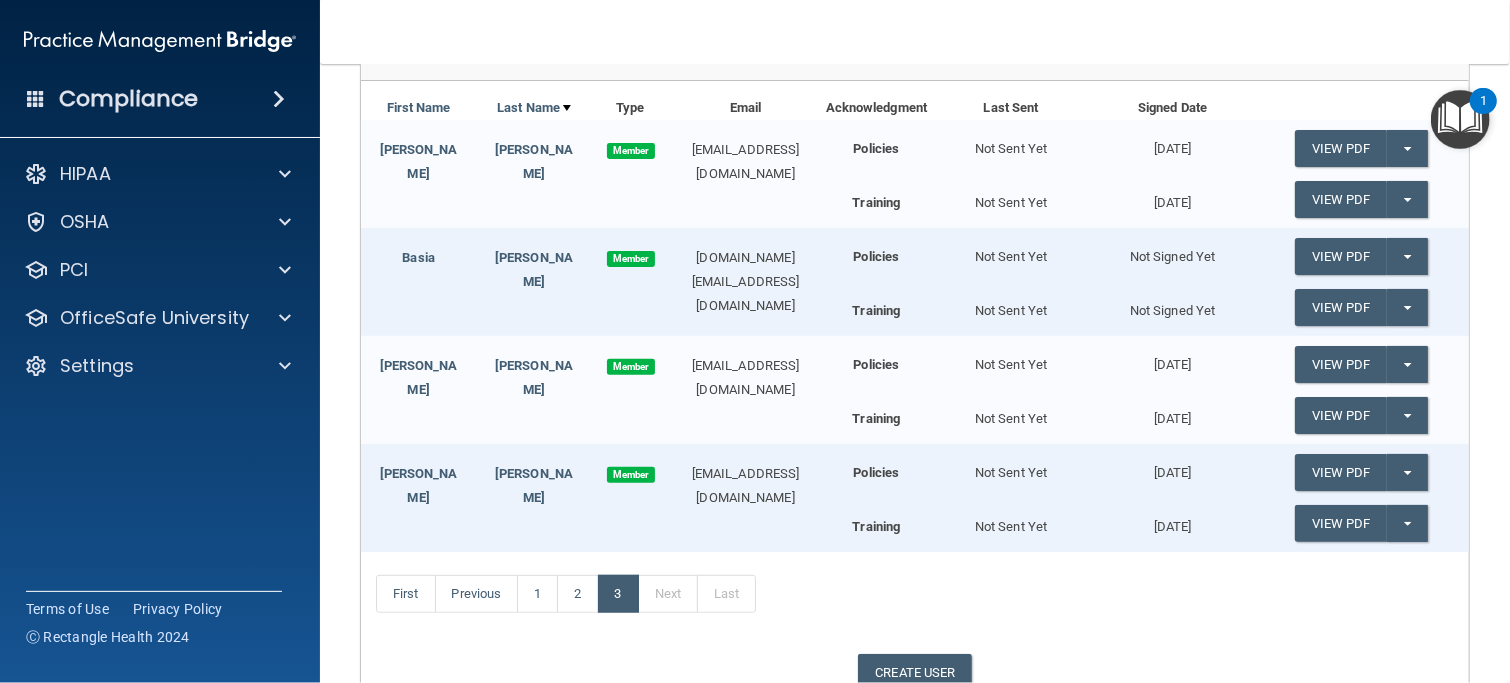 scroll, scrollTop: 330, scrollLeft: 0, axis: vertical 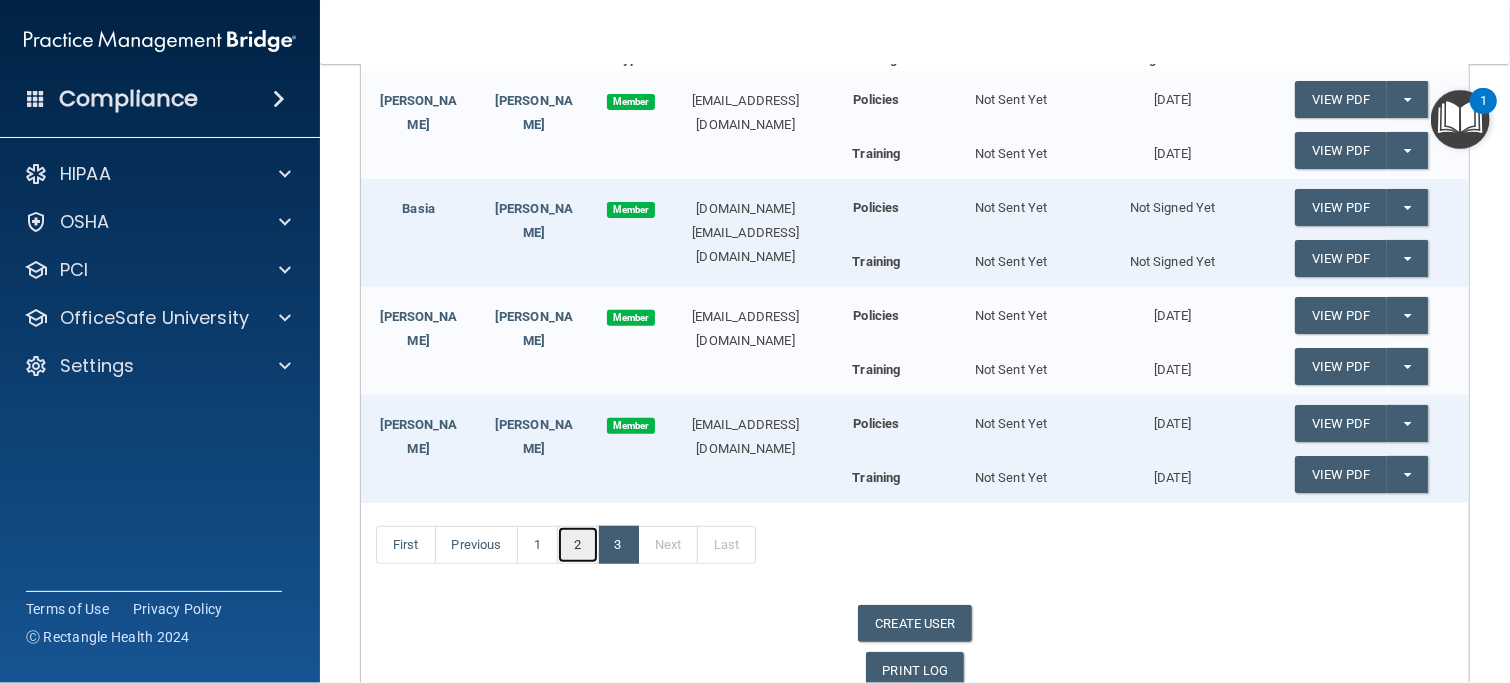 click on "2" at bounding box center [577, 545] 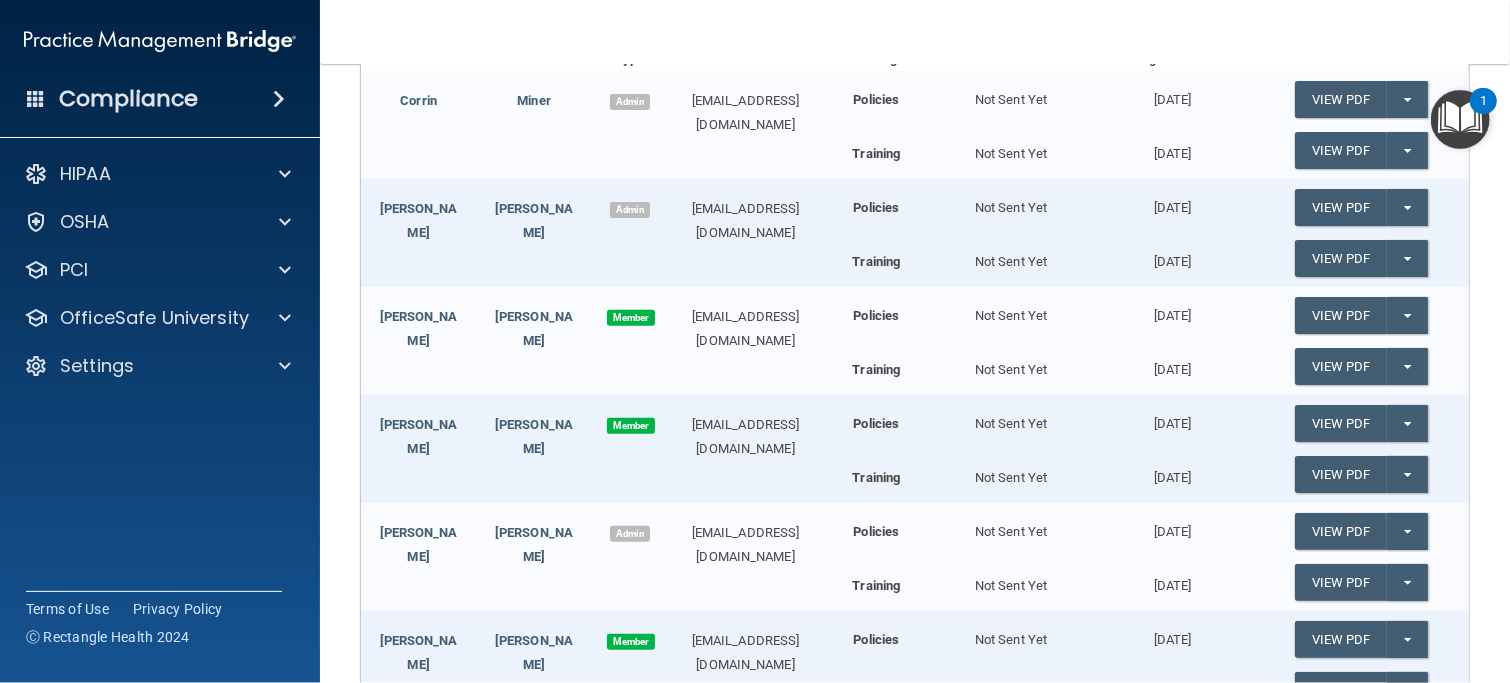 scroll, scrollTop: 230, scrollLeft: 0, axis: vertical 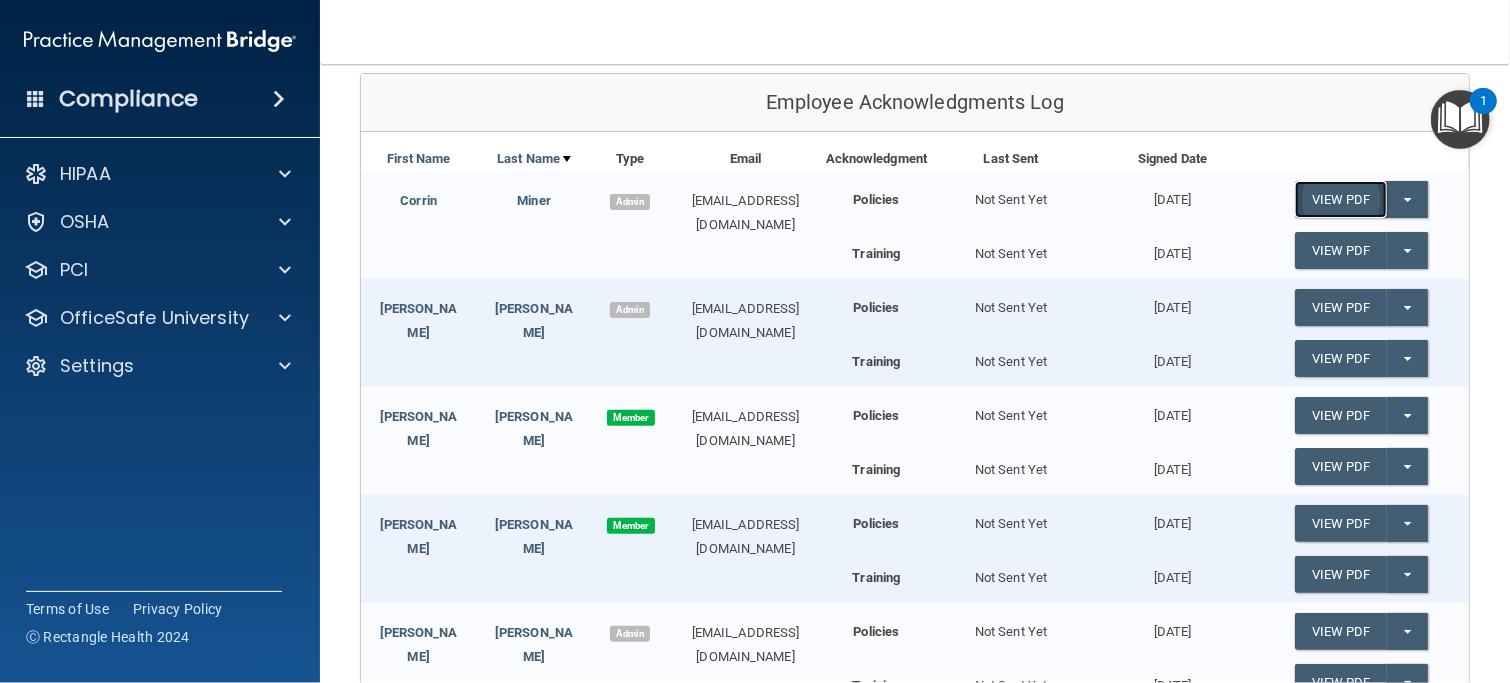 click on "View PDF" at bounding box center (1341, 199) 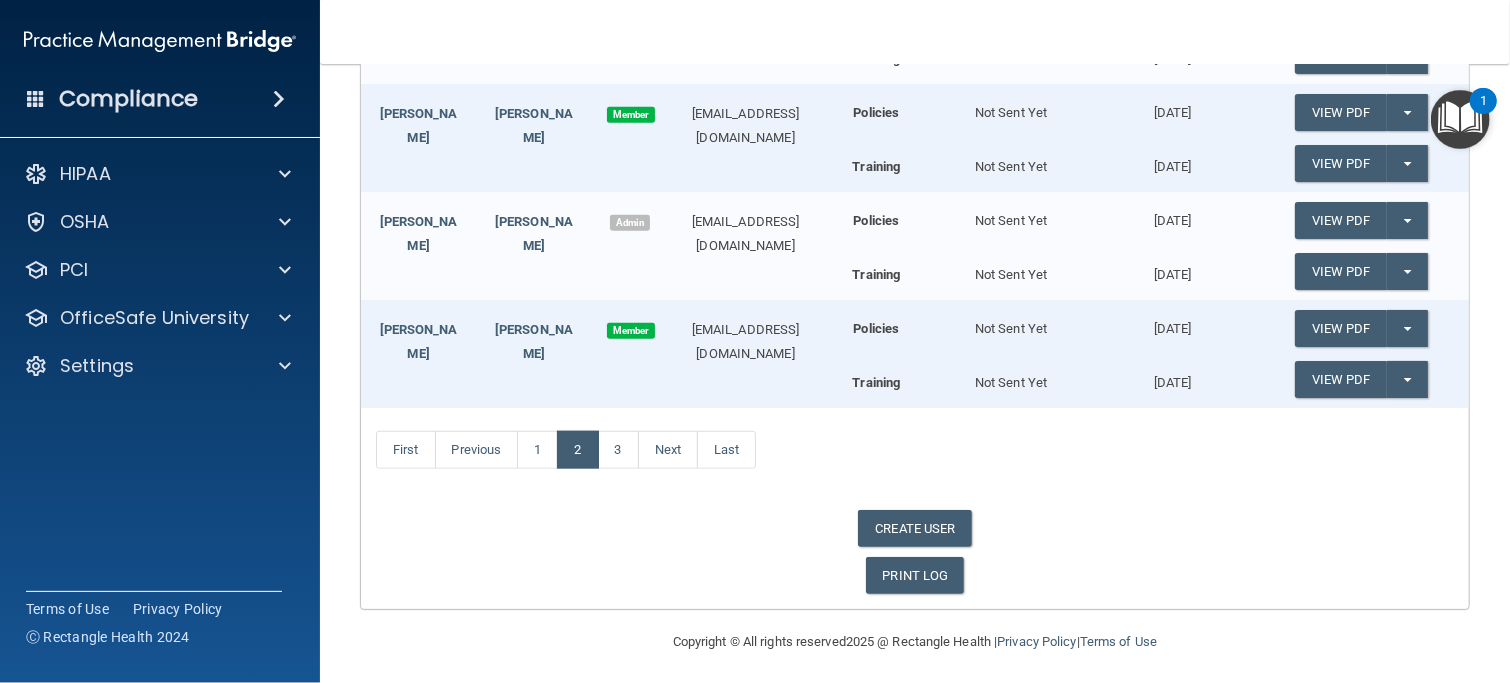 scroll, scrollTop: 645, scrollLeft: 0, axis: vertical 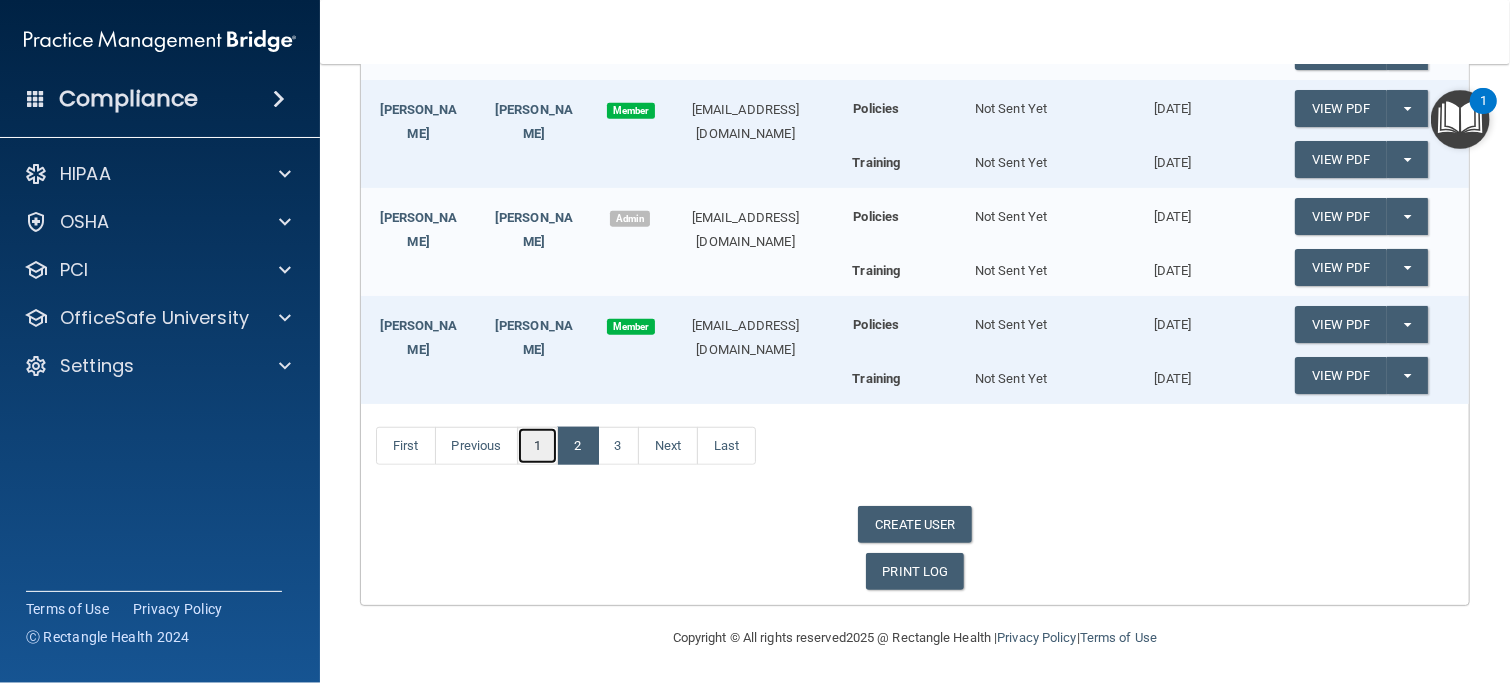 click on "1" at bounding box center (537, 446) 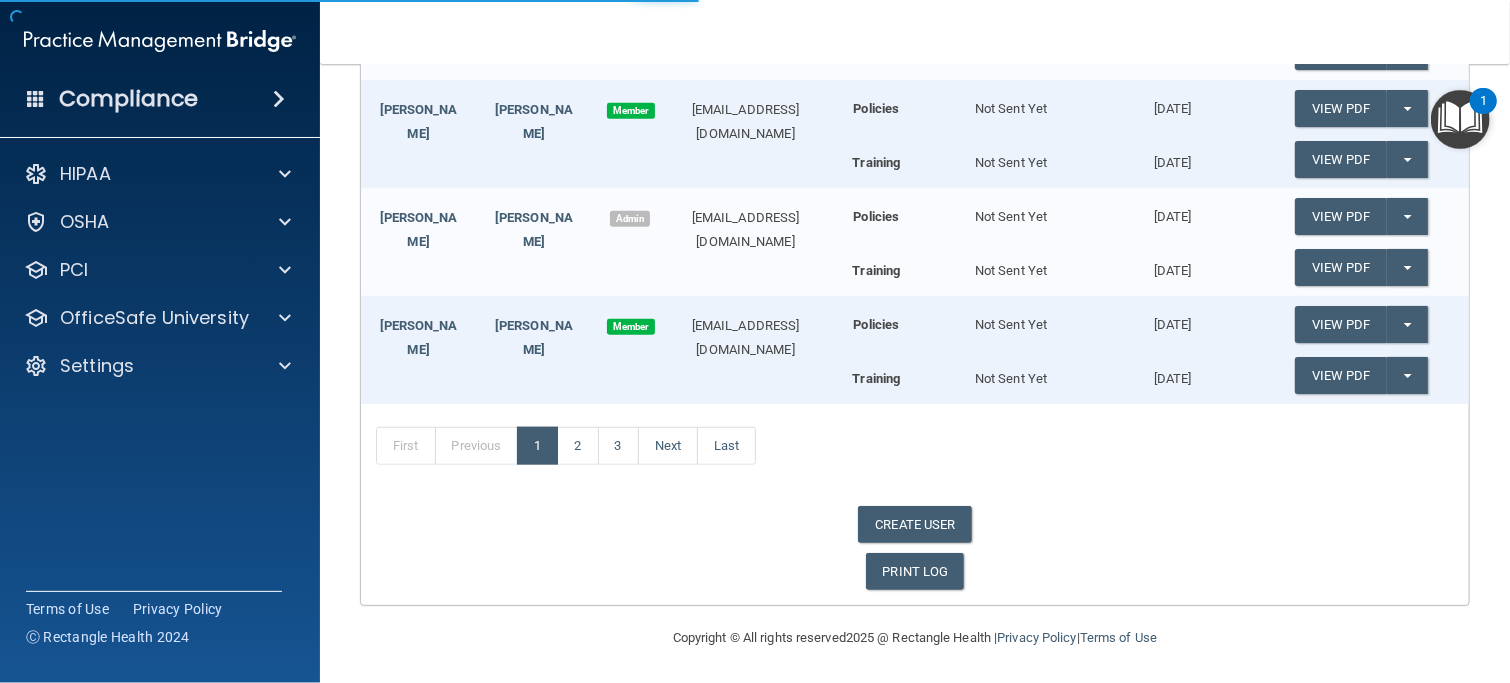 scroll, scrollTop: 105, scrollLeft: 0, axis: vertical 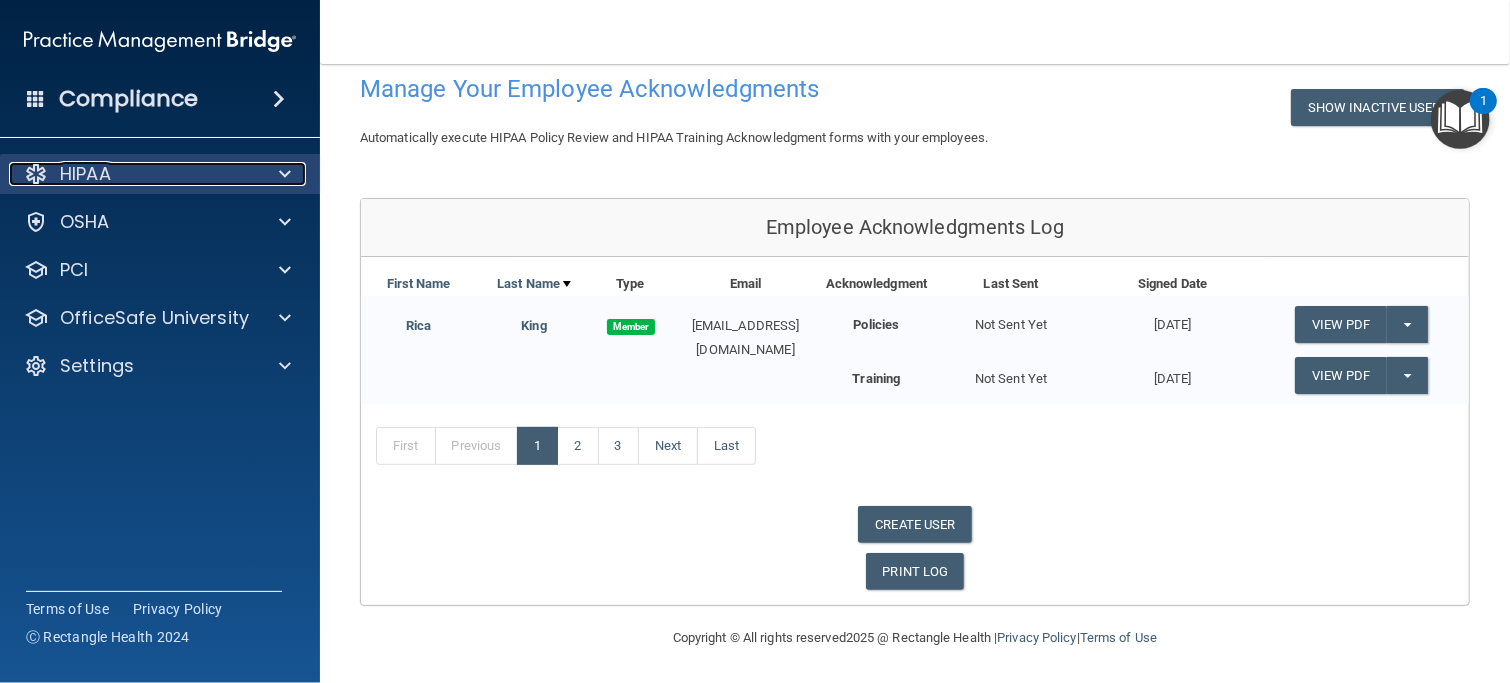 click on "HIPAA" at bounding box center [133, 174] 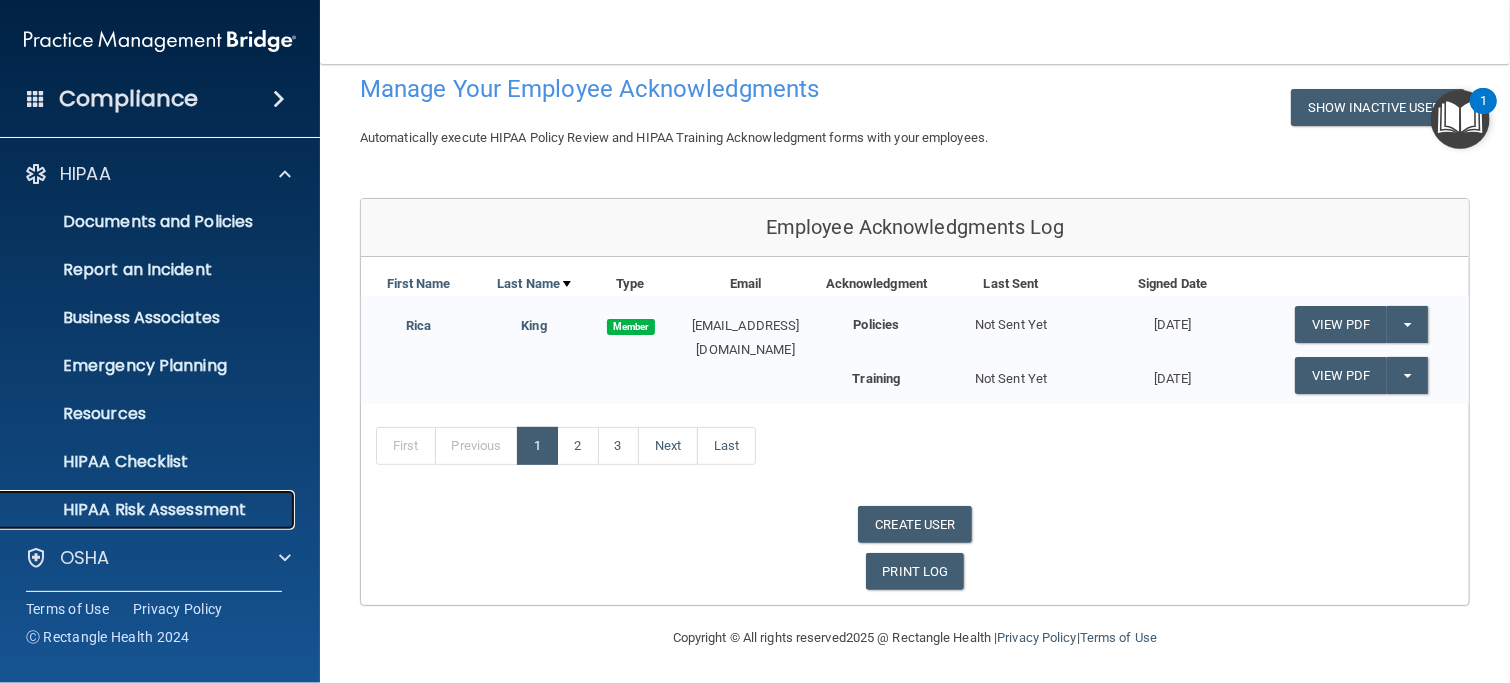 click on "HIPAA Risk Assessment" at bounding box center [149, 510] 